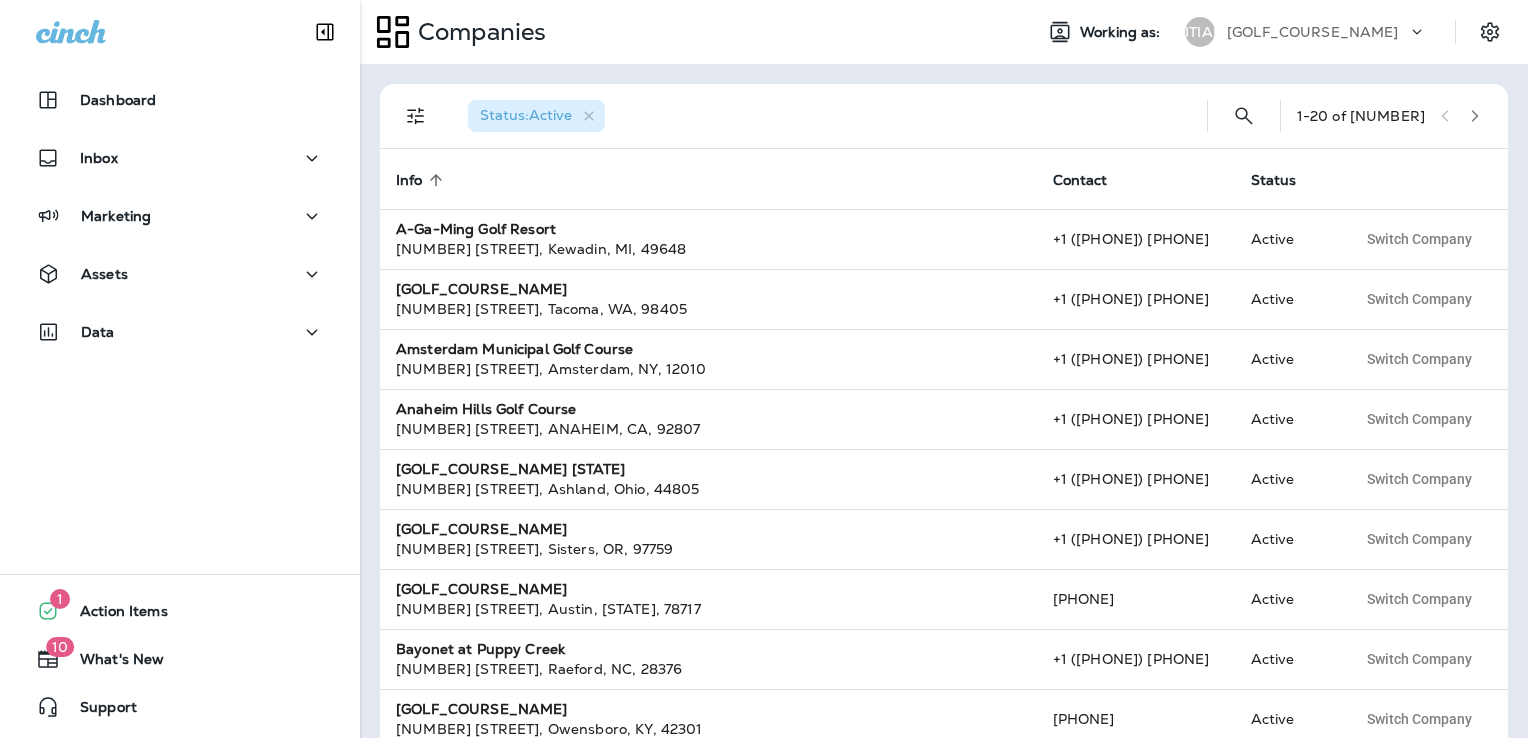 scroll, scrollTop: 0, scrollLeft: 0, axis: both 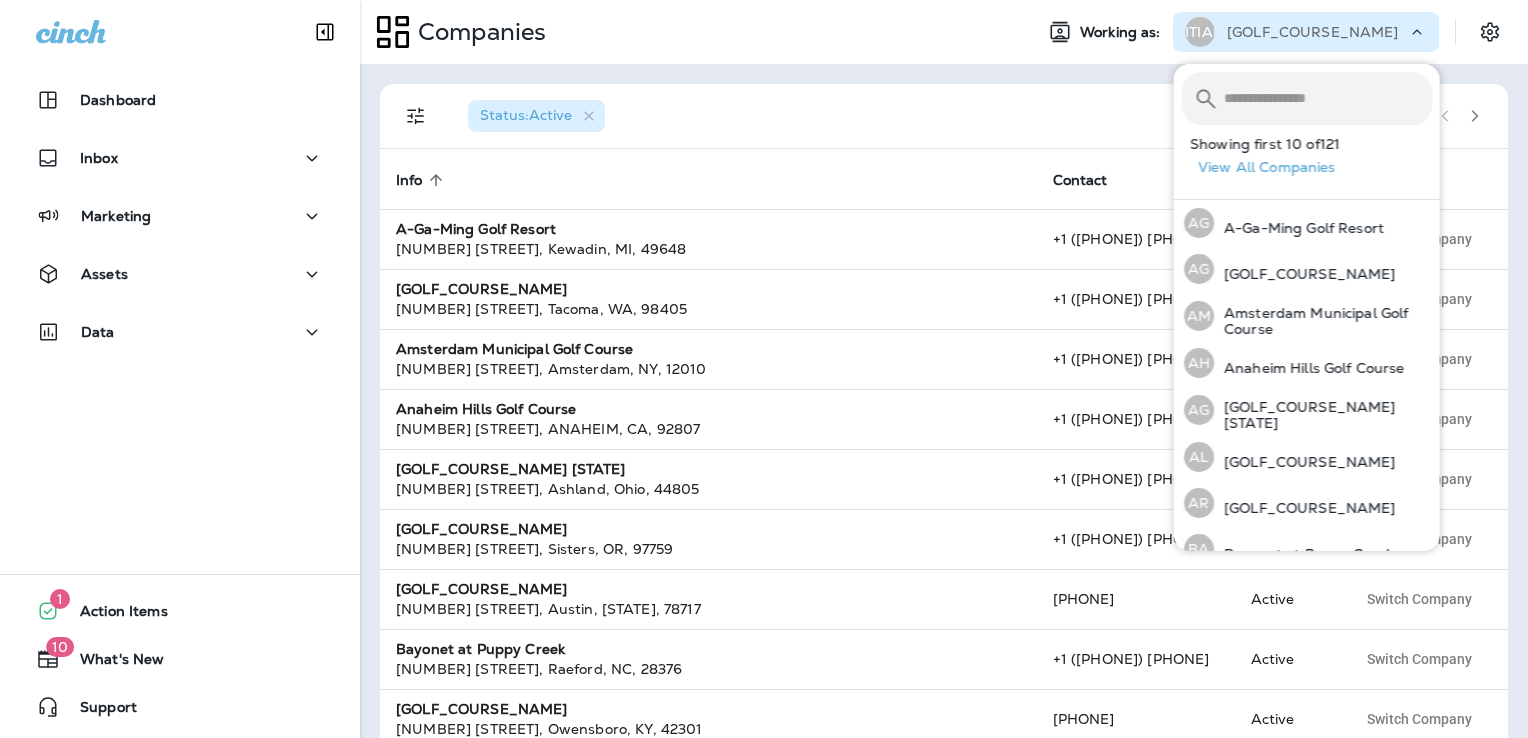click at bounding box center (1328, 98) 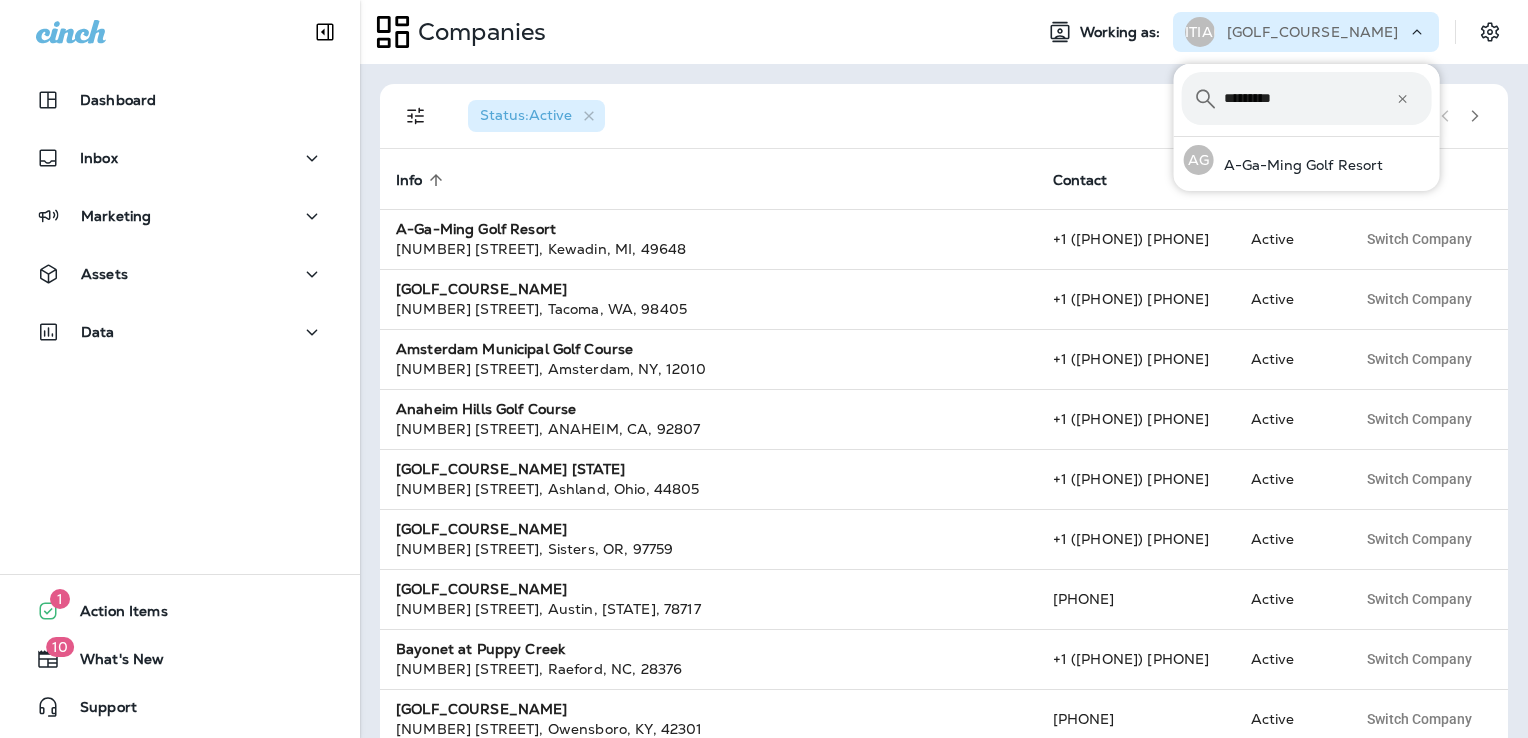 type on "*********" 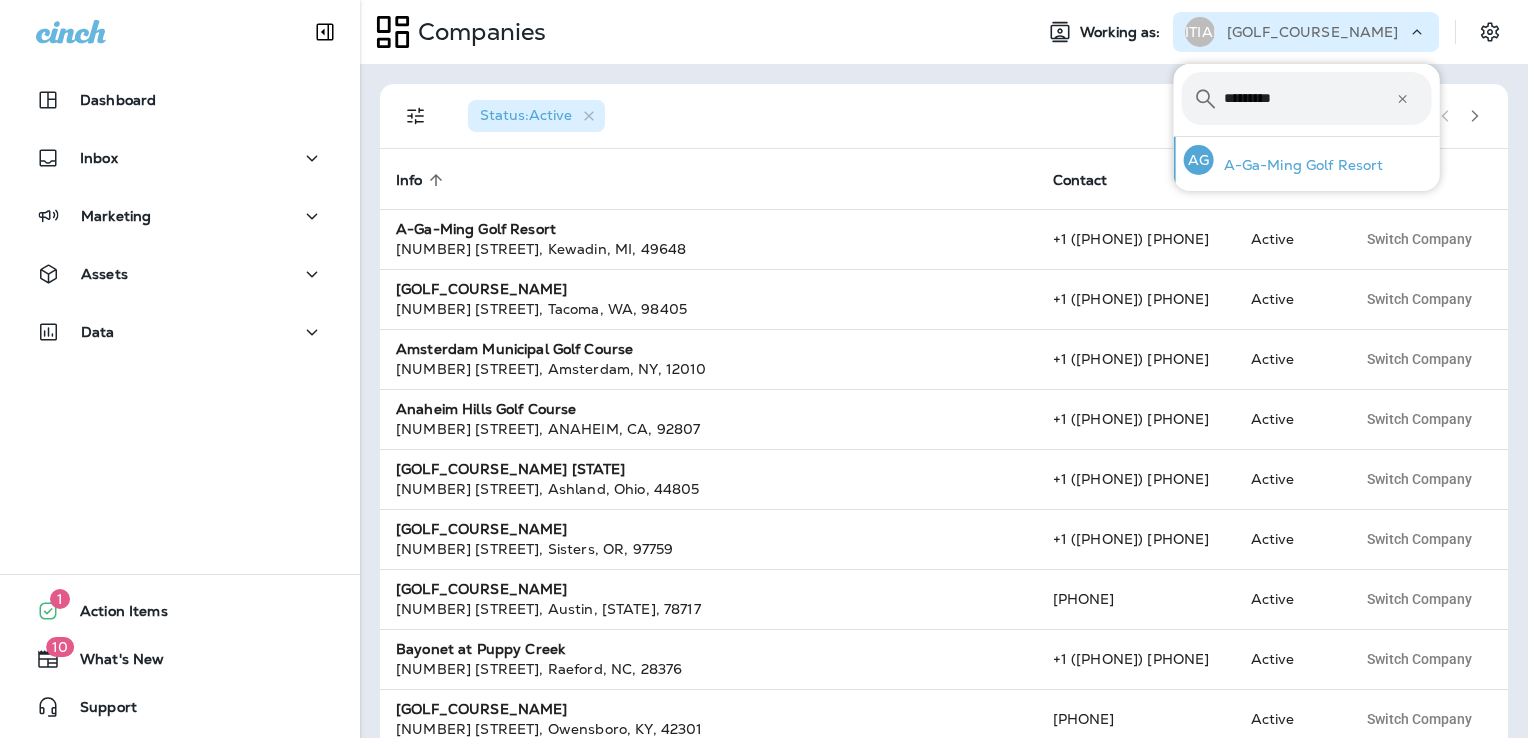 click on "AG A-Ga-Ming Golf Resort" at bounding box center [1307, 160] 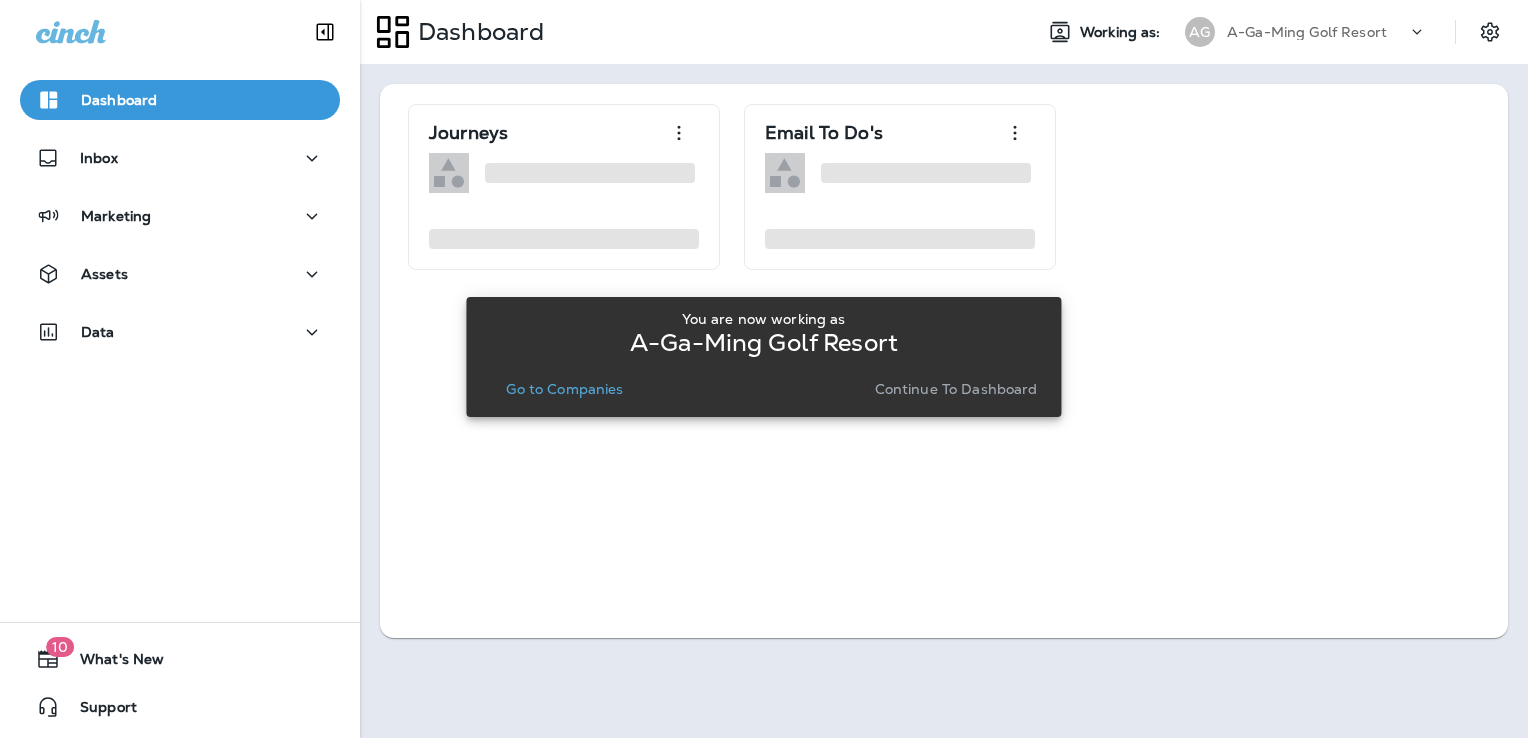 click on "Continue to Dashboard" at bounding box center [956, 389] 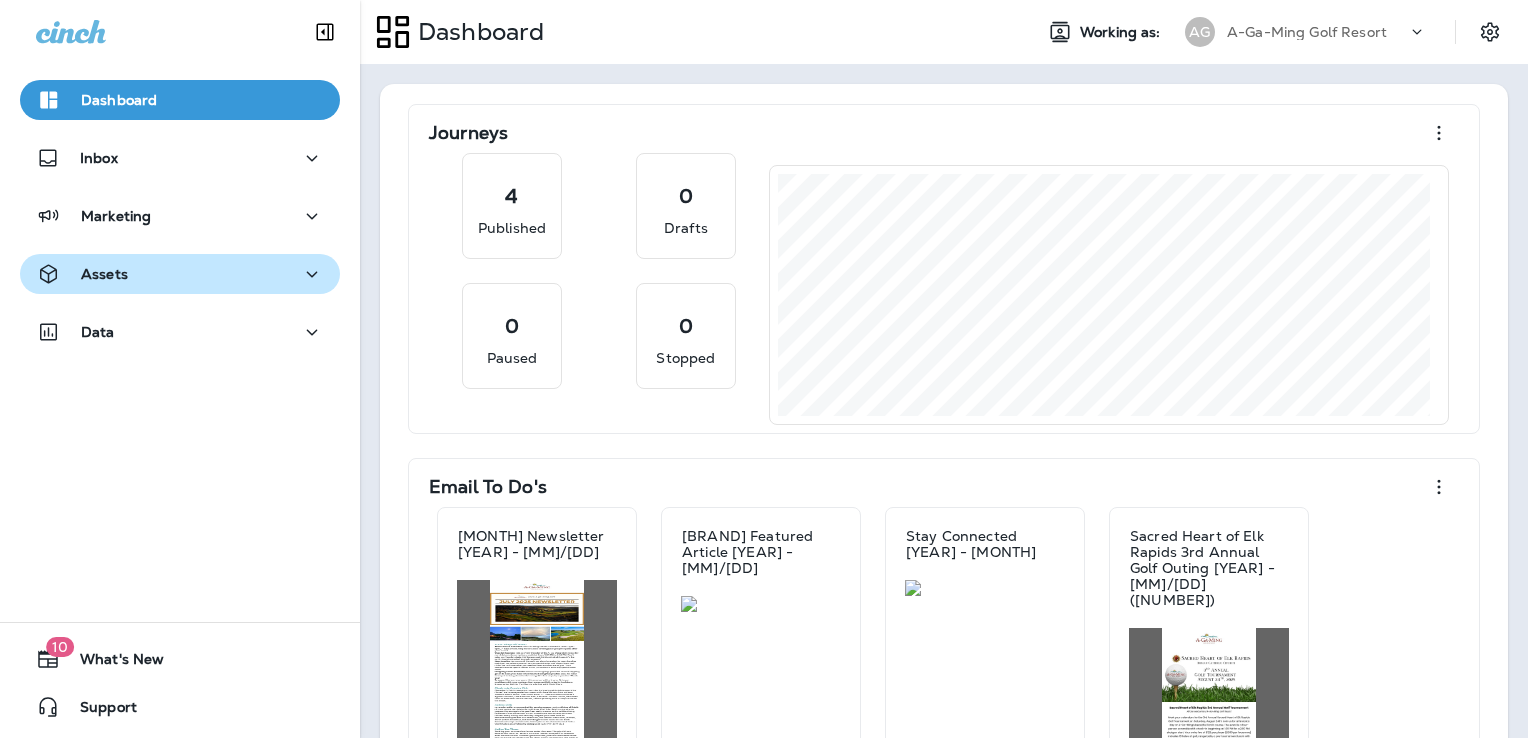click on "Assets" at bounding box center [180, 274] 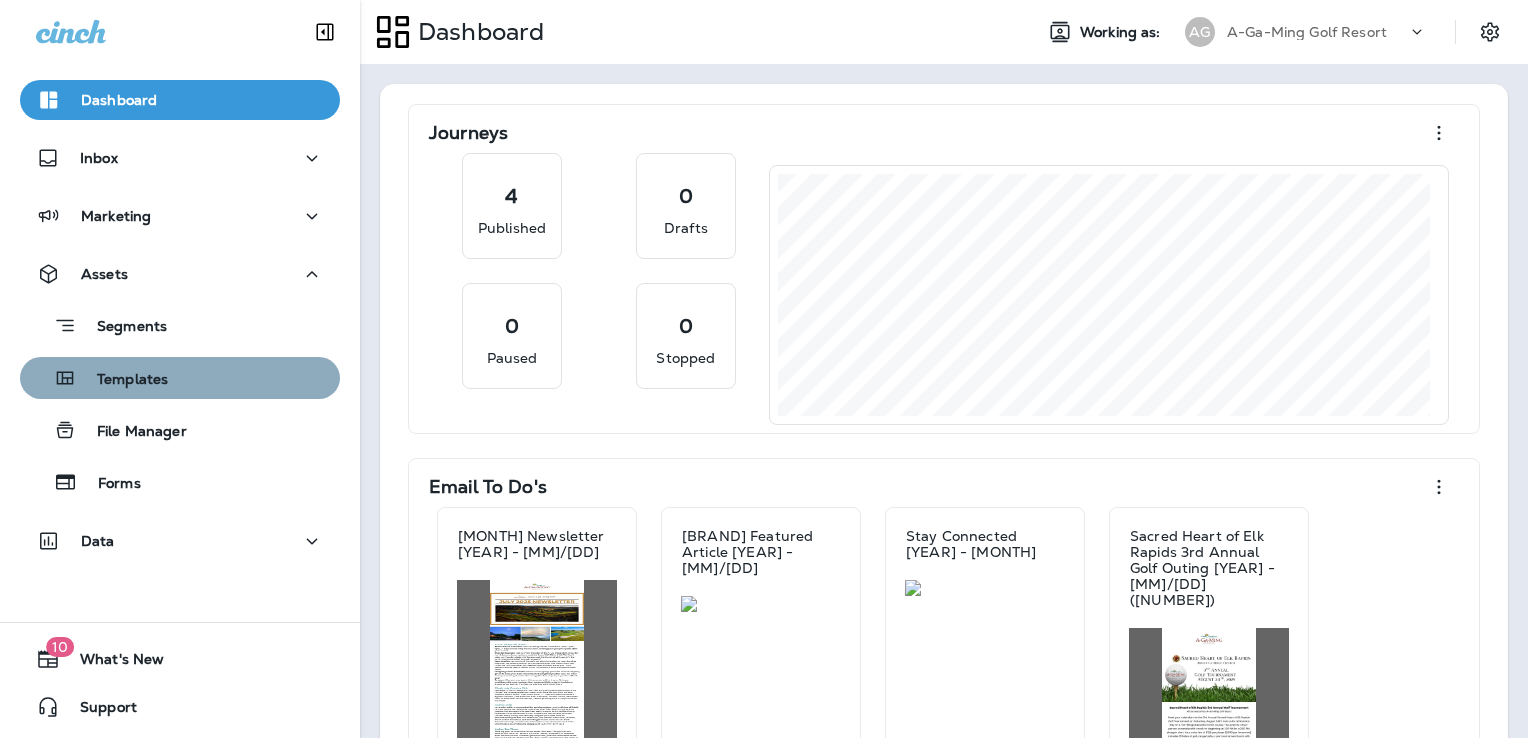 click on "Templates" at bounding box center (180, 378) 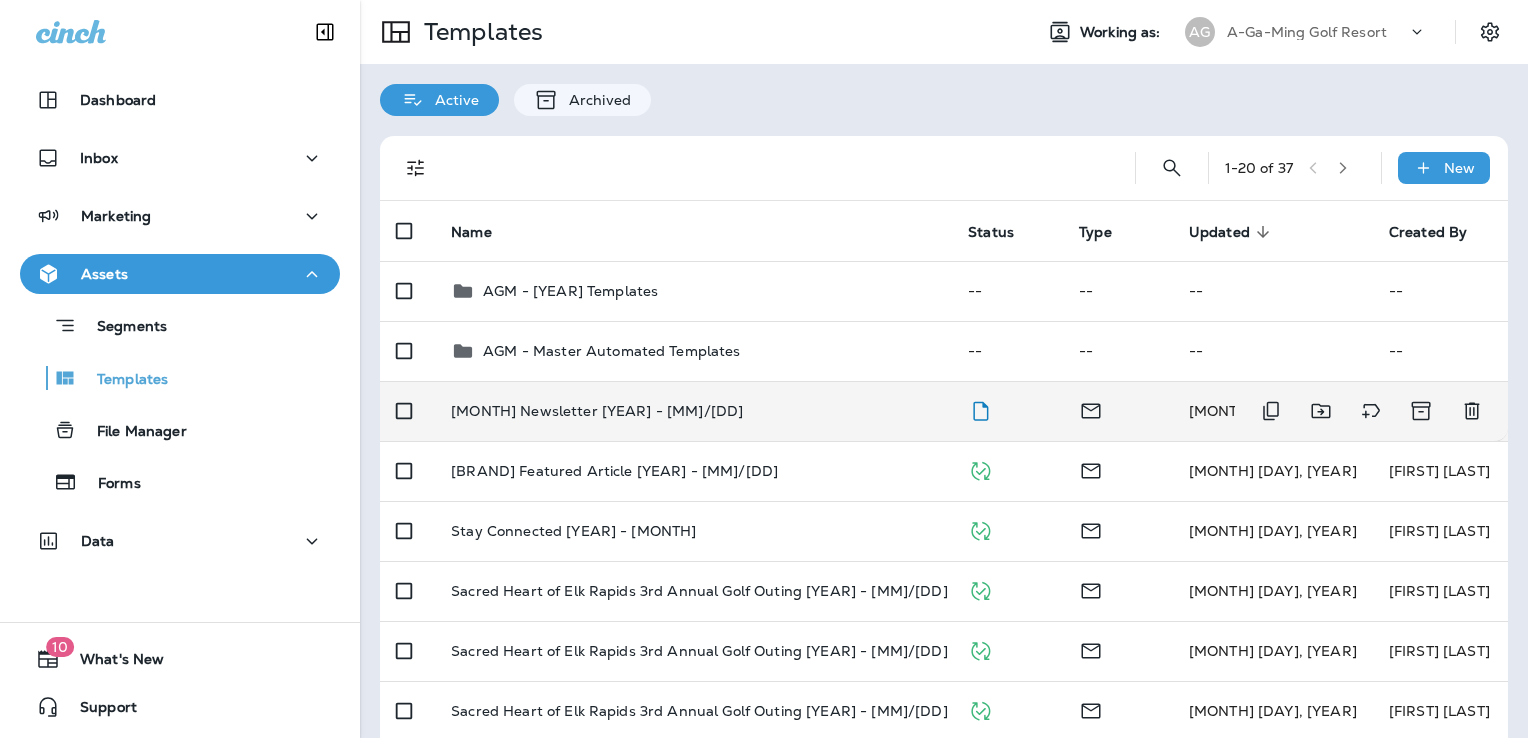 click on "[MONTH] Newsletter [YEAR] - [MM]/[DD]" at bounding box center [693, 411] 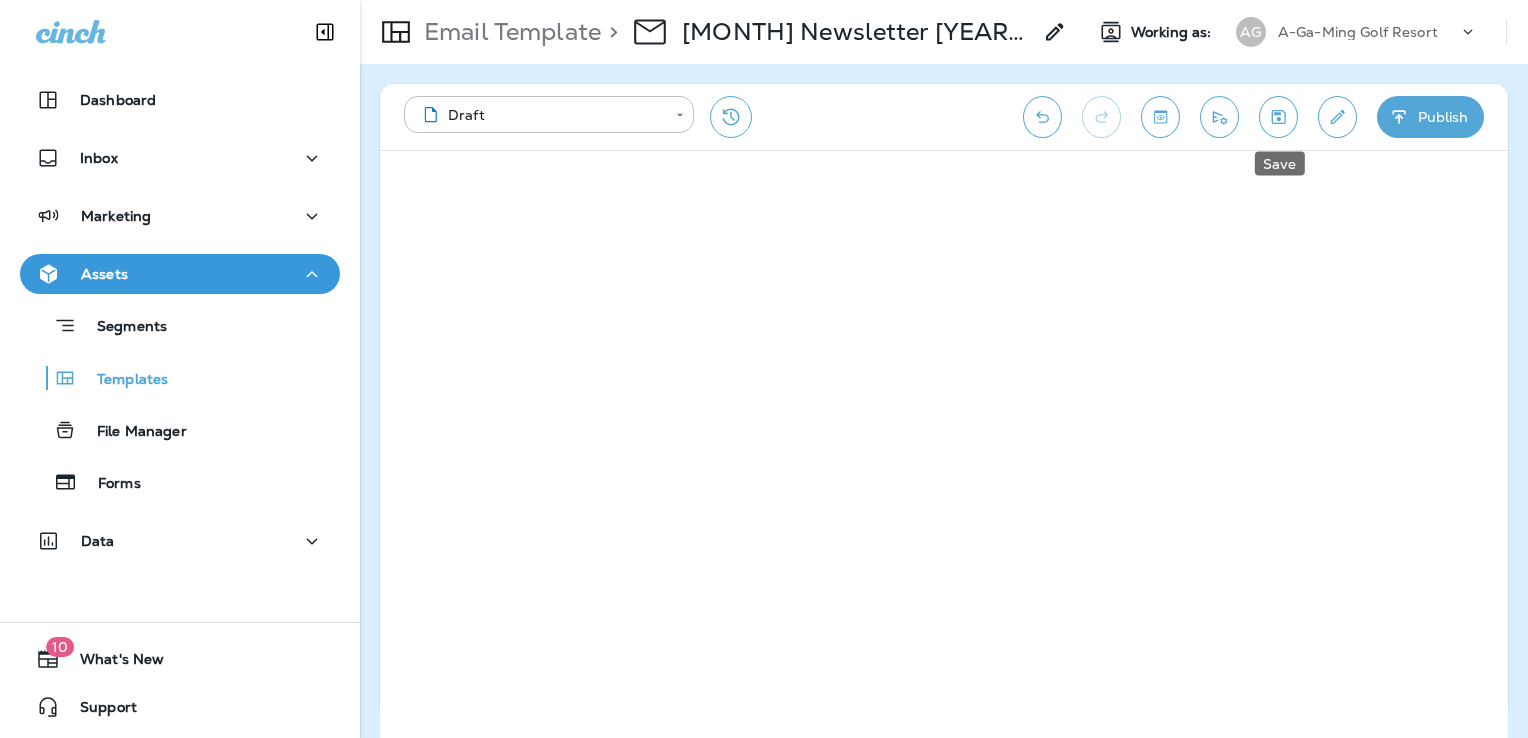 click at bounding box center (1278, 117) 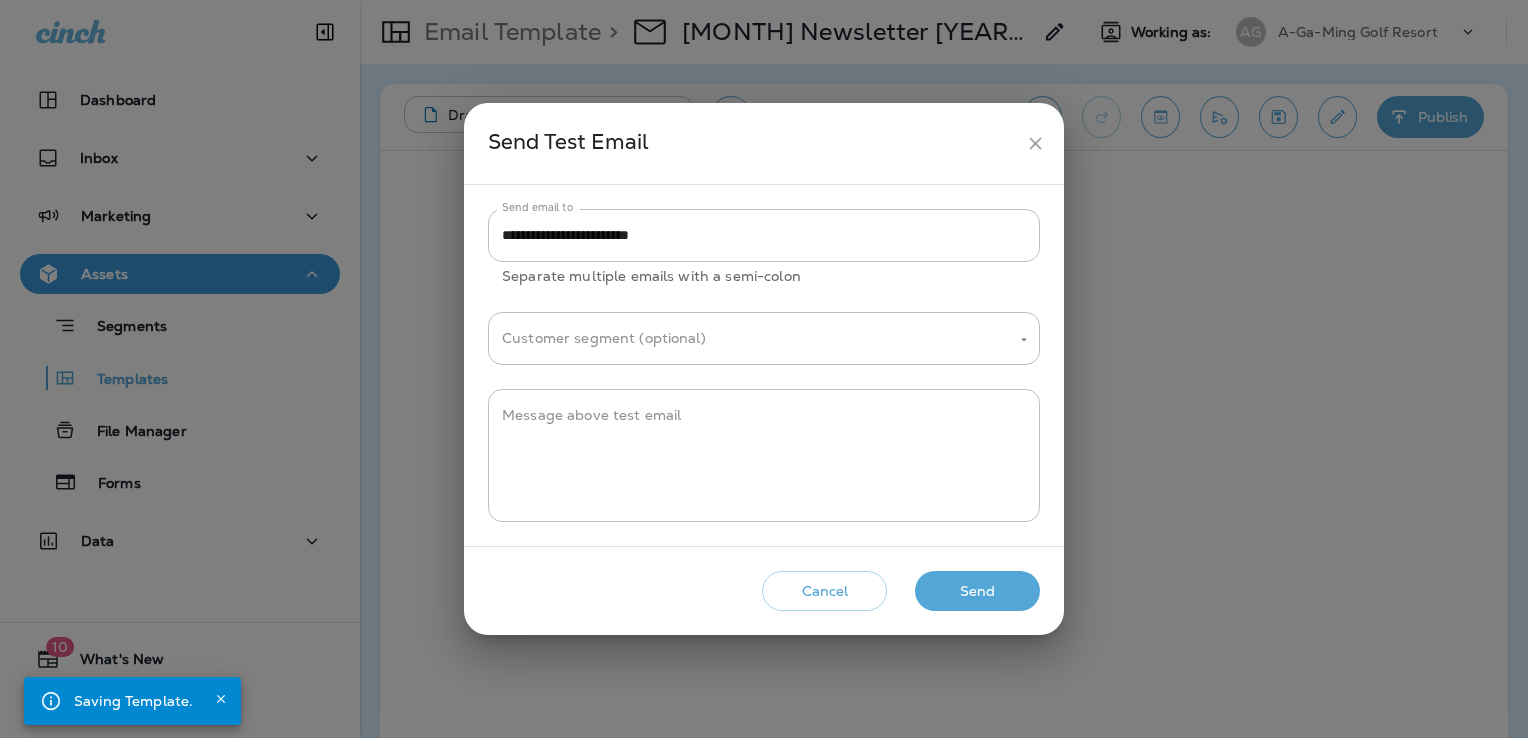 click 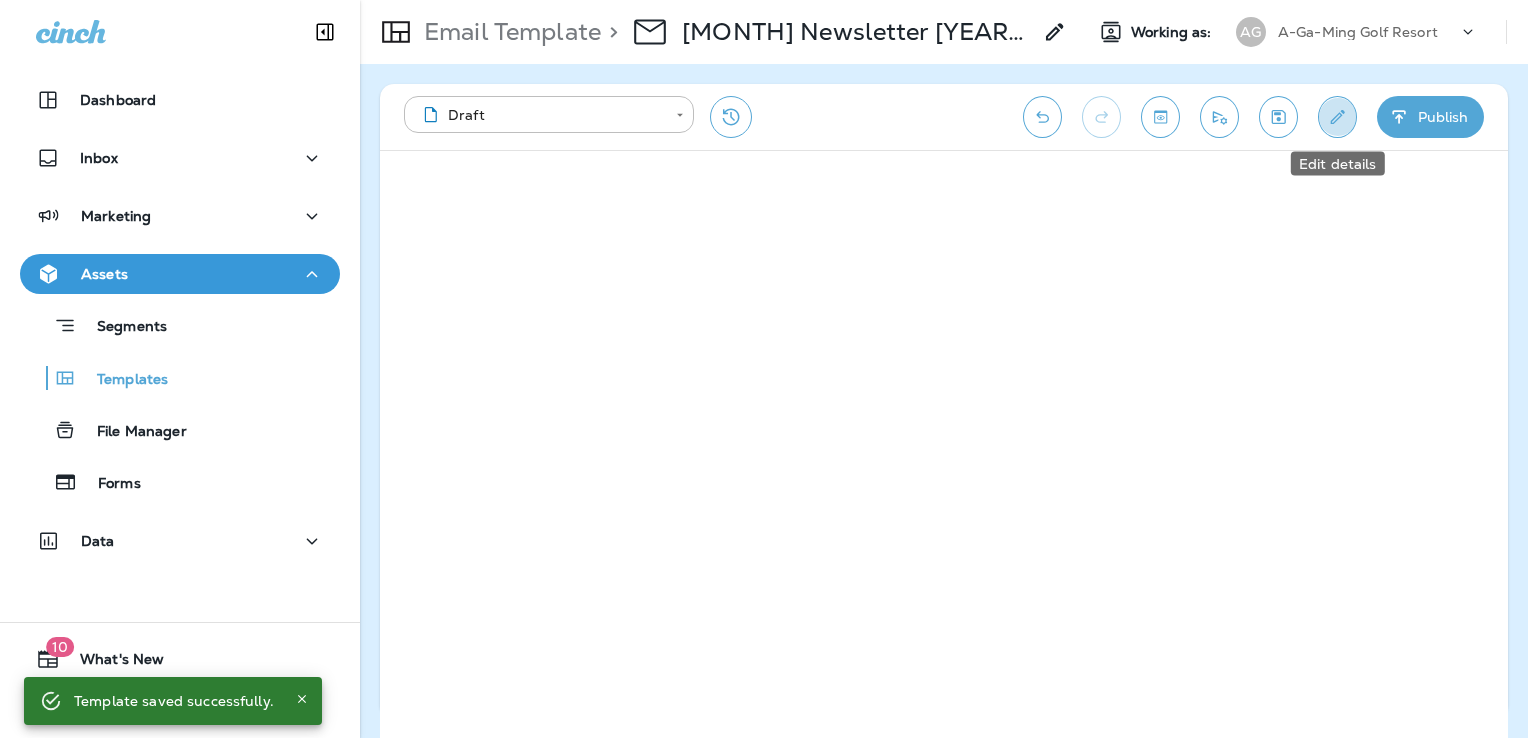 click 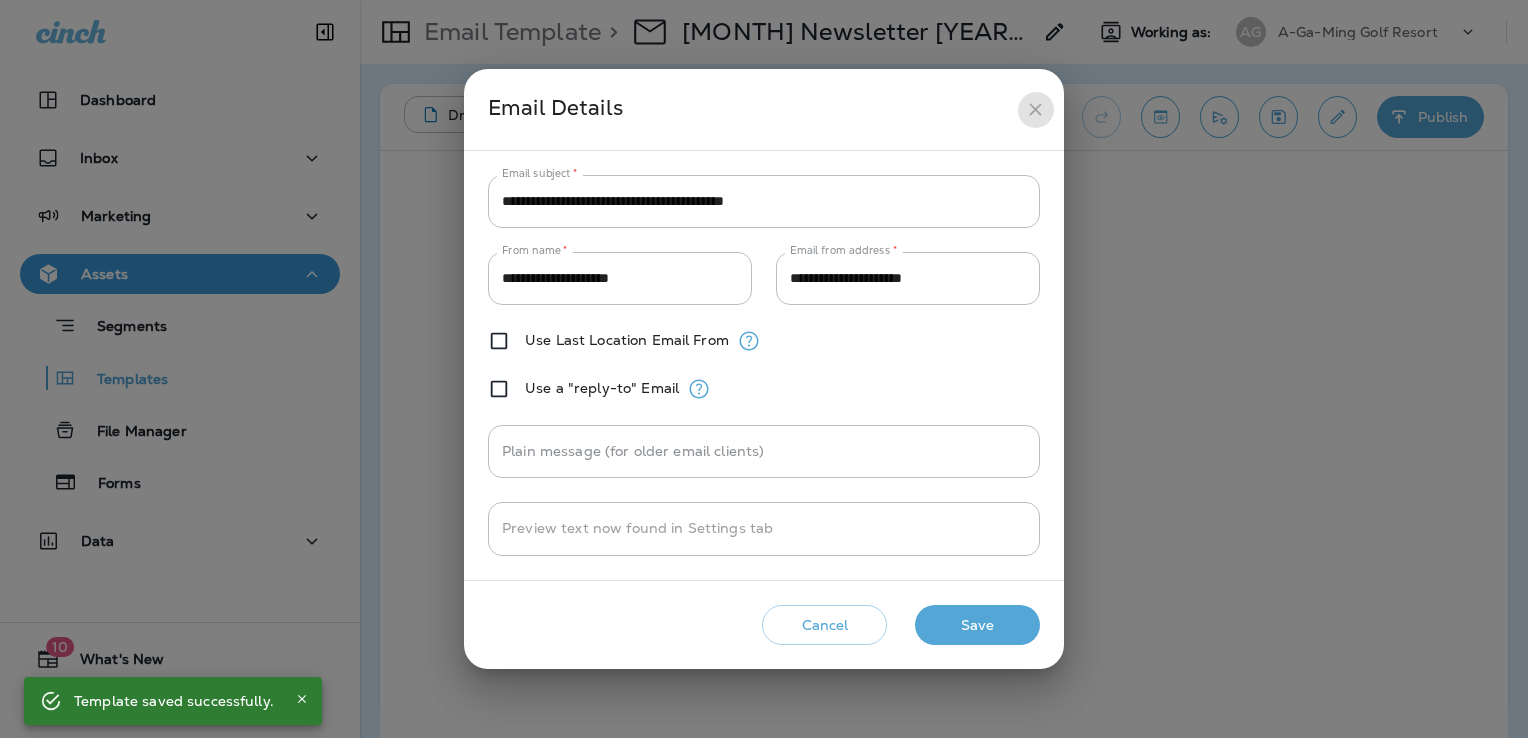 click 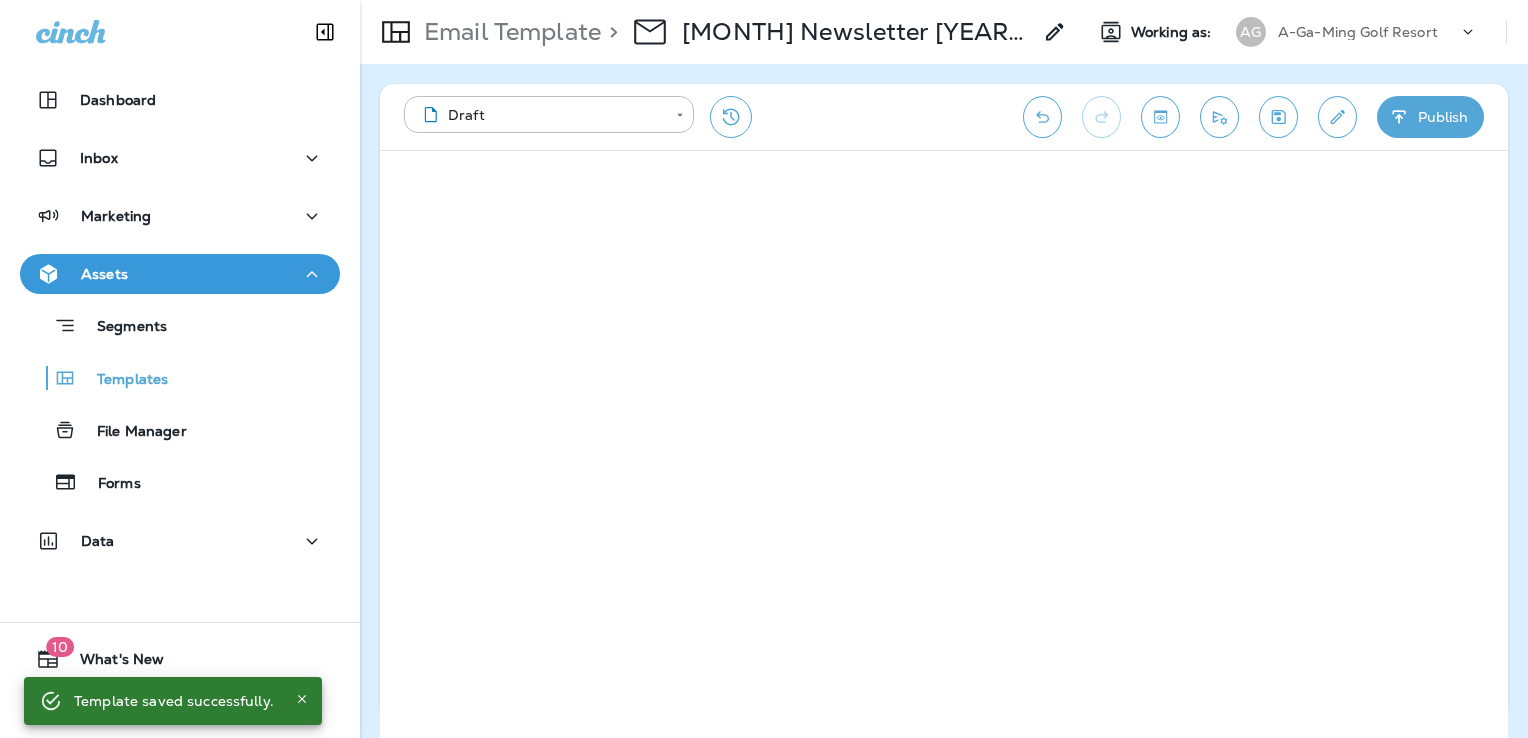 click 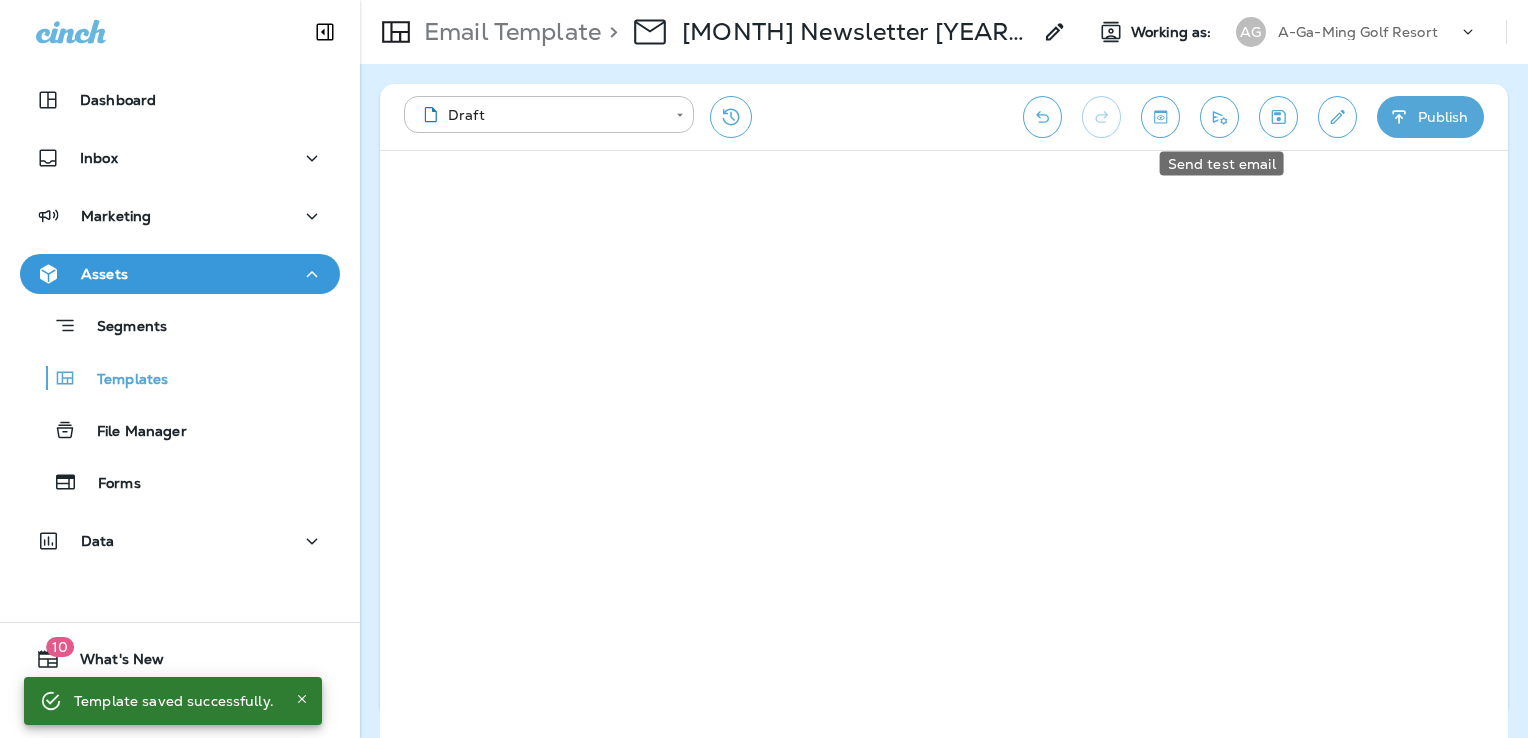 click 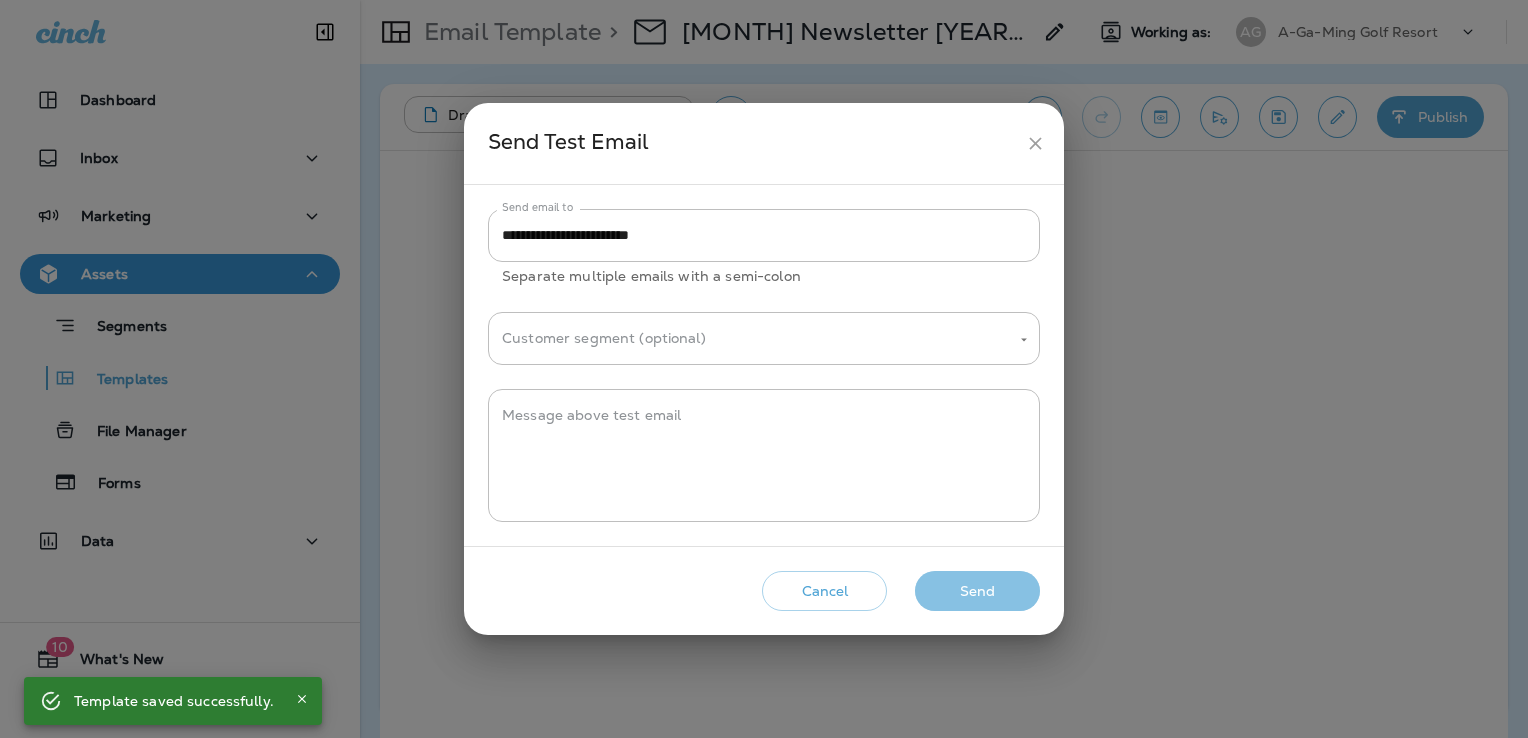 click on "Send" at bounding box center [977, 591] 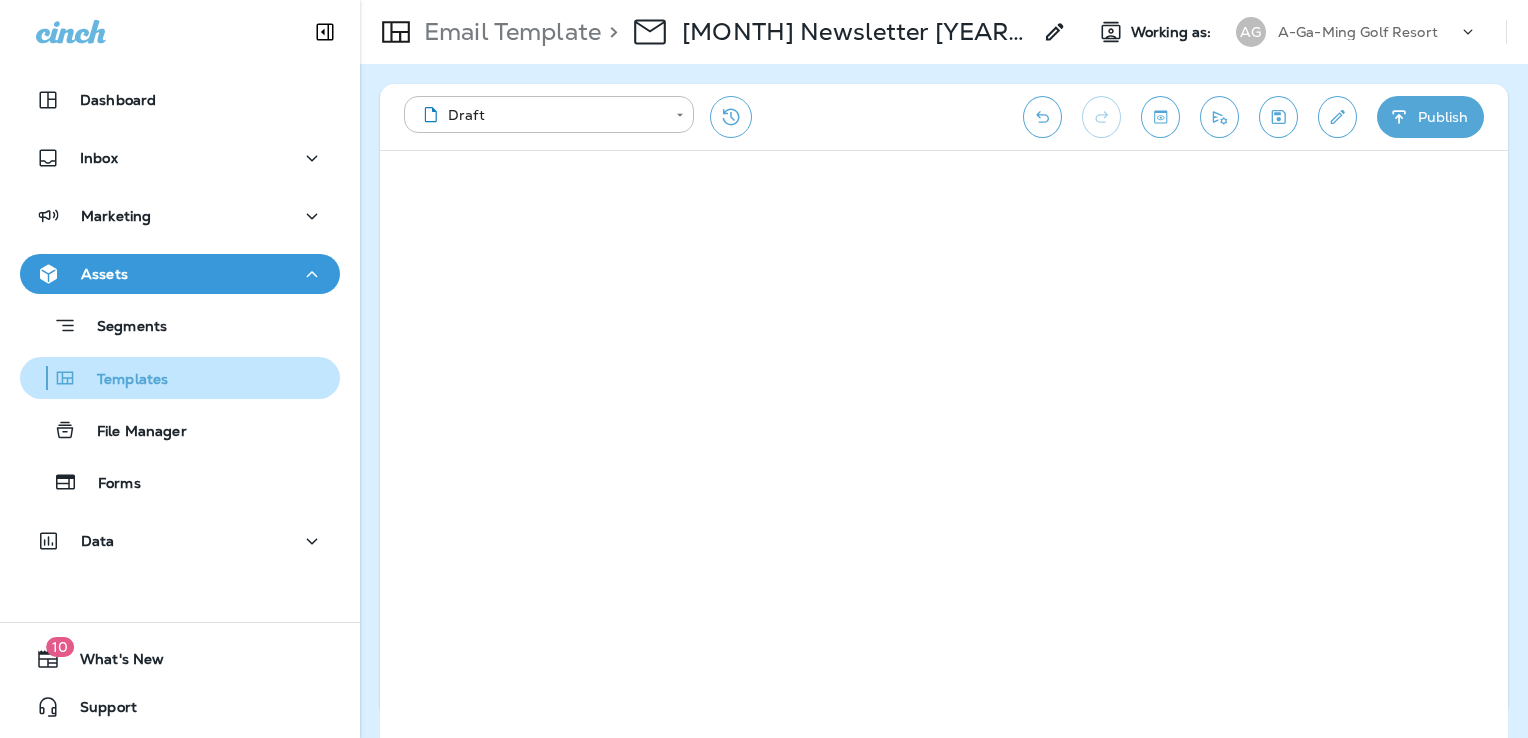 click on "Templates" at bounding box center [122, 380] 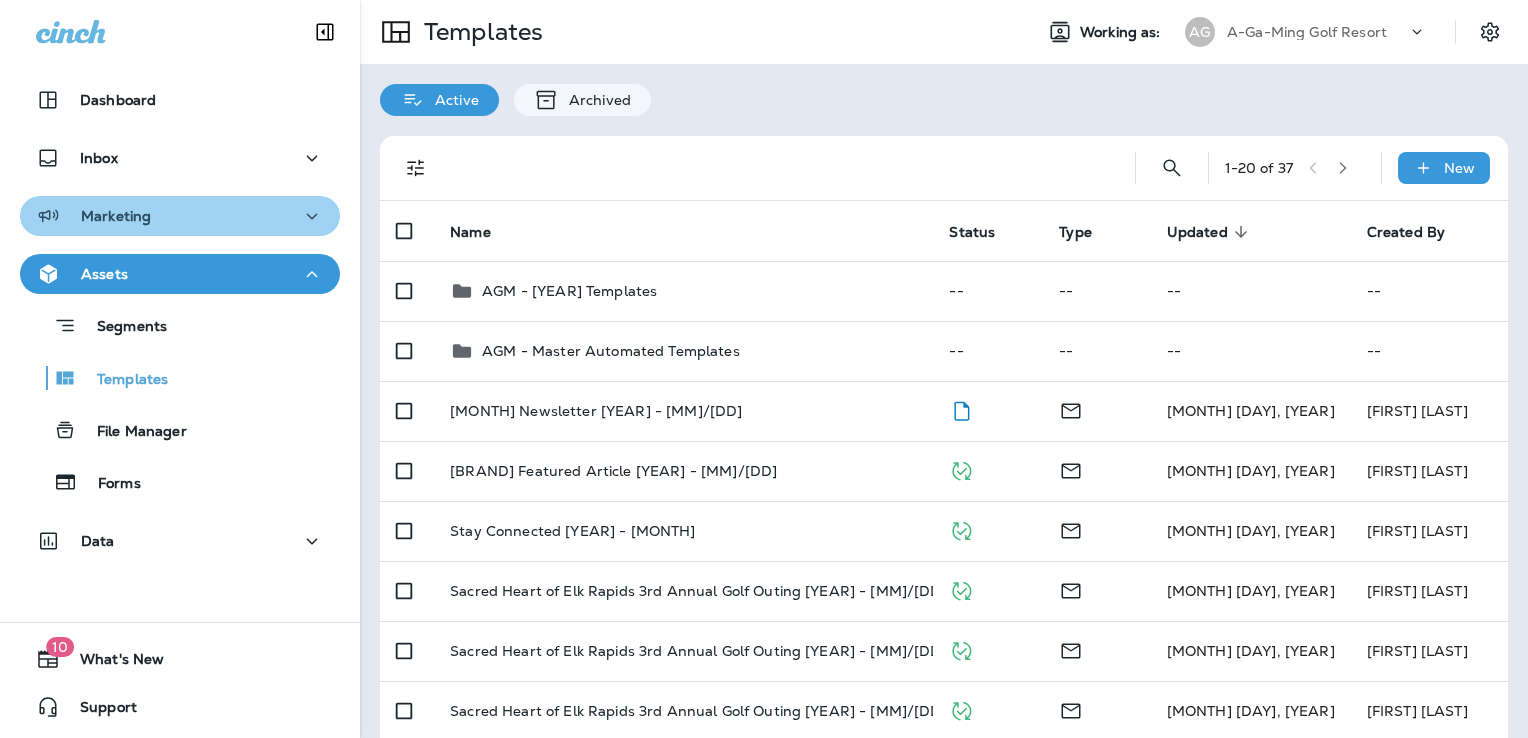 click on "Marketing" at bounding box center (180, 216) 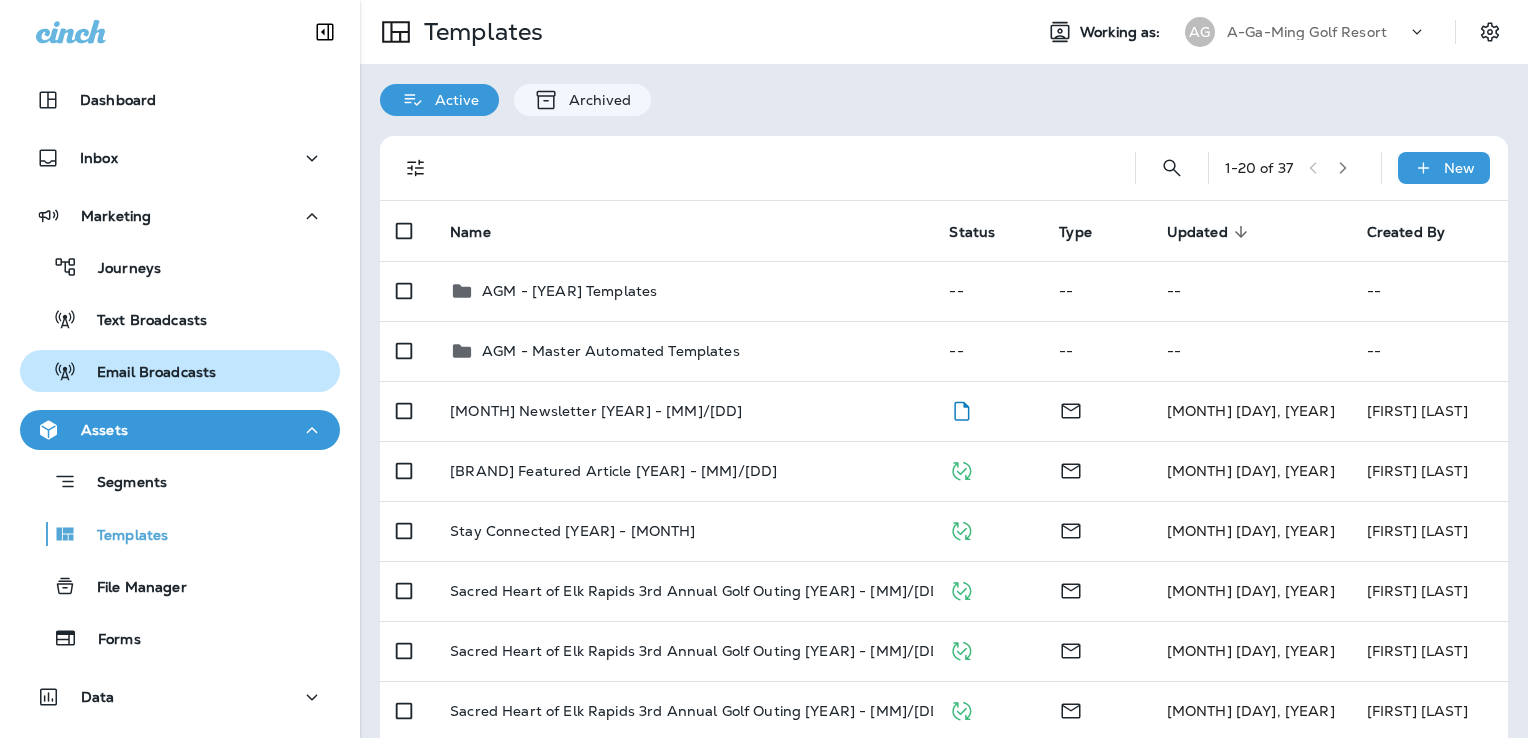 click on "Email Broadcasts" at bounding box center (146, 373) 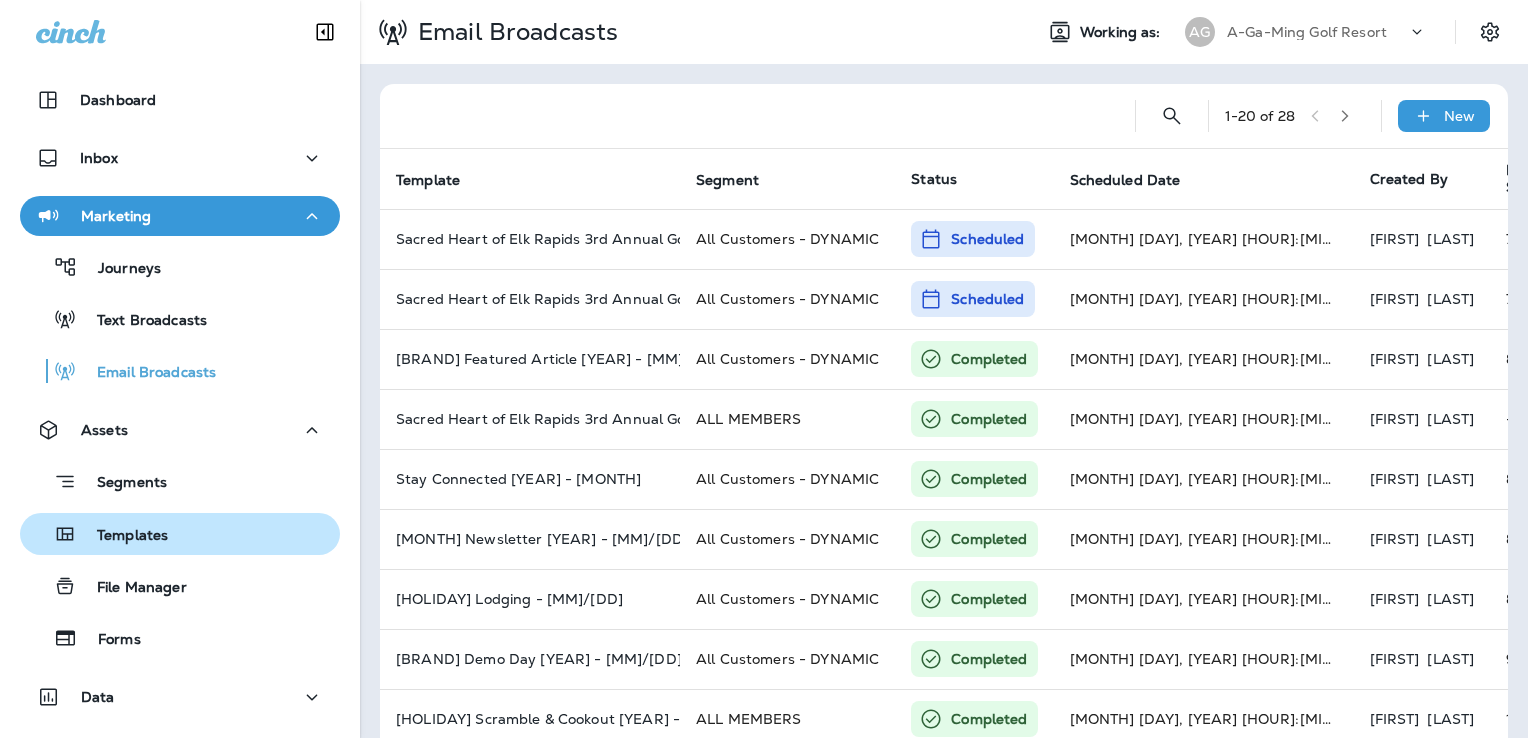 click on "Templates" at bounding box center (122, 536) 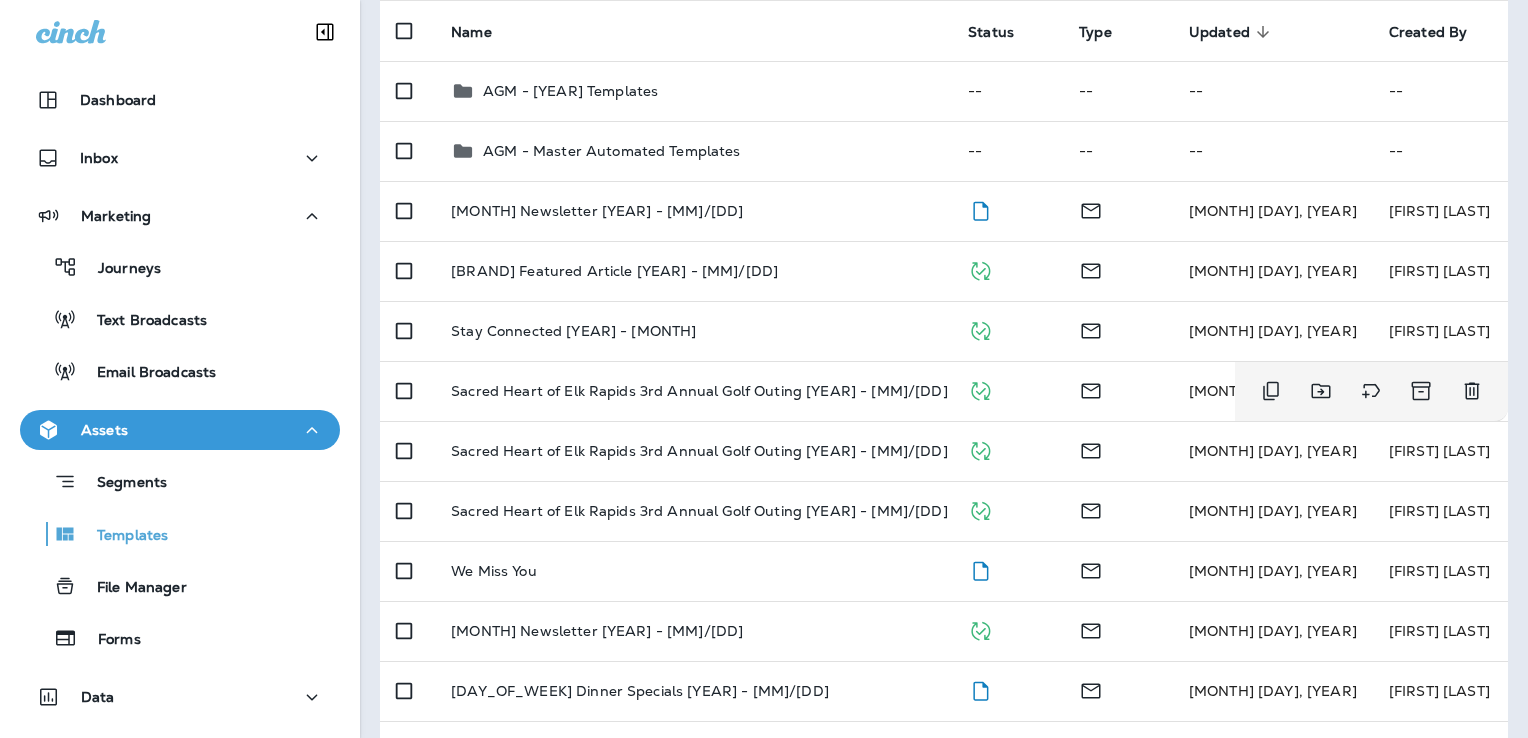 scroll, scrollTop: 300, scrollLeft: 0, axis: vertical 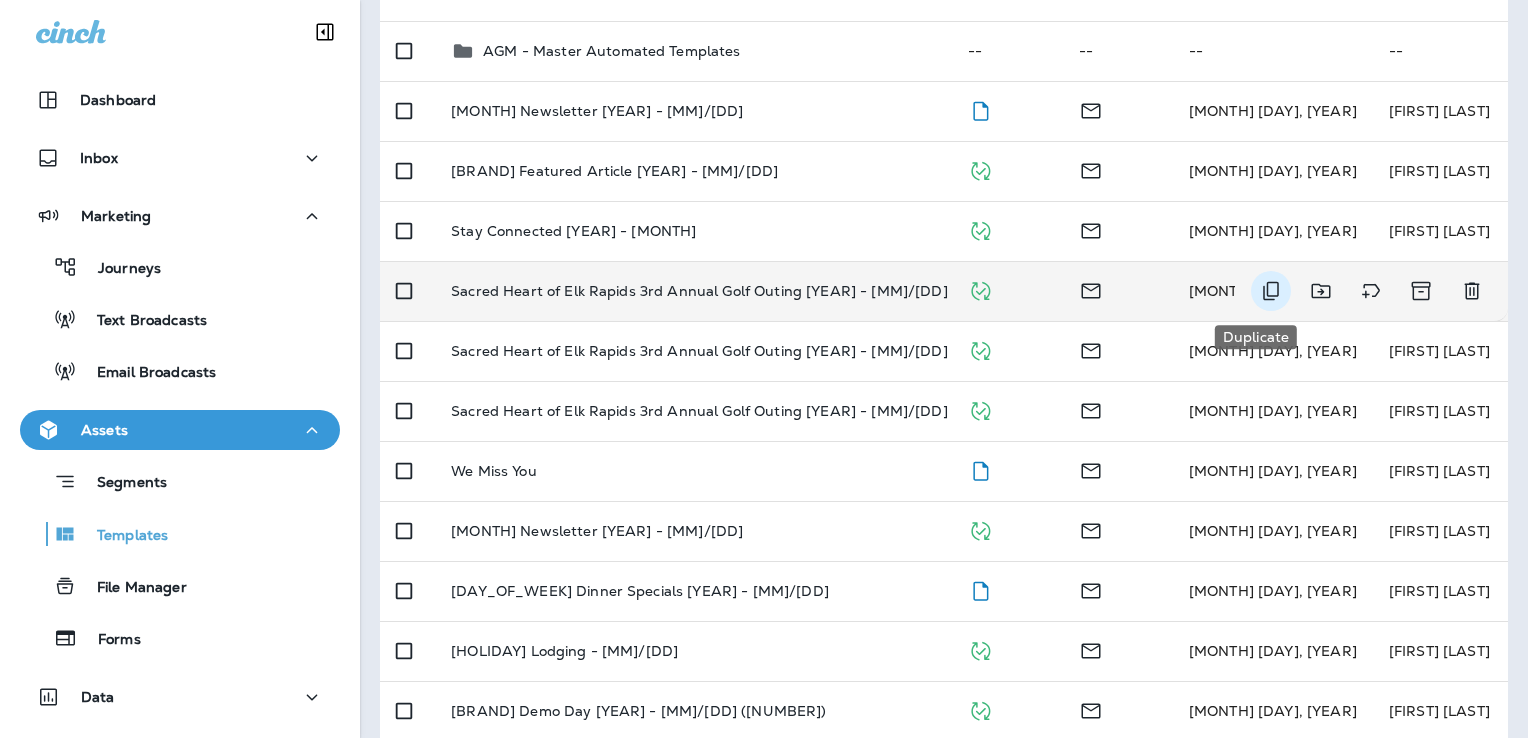 click 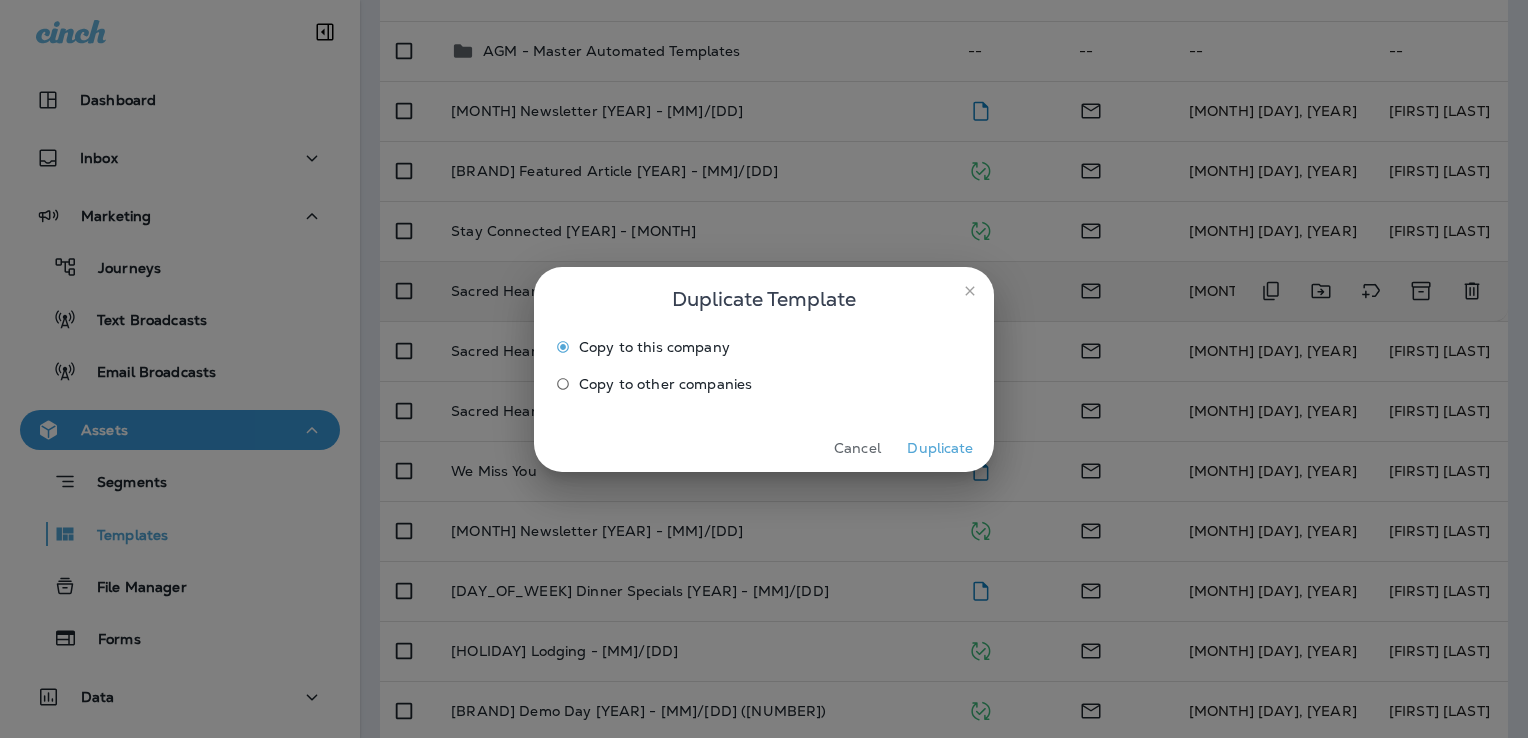 click on "Duplicate" at bounding box center [940, 448] 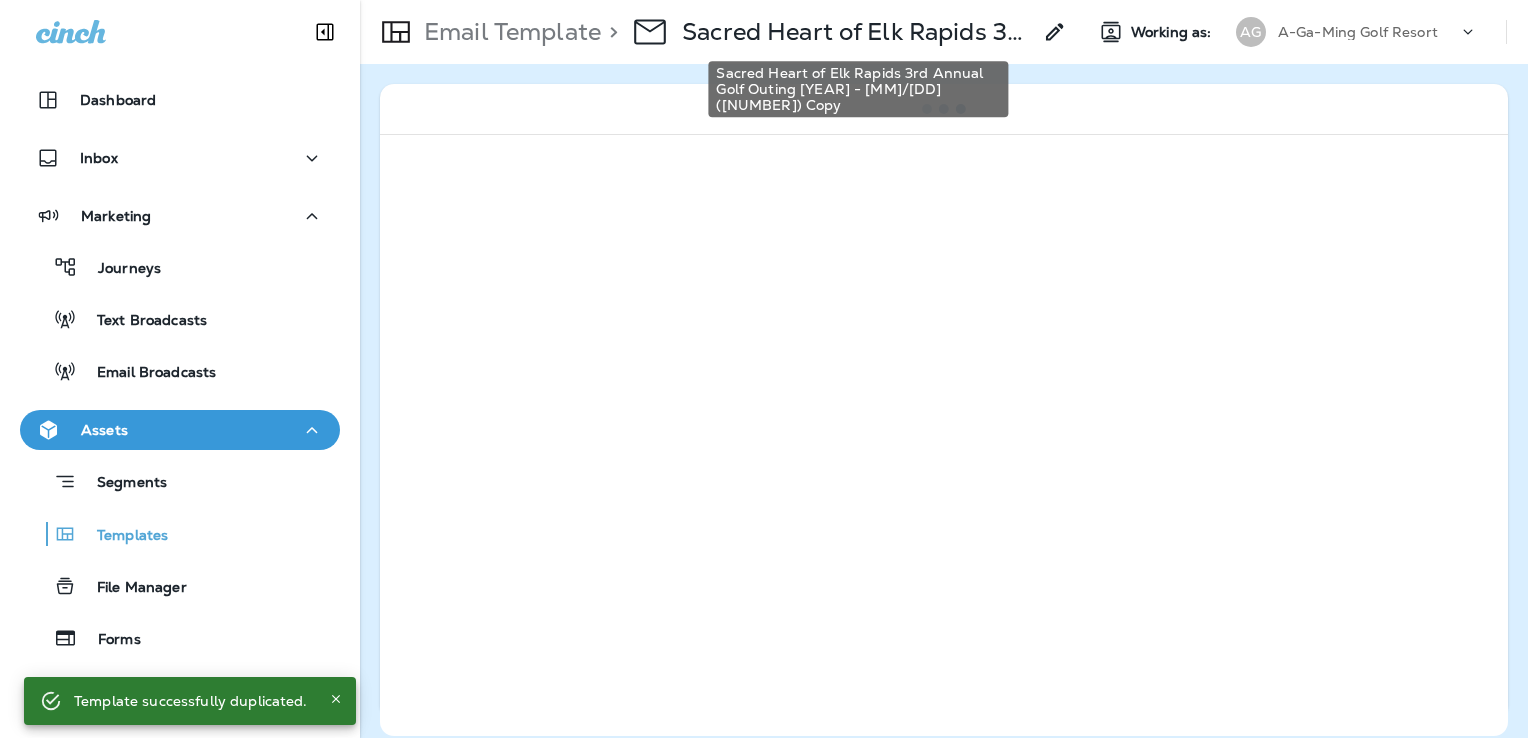 click on "Sacred Heart of Elk Rapids 3rd Annual Golf Outing [YEAR] - [MM]/[DD] ([NUMBER]) Copy" at bounding box center (856, 32) 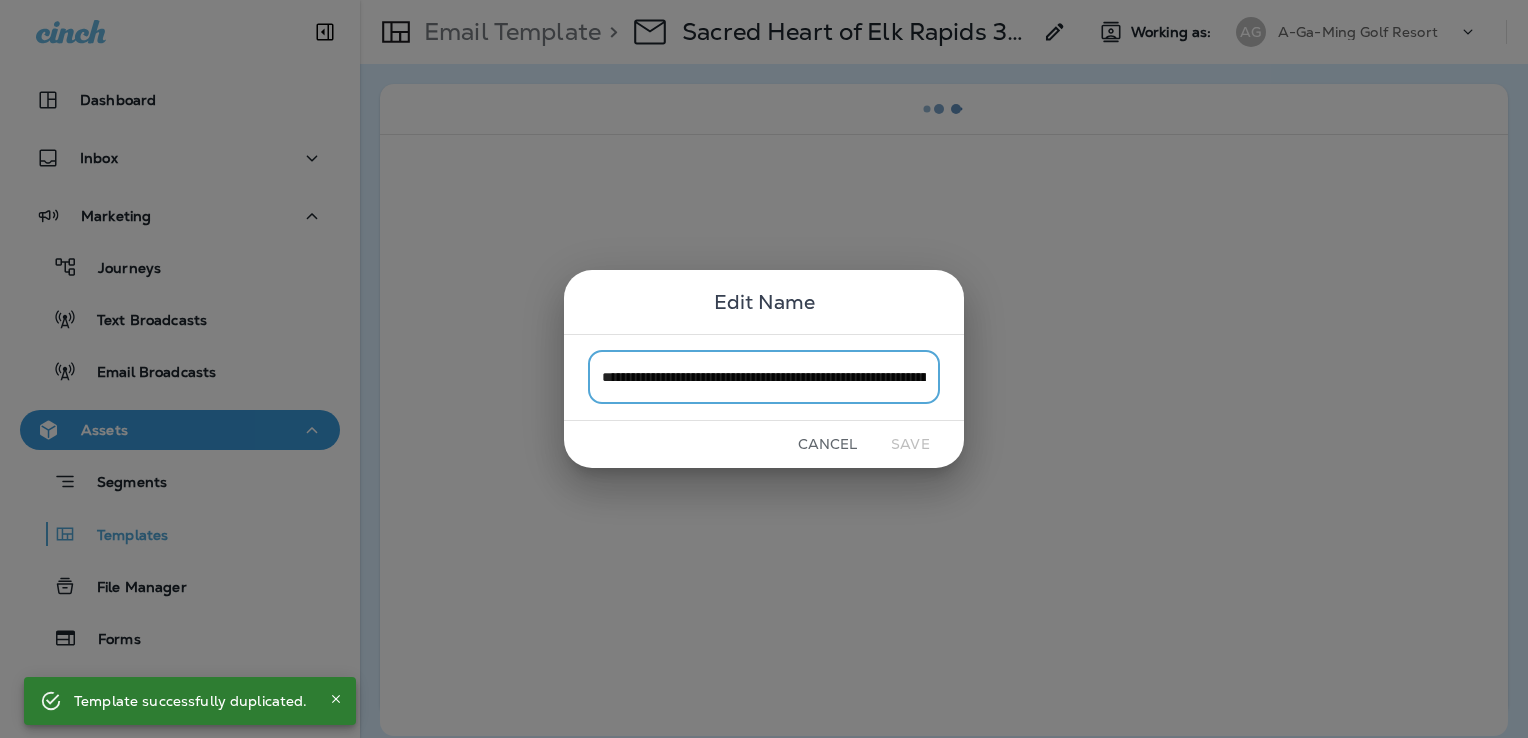 scroll, scrollTop: 0, scrollLeft: 166, axis: horizontal 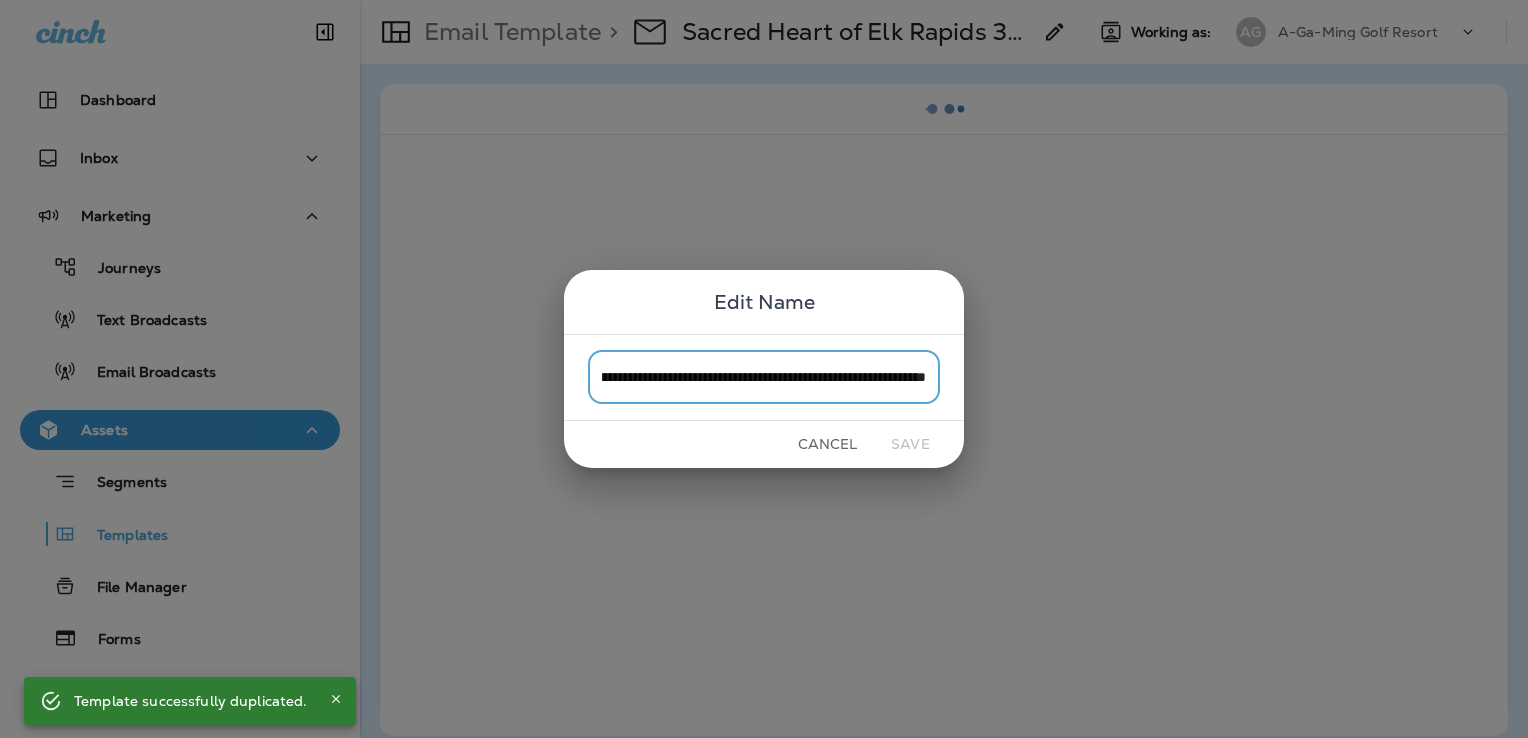 click on "**********" at bounding box center (764, 377) 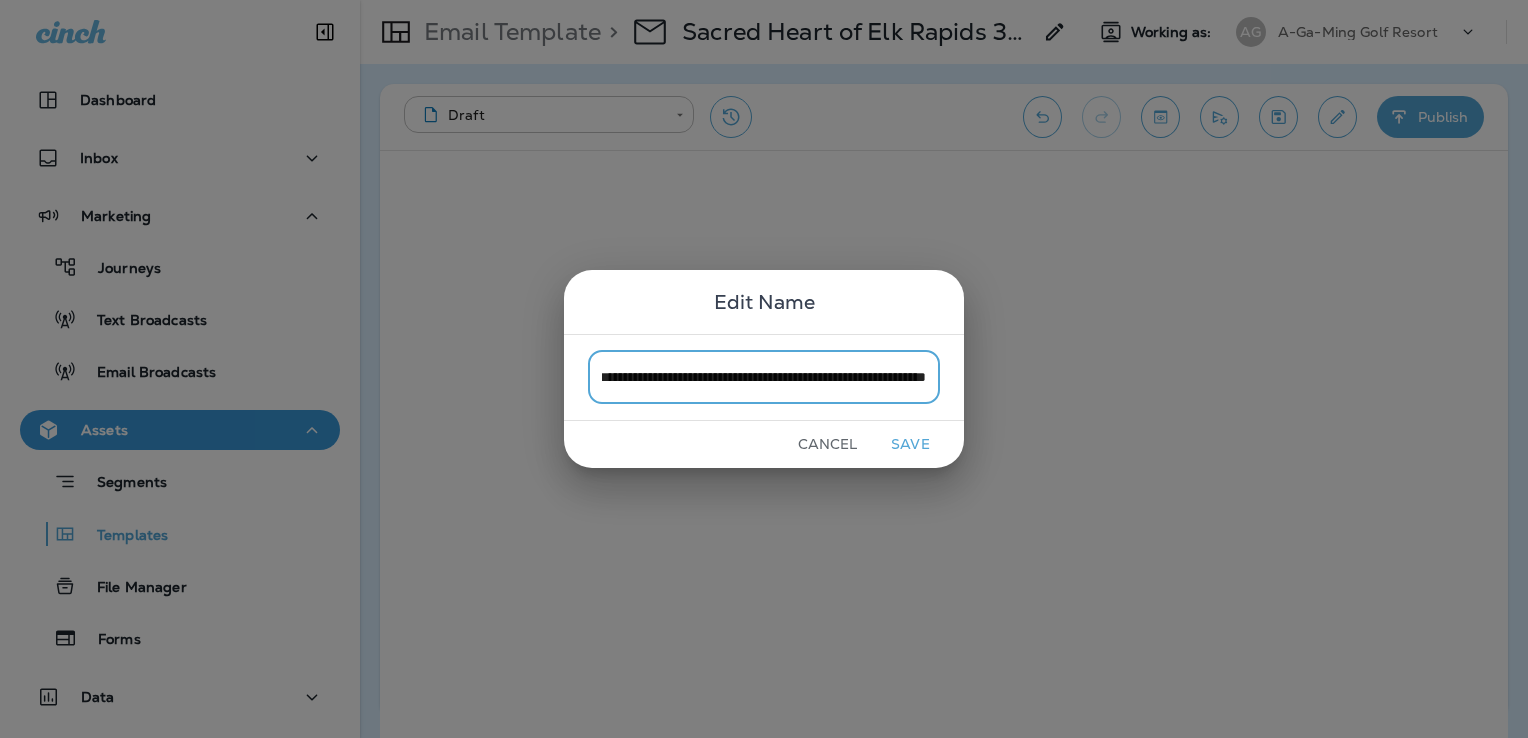 scroll, scrollTop: 0, scrollLeft: 128, axis: horizontal 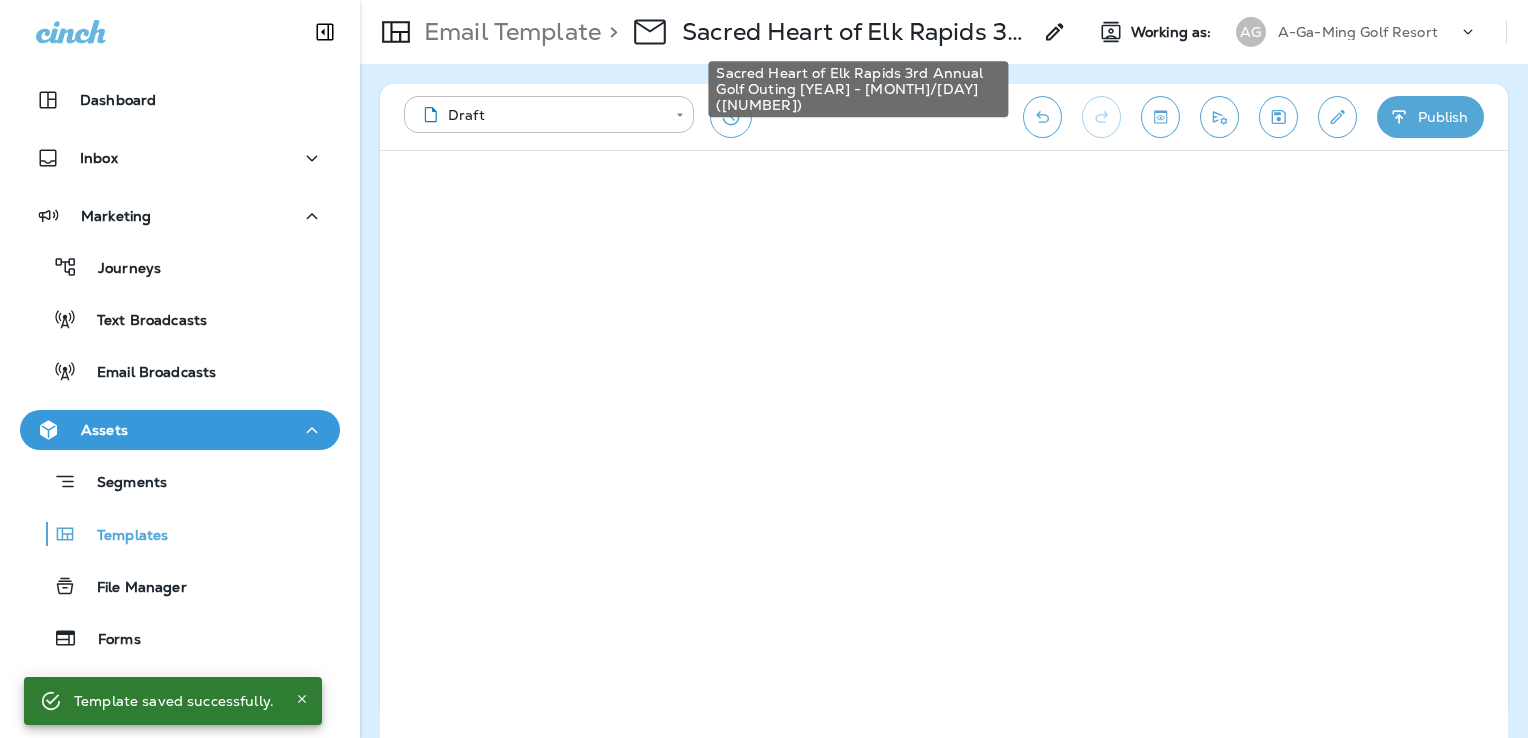 click on "Sacred Heart of Elk Rapids 3rd Annual Golf Outing [YEAR] - [MONTH]/[DAY] ([NUMBER])" at bounding box center [856, 32] 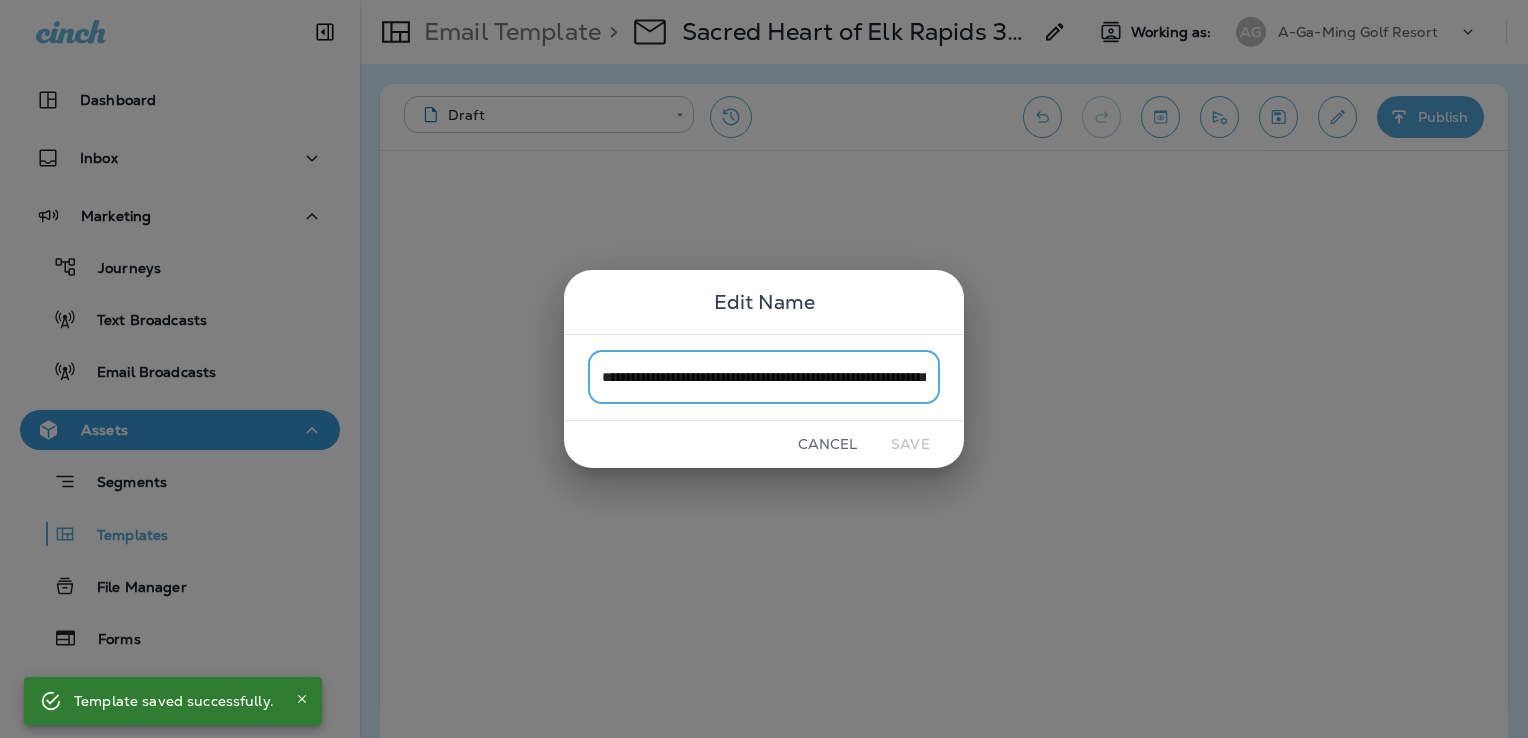 scroll, scrollTop: 0, scrollLeft: 128, axis: horizontal 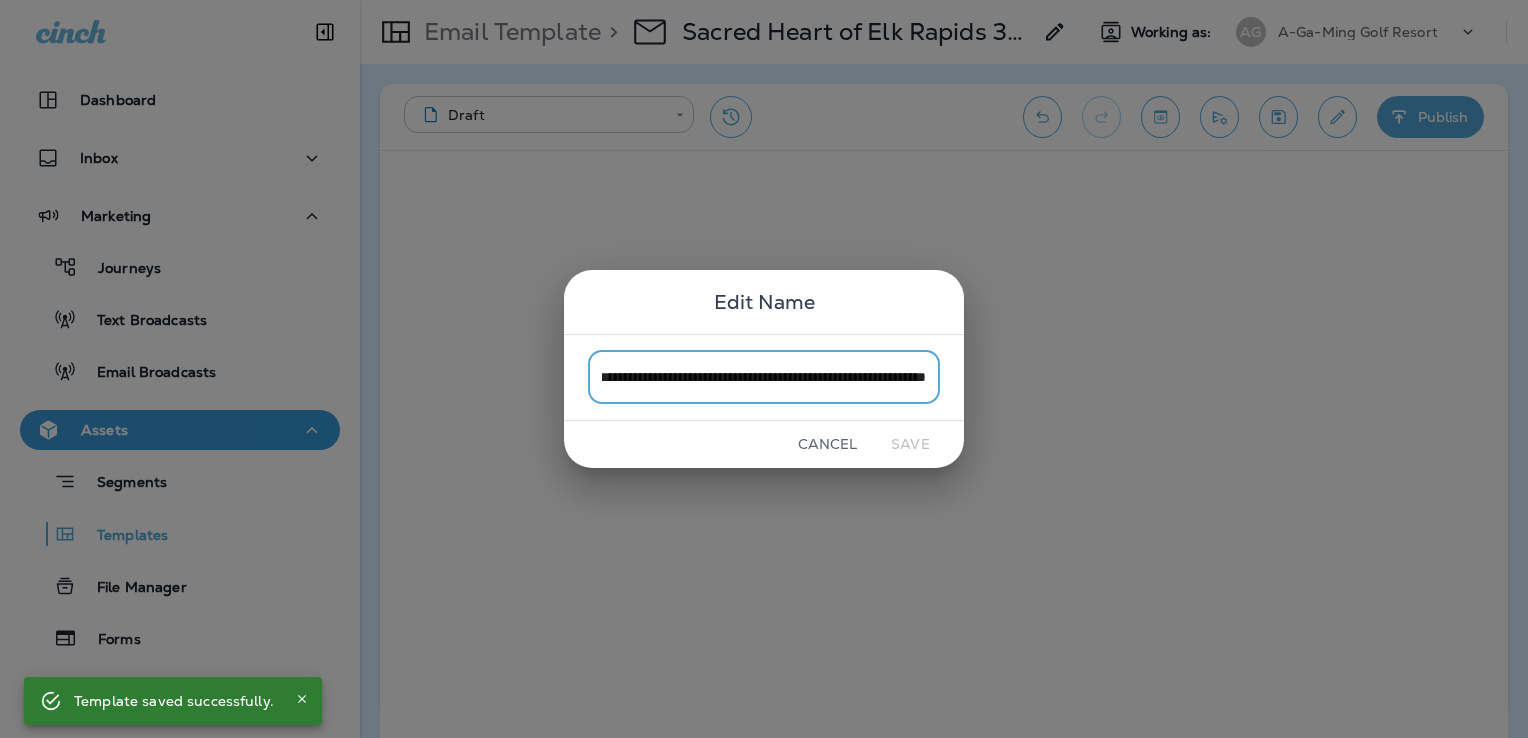 drag, startPoint x: 836, startPoint y: 442, endPoint x: 897, endPoint y: 422, distance: 64.195015 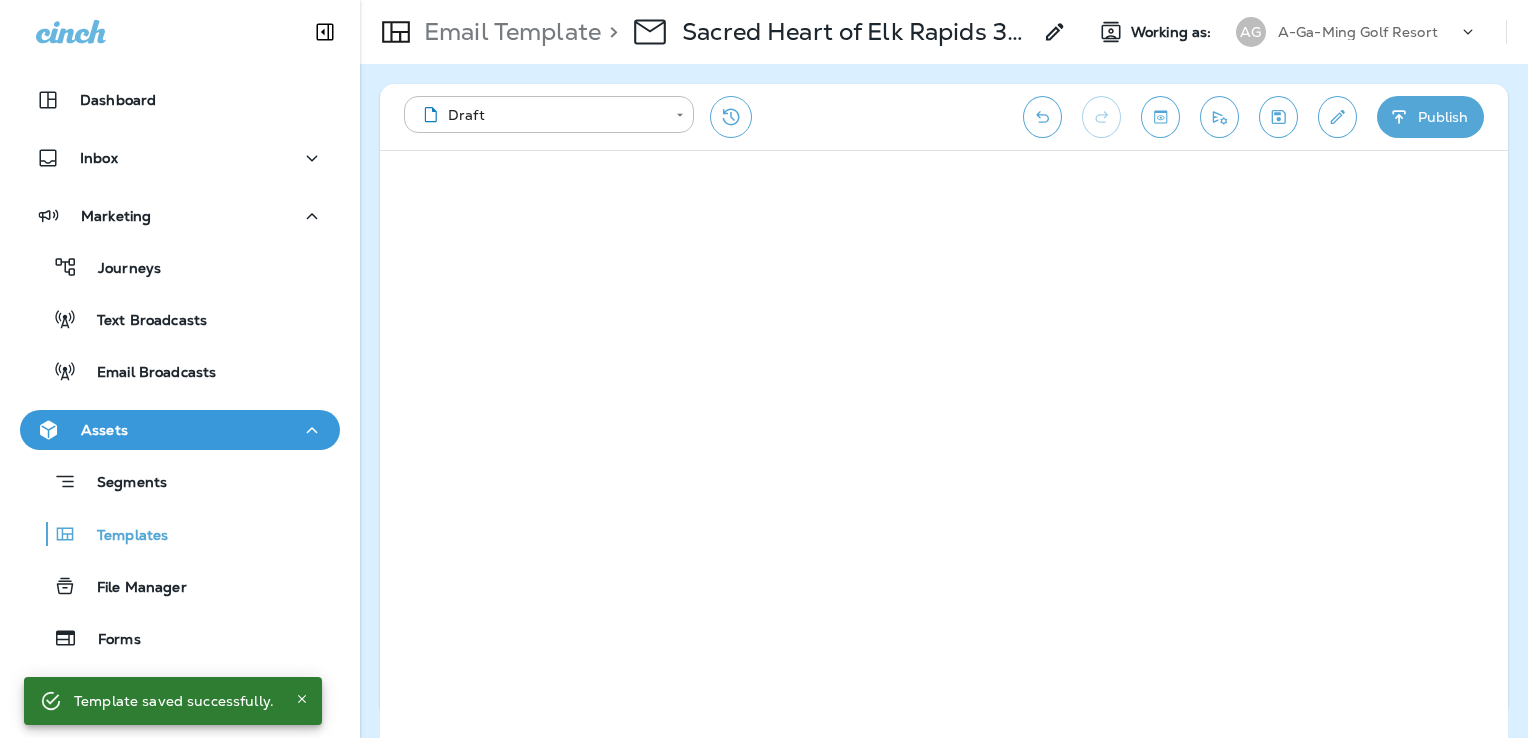 click 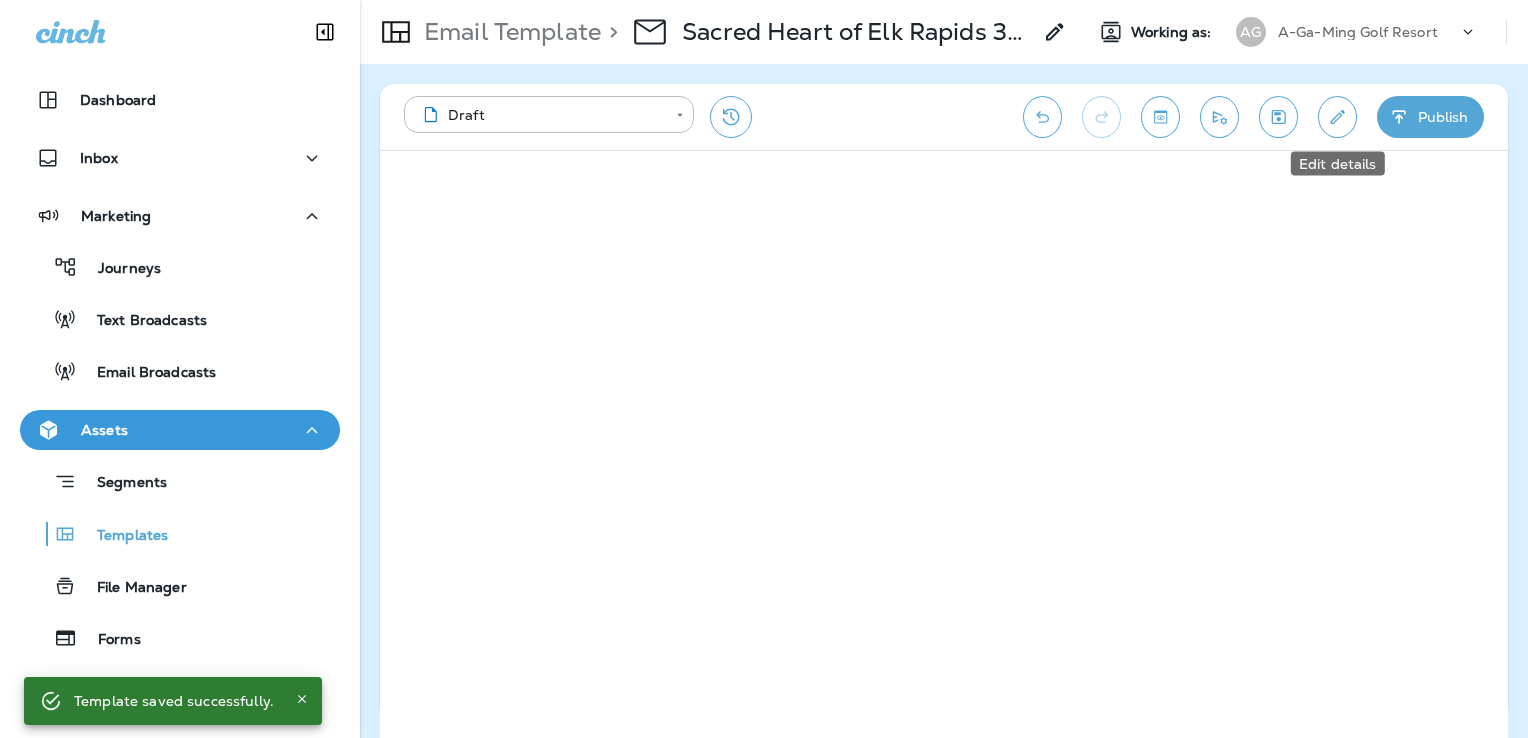 click 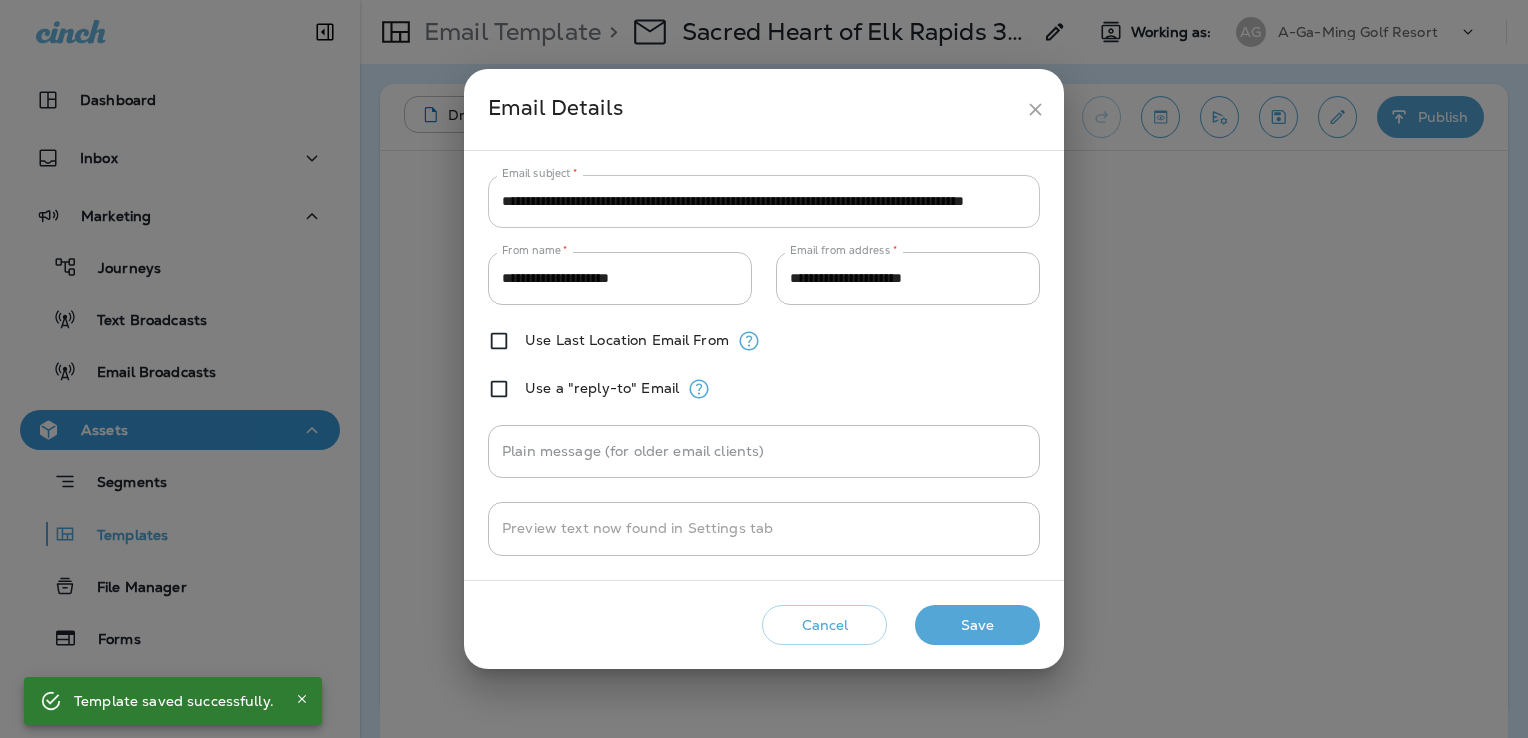 click on "**********" at bounding box center [764, 201] 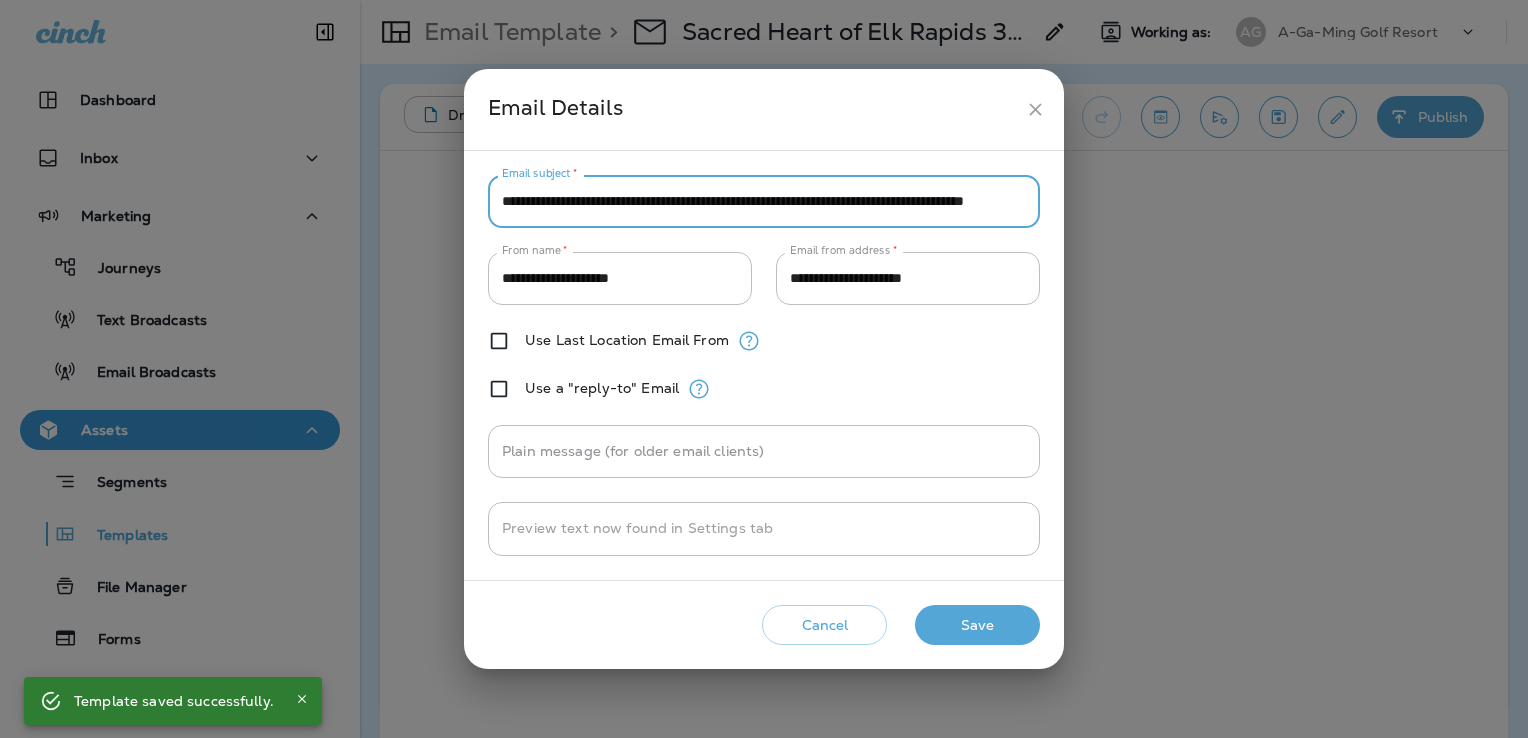 click on "**********" at bounding box center [764, 201] 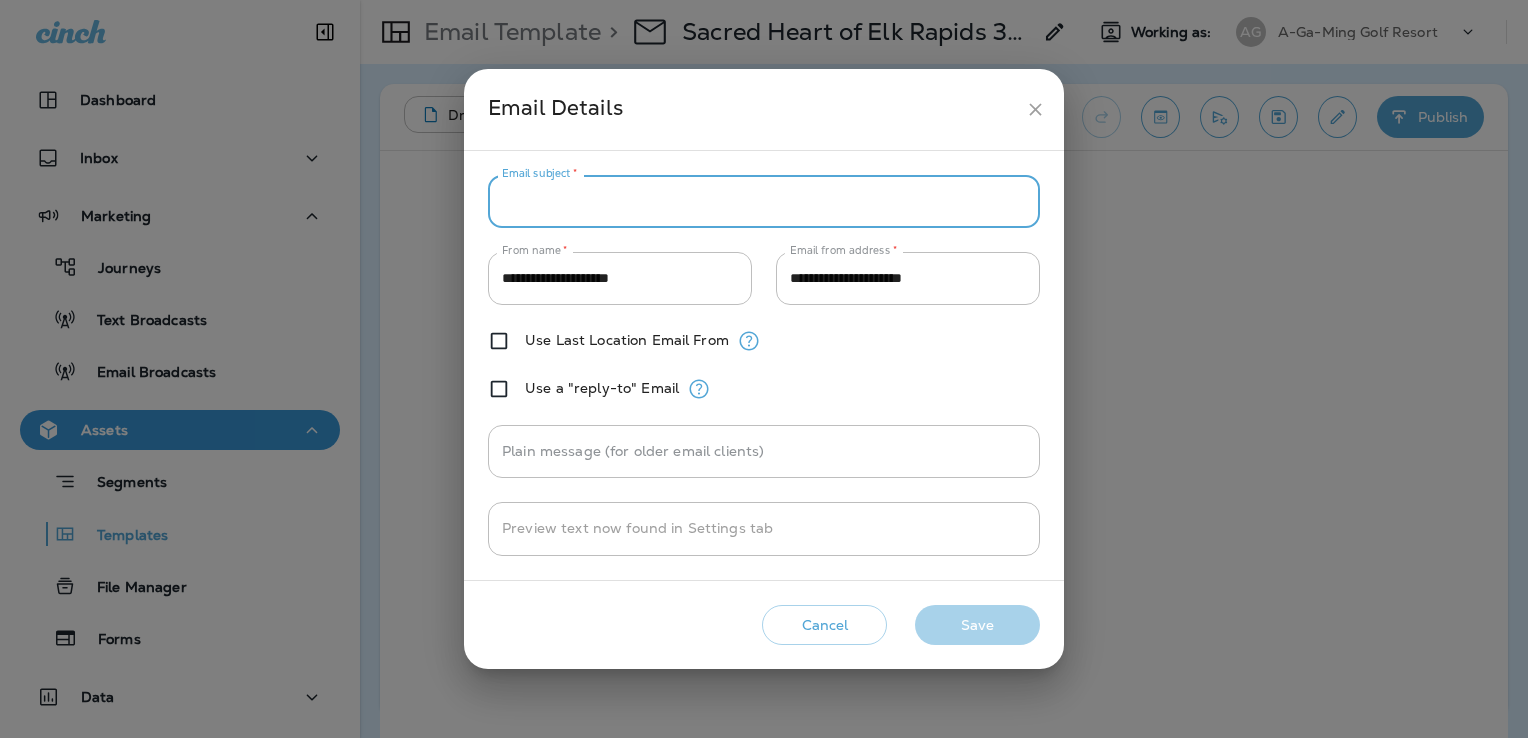 type on "*" 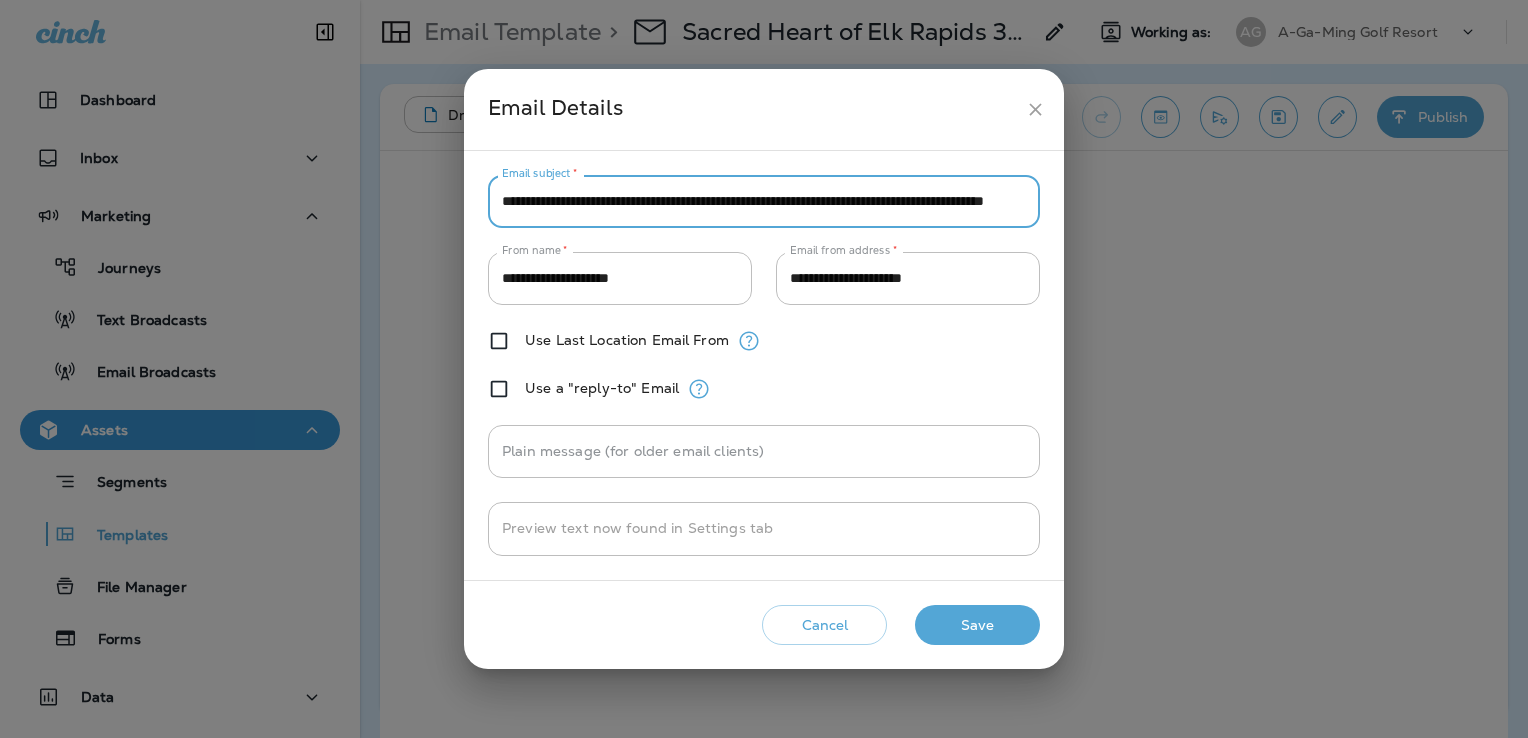 scroll, scrollTop: 0, scrollLeft: 137, axis: horizontal 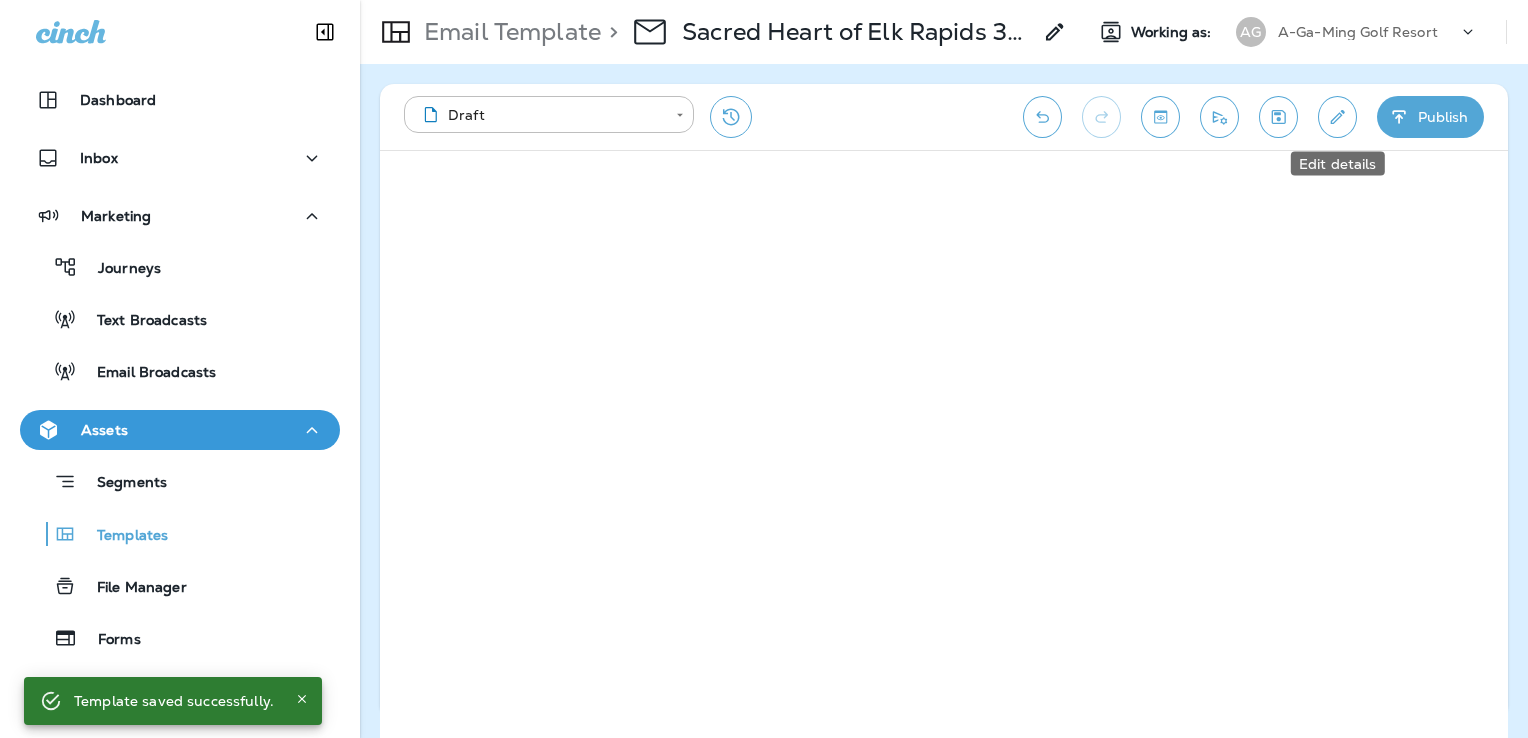 click 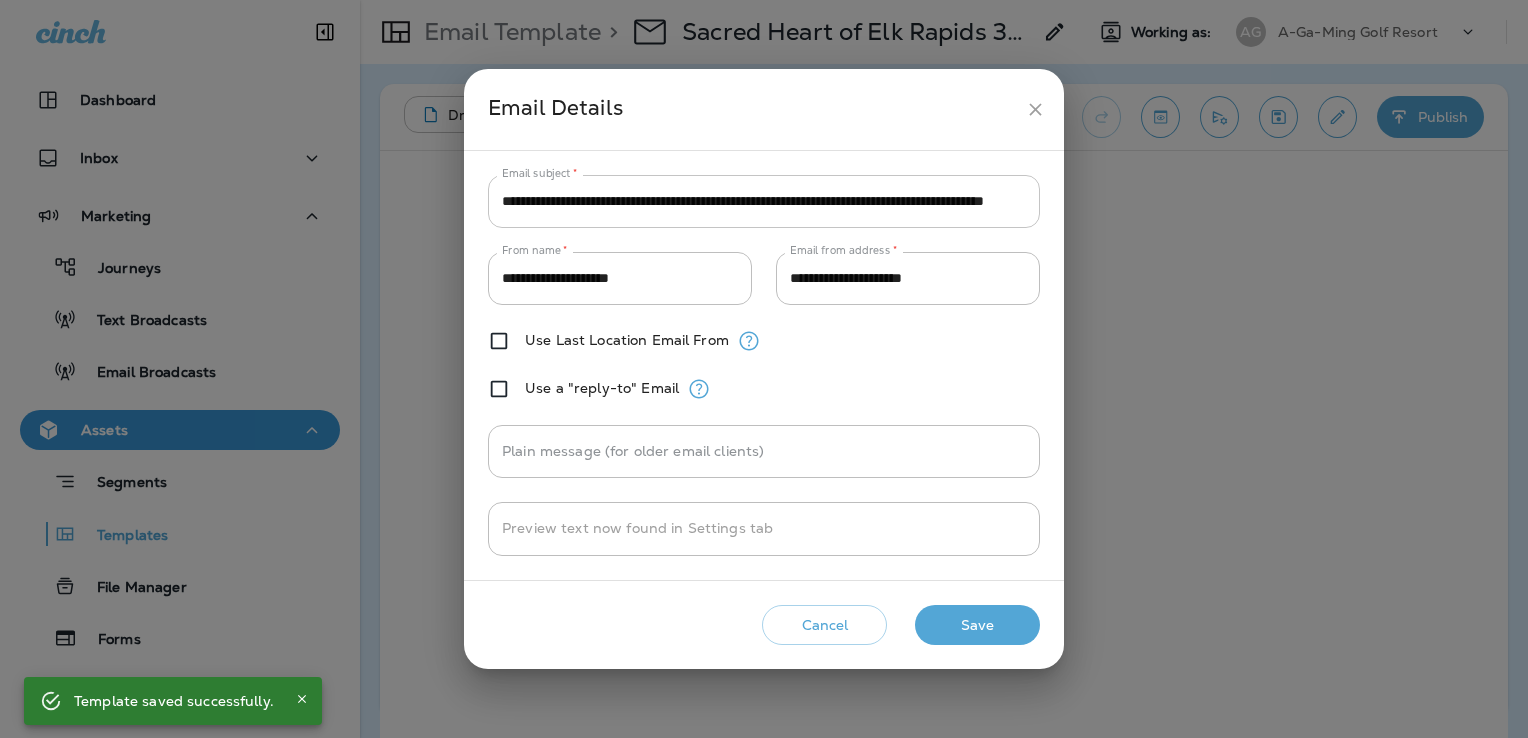 click on "**********" at bounding box center [764, 201] 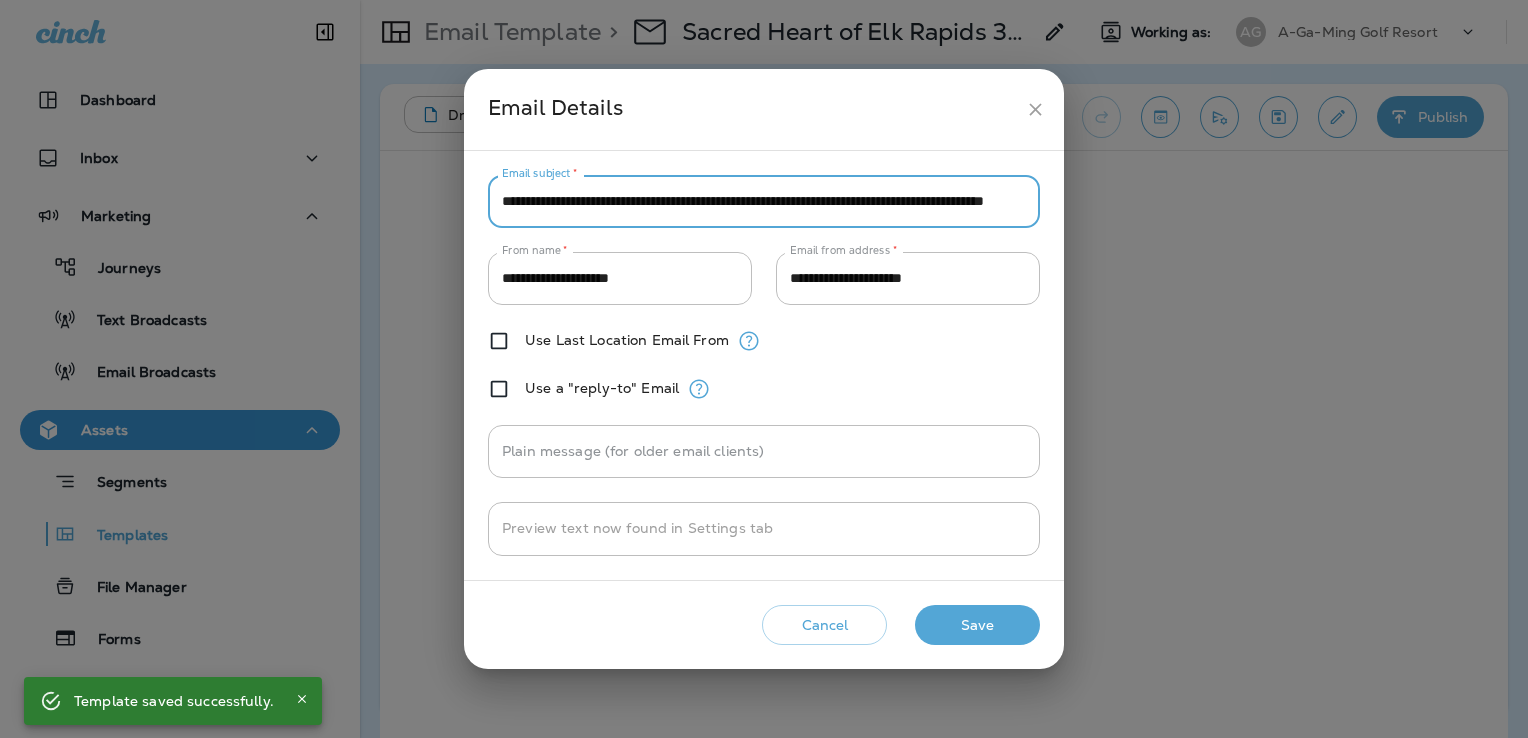 paste on "******" 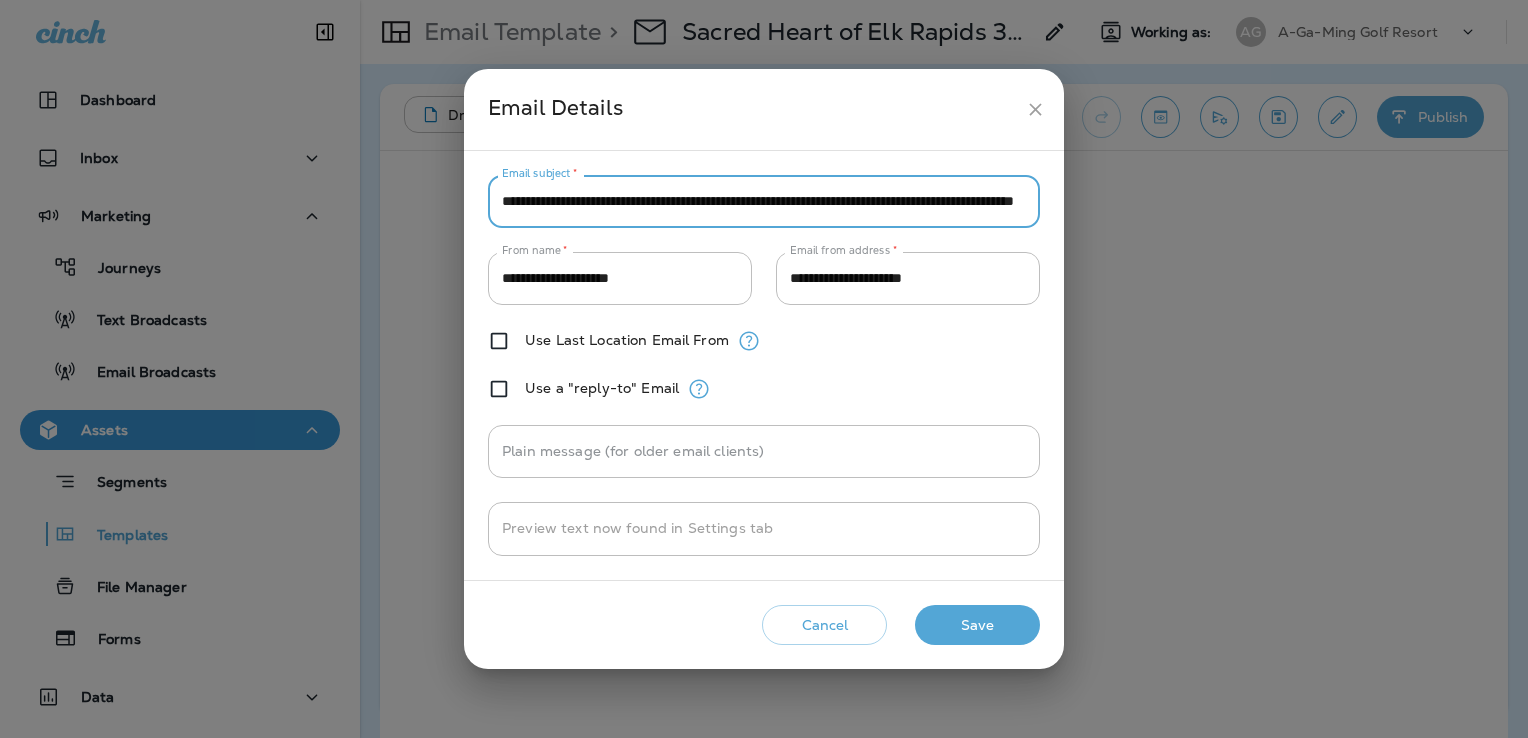 click on "**********" at bounding box center [764, 201] 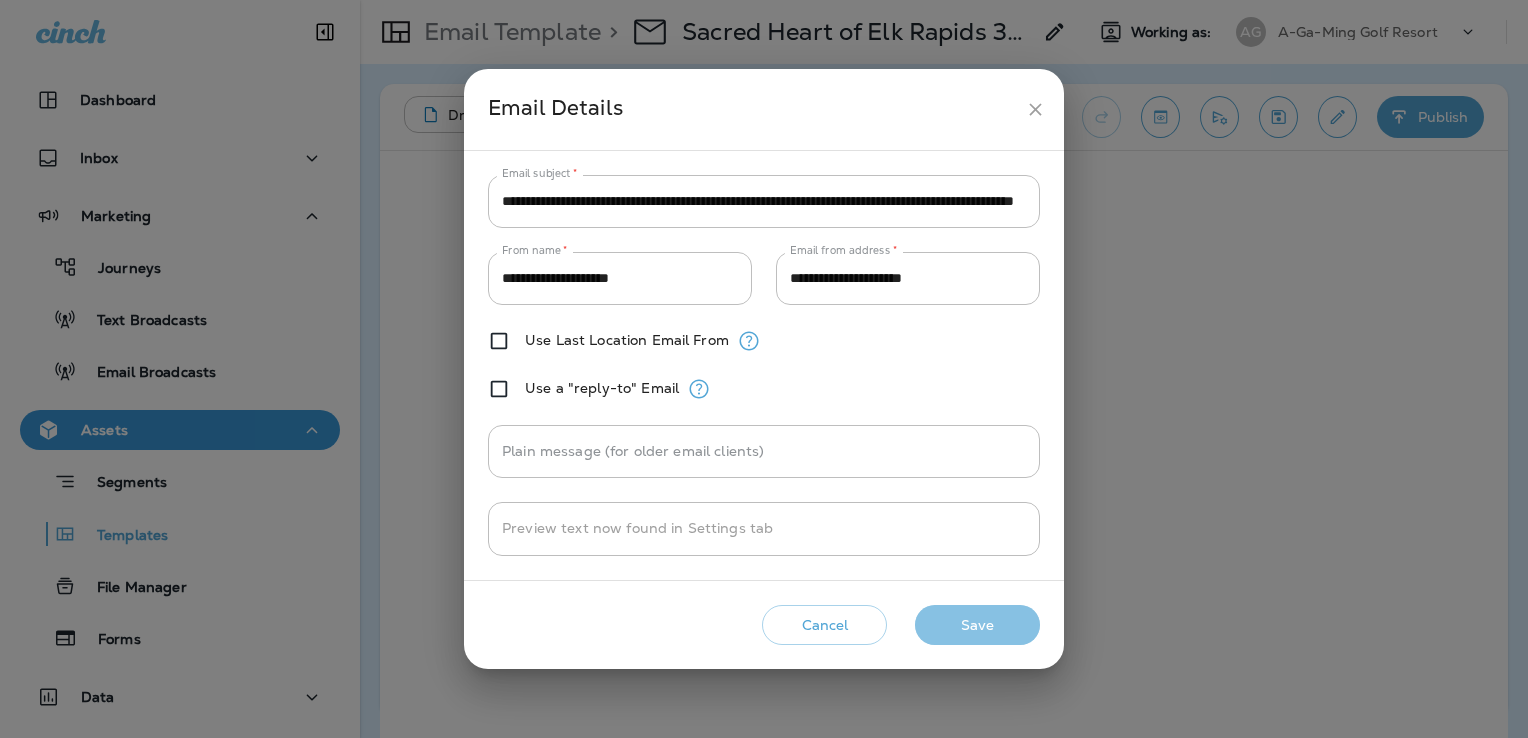 click on "Save" at bounding box center (977, 625) 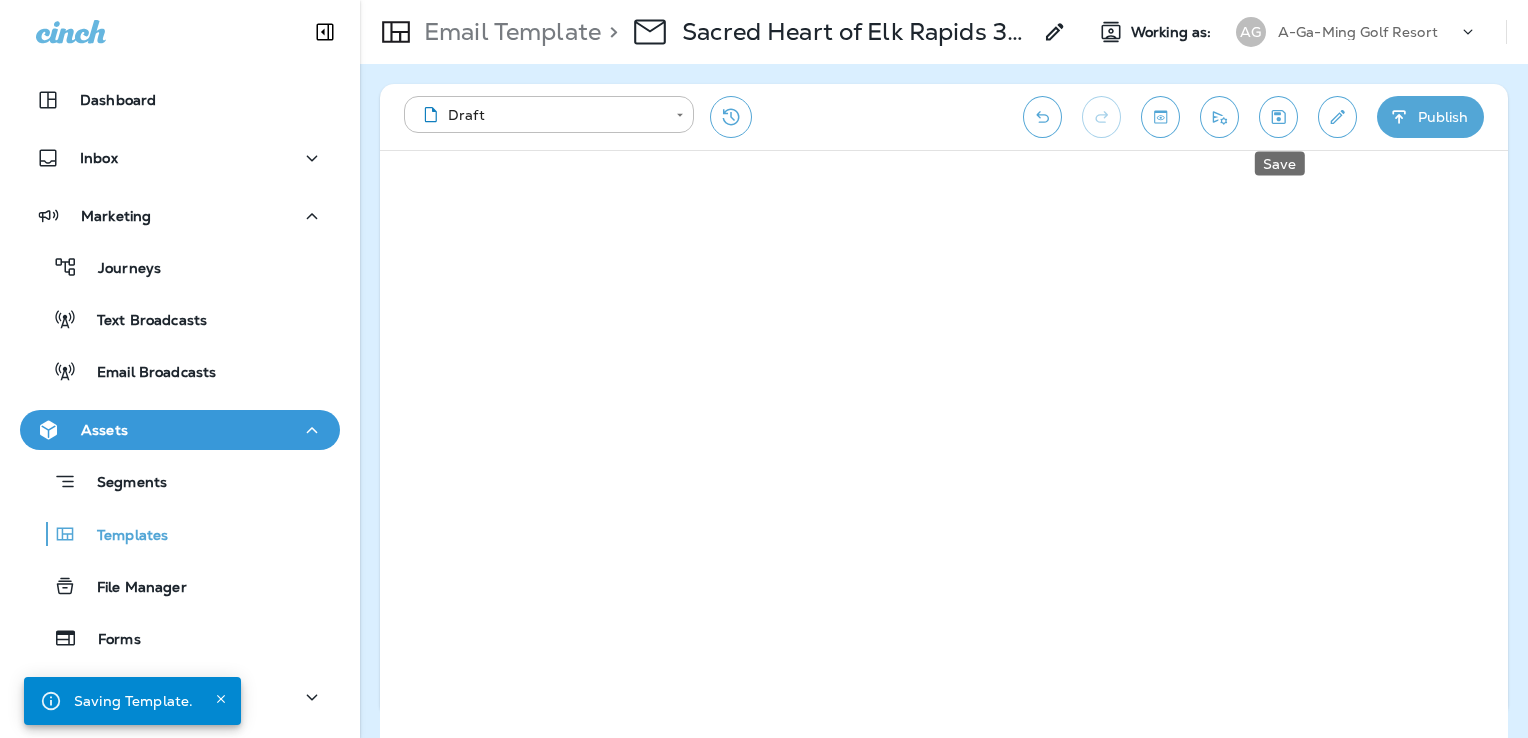 click 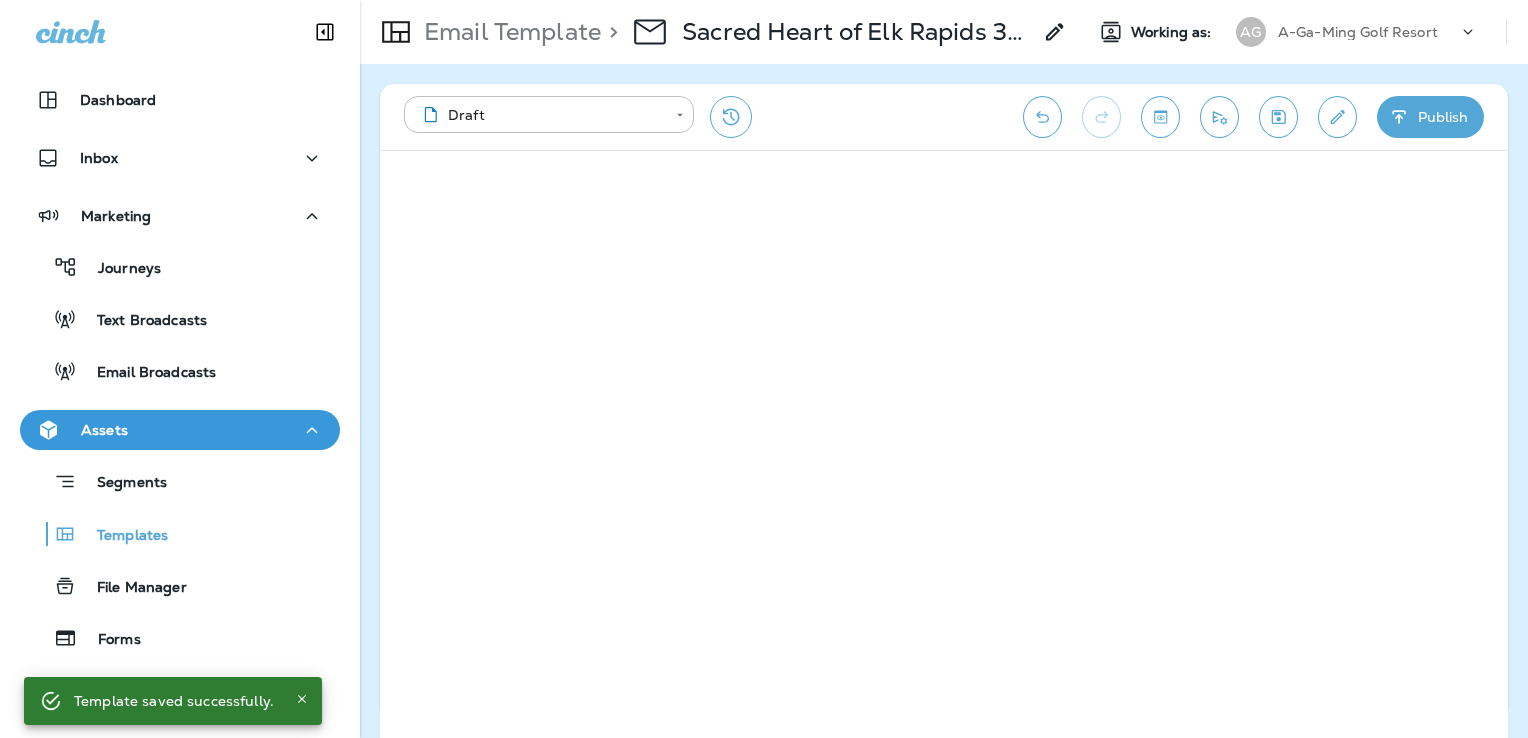 click on "Publish" at bounding box center (1430, 117) 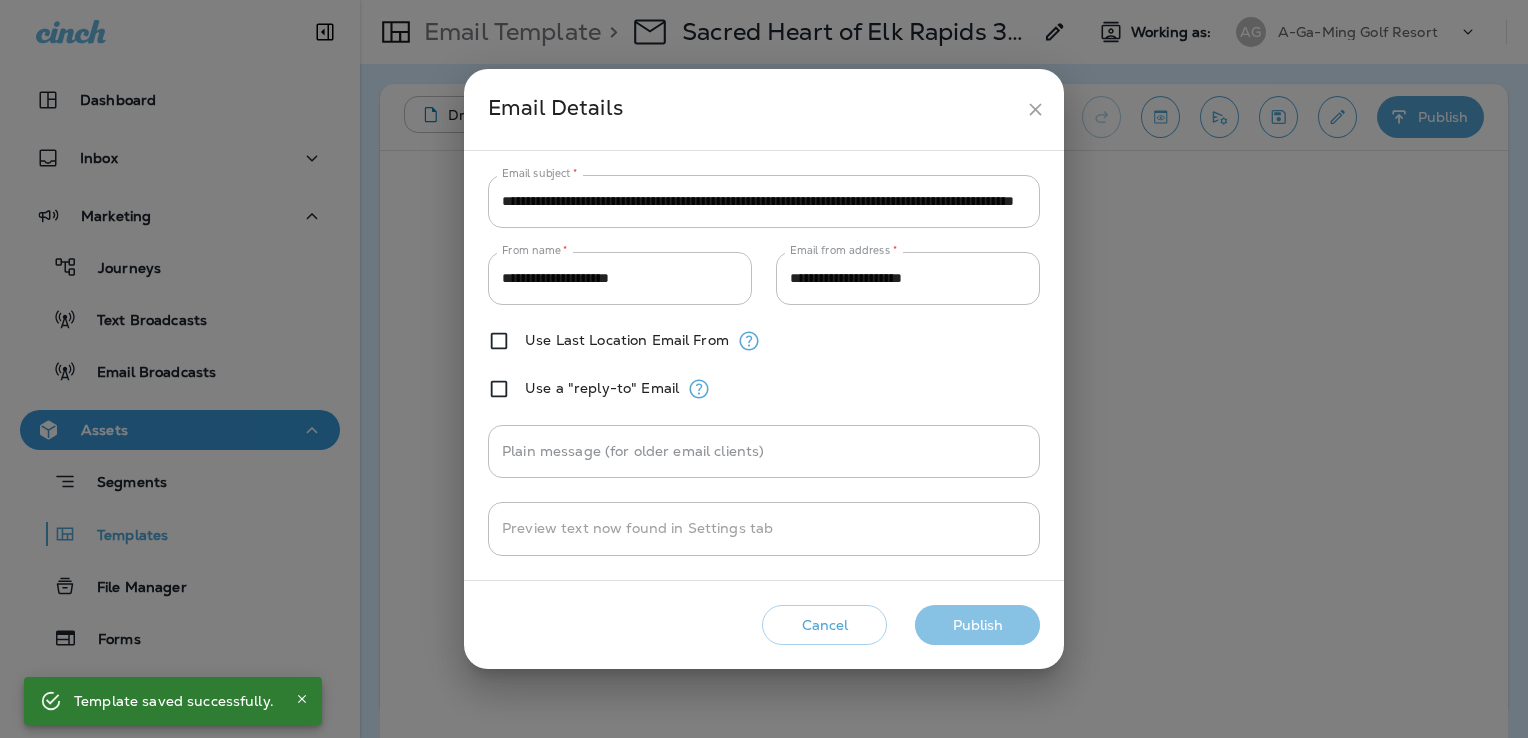 click on "Publish" at bounding box center [977, 625] 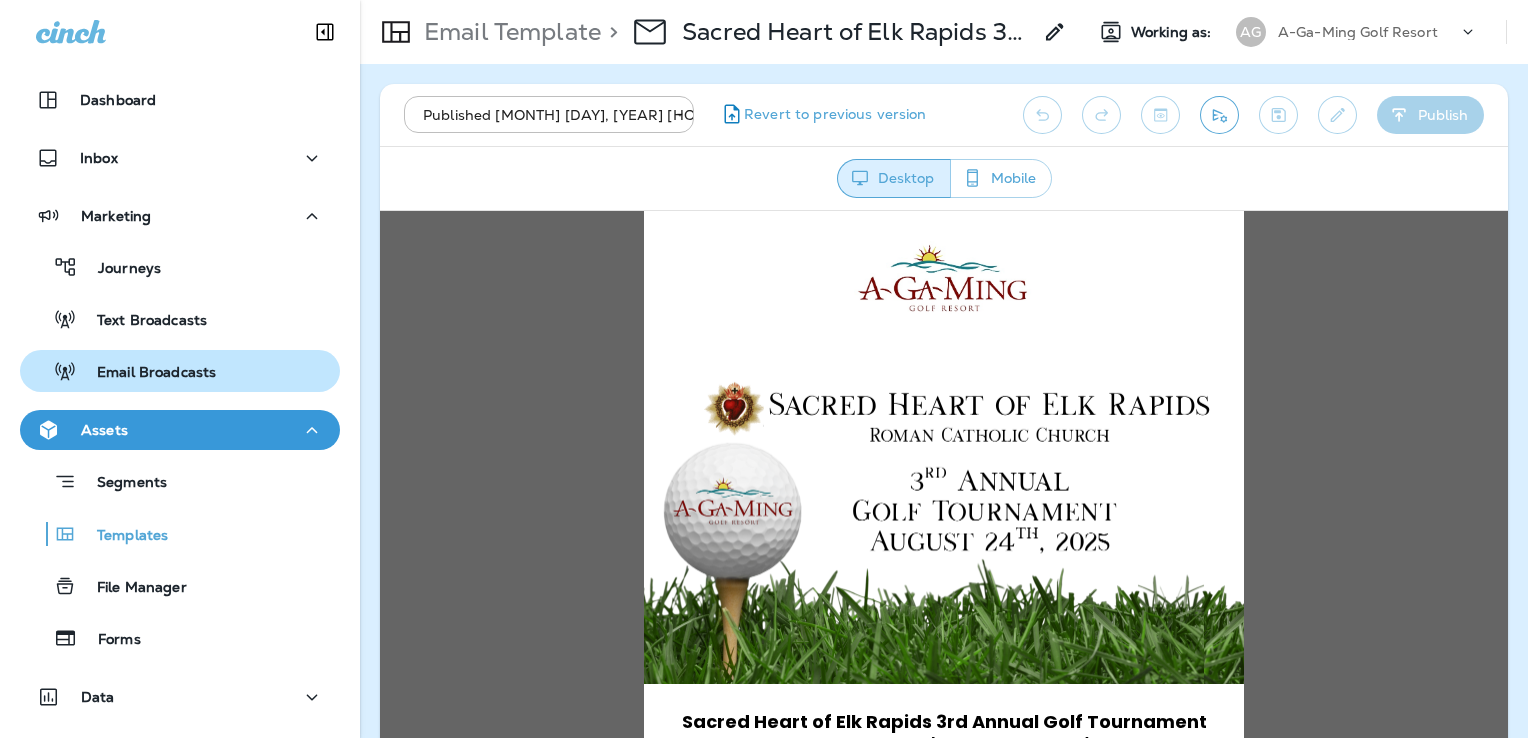 scroll, scrollTop: 0, scrollLeft: 0, axis: both 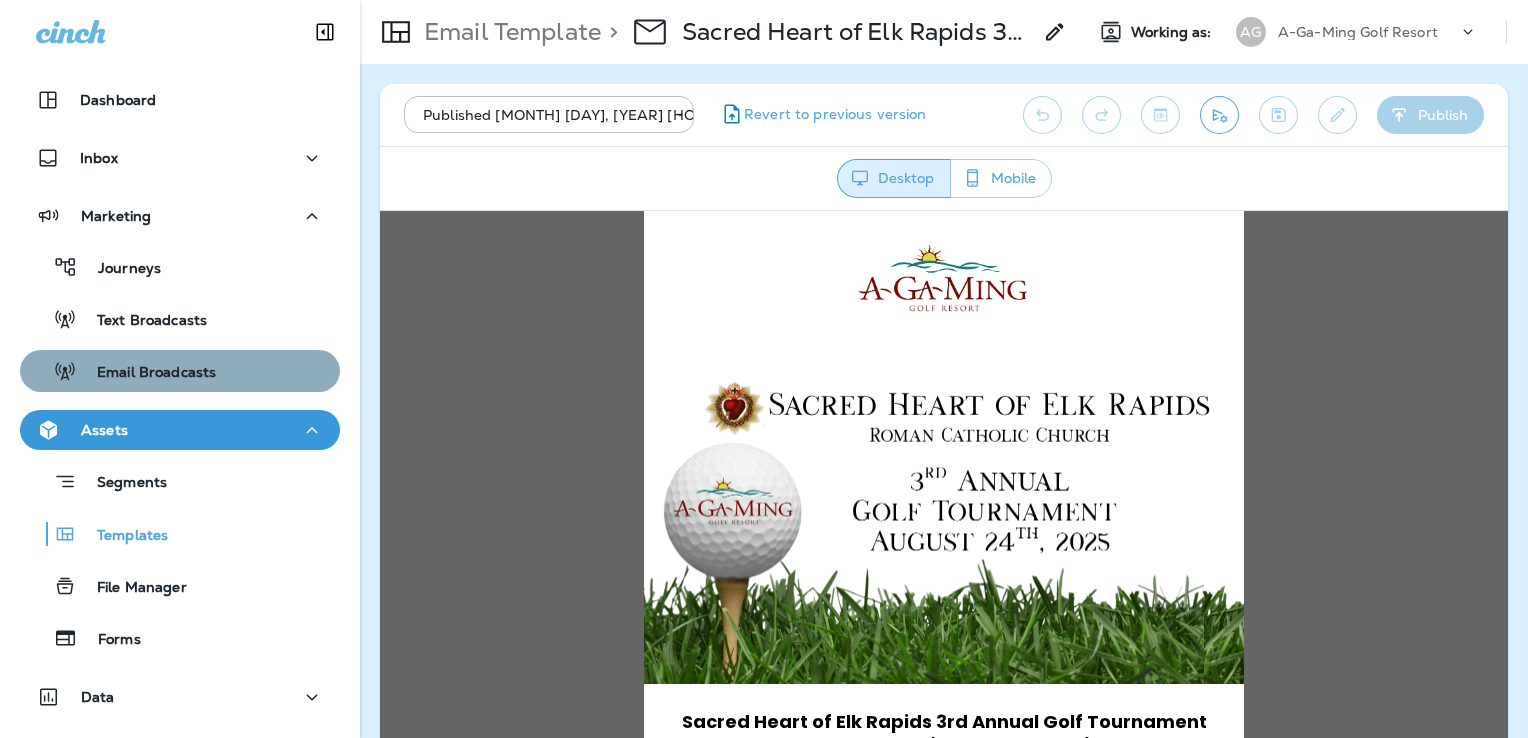 click on "Email Broadcasts" at bounding box center (146, 373) 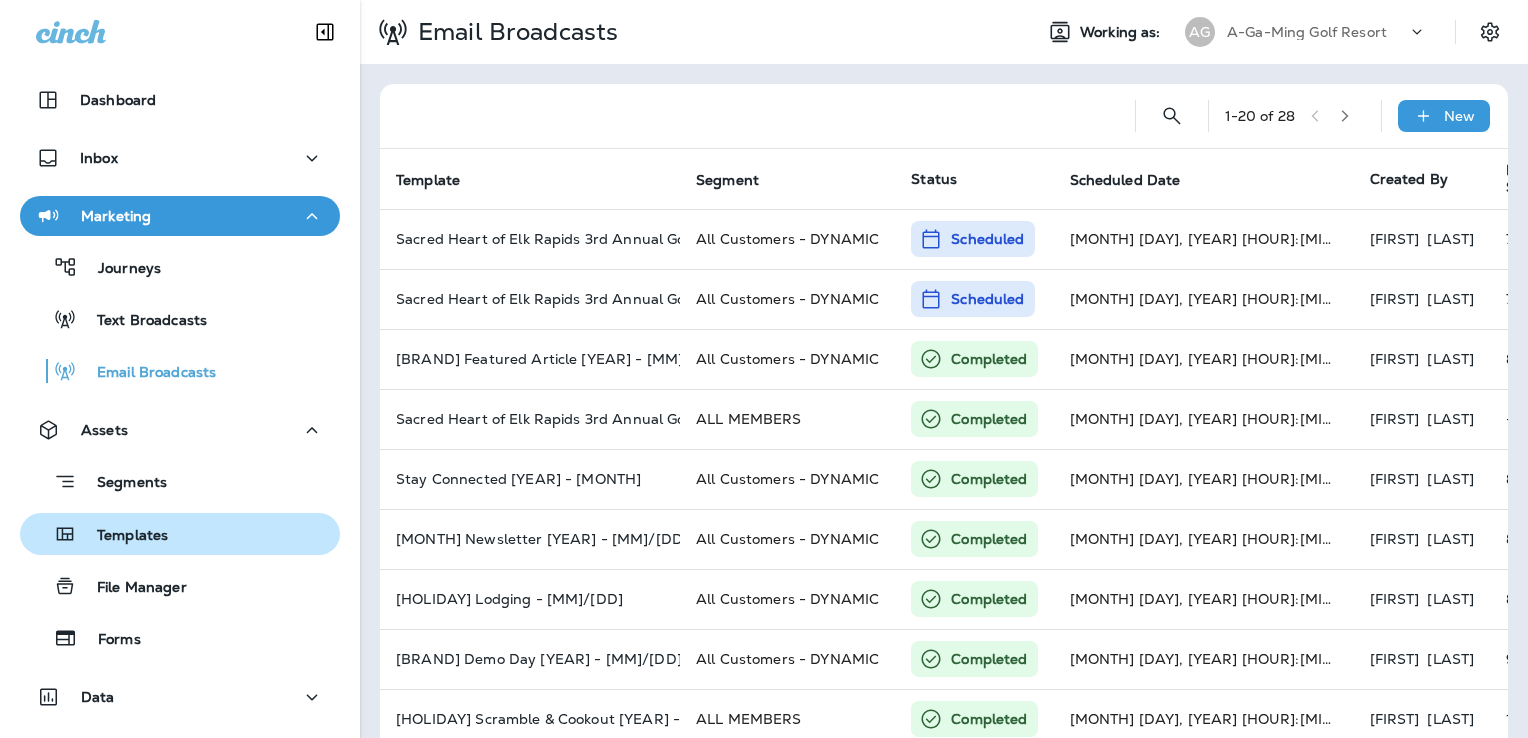 click on "Templates" at bounding box center (122, 536) 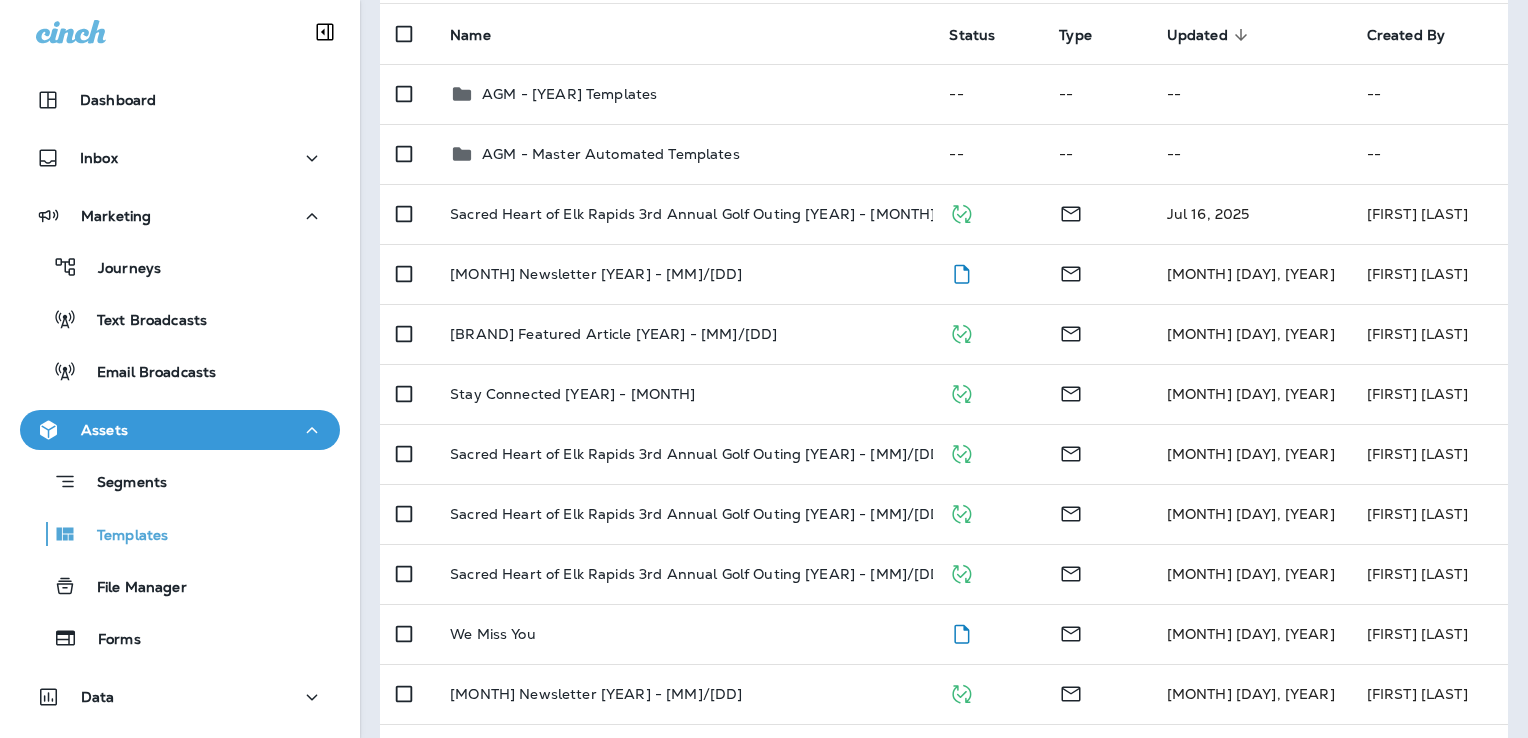 scroll, scrollTop: 200, scrollLeft: 0, axis: vertical 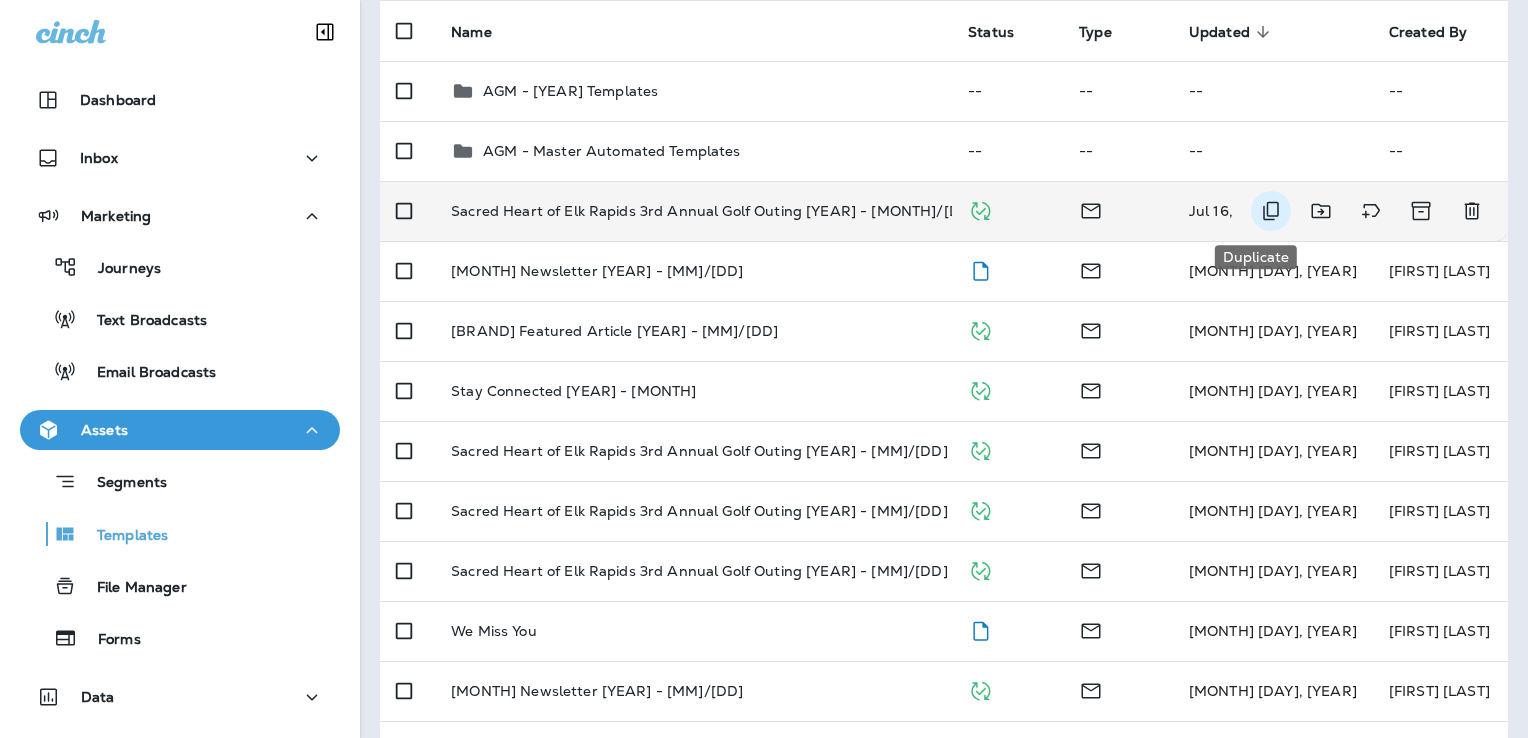 click 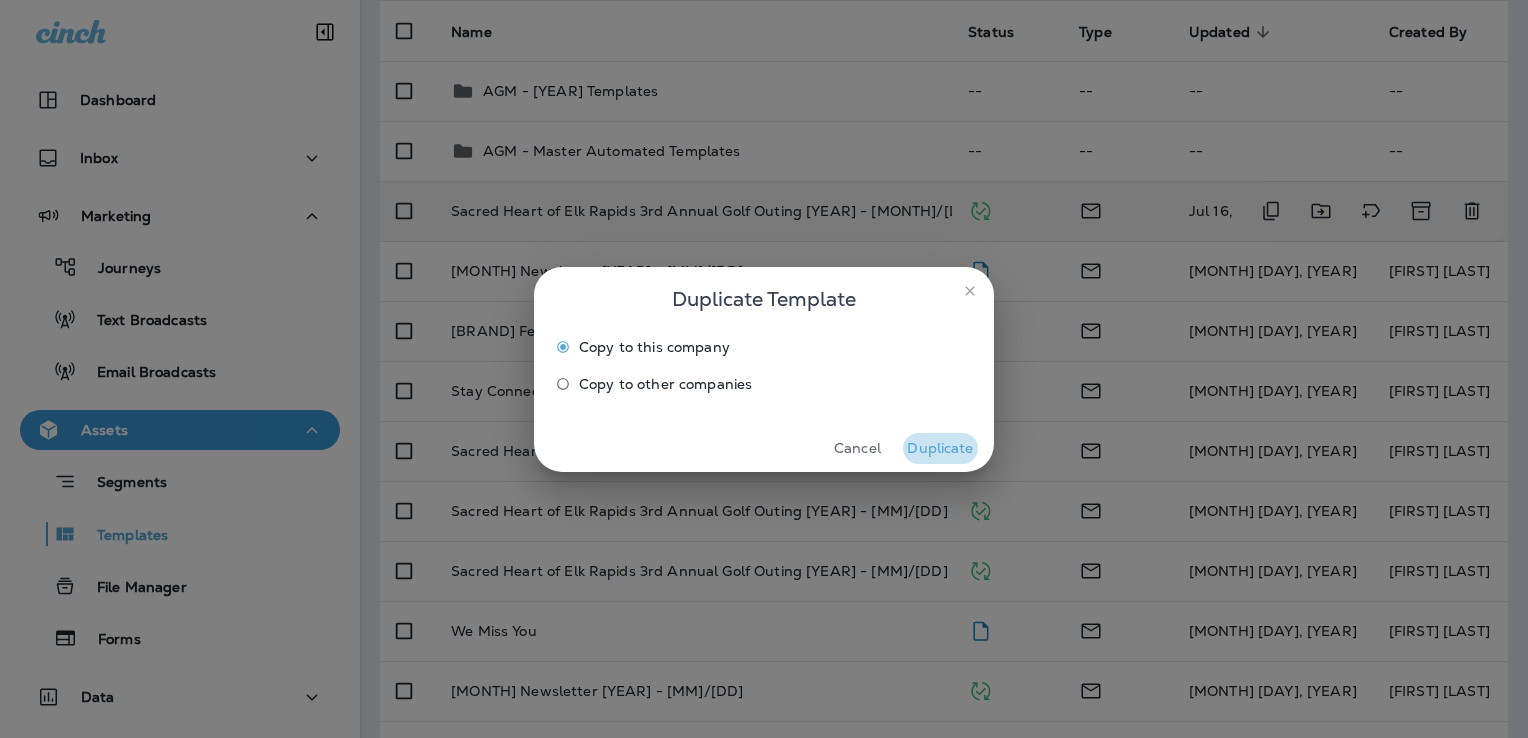 click on "Duplicate" at bounding box center [940, 448] 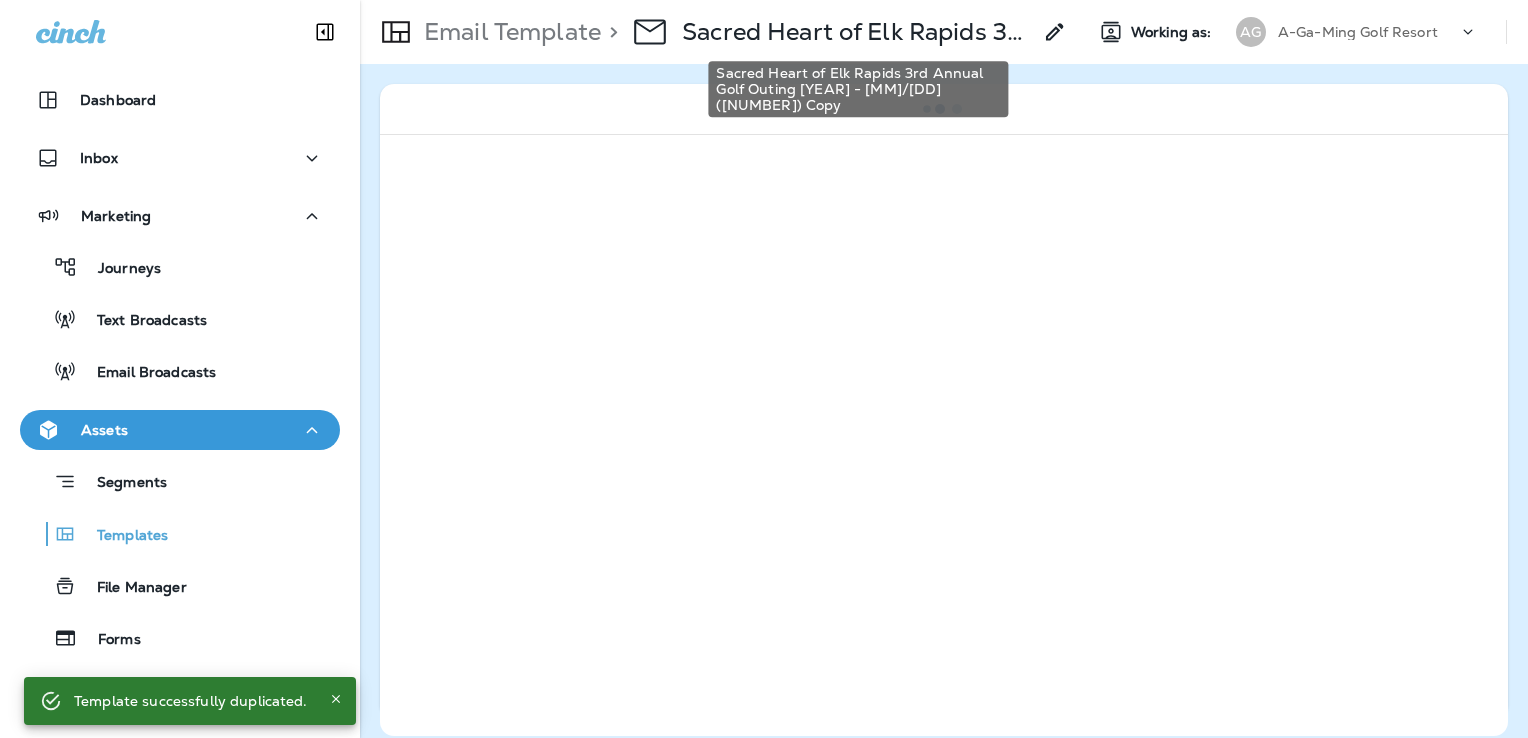 click on "Sacred Heart of Elk Rapids 3rd Annual Golf Outing [YEAR] - [MM]/[DD] ([NUMBER]) Copy" at bounding box center (856, 32) 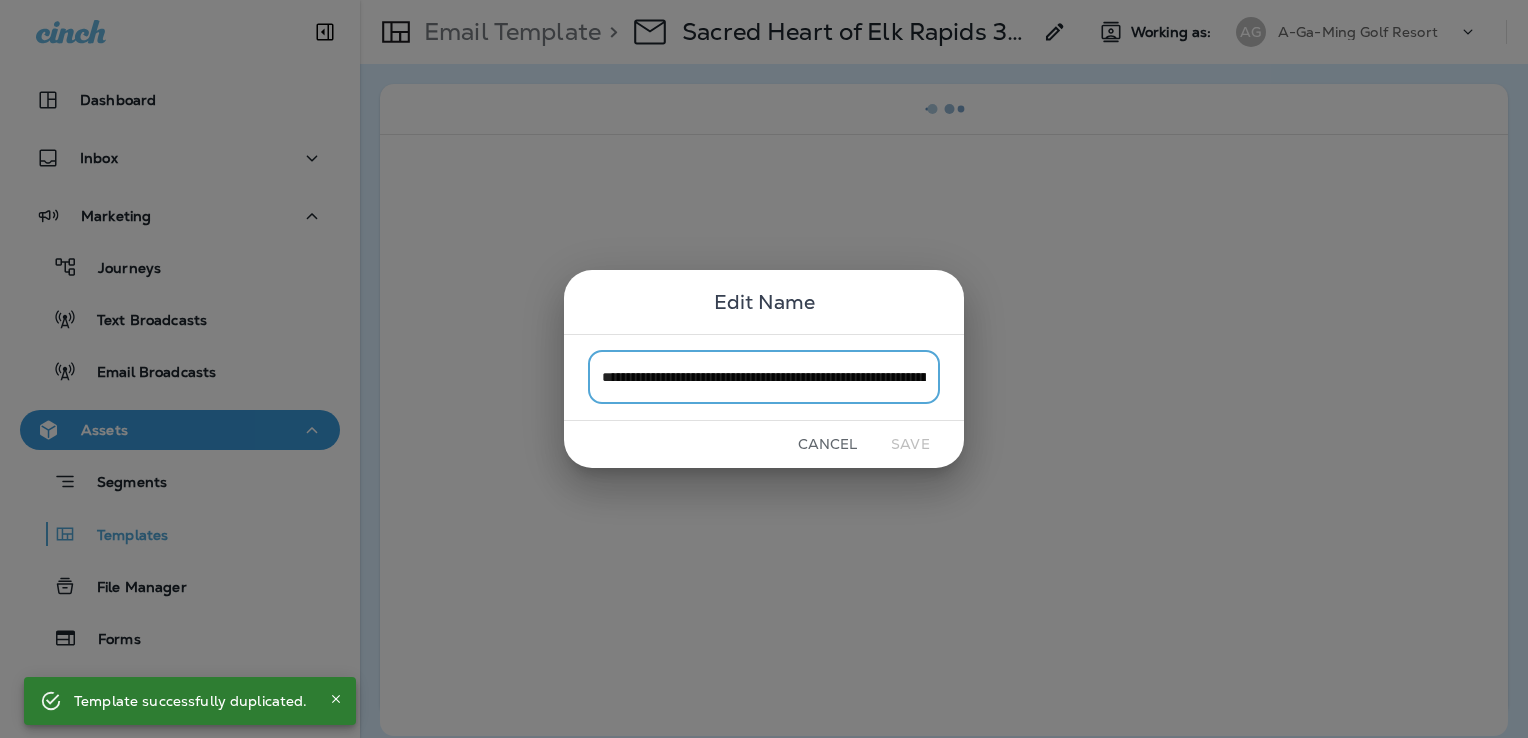 scroll, scrollTop: 0, scrollLeft: 166, axis: horizontal 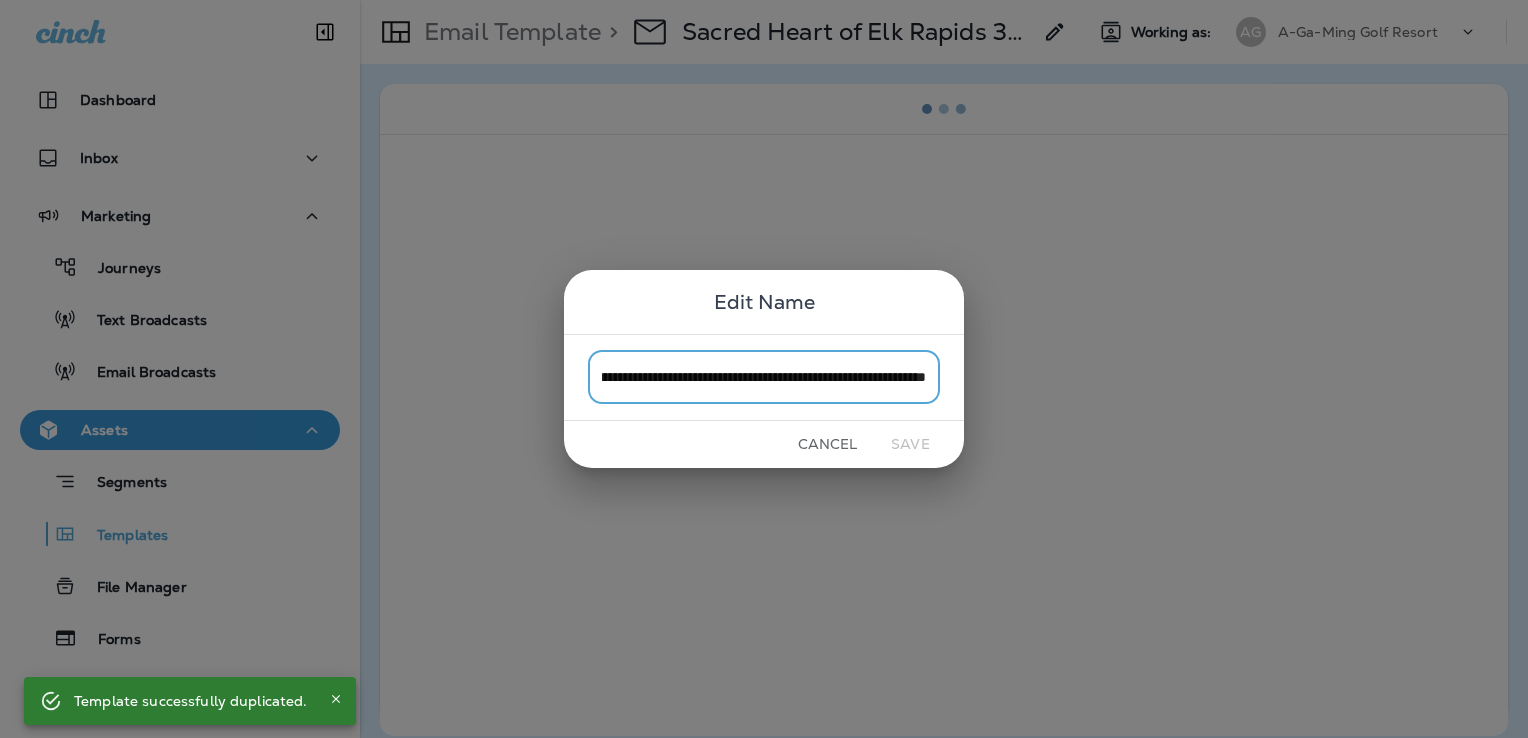 click on "**********" at bounding box center [764, 377] 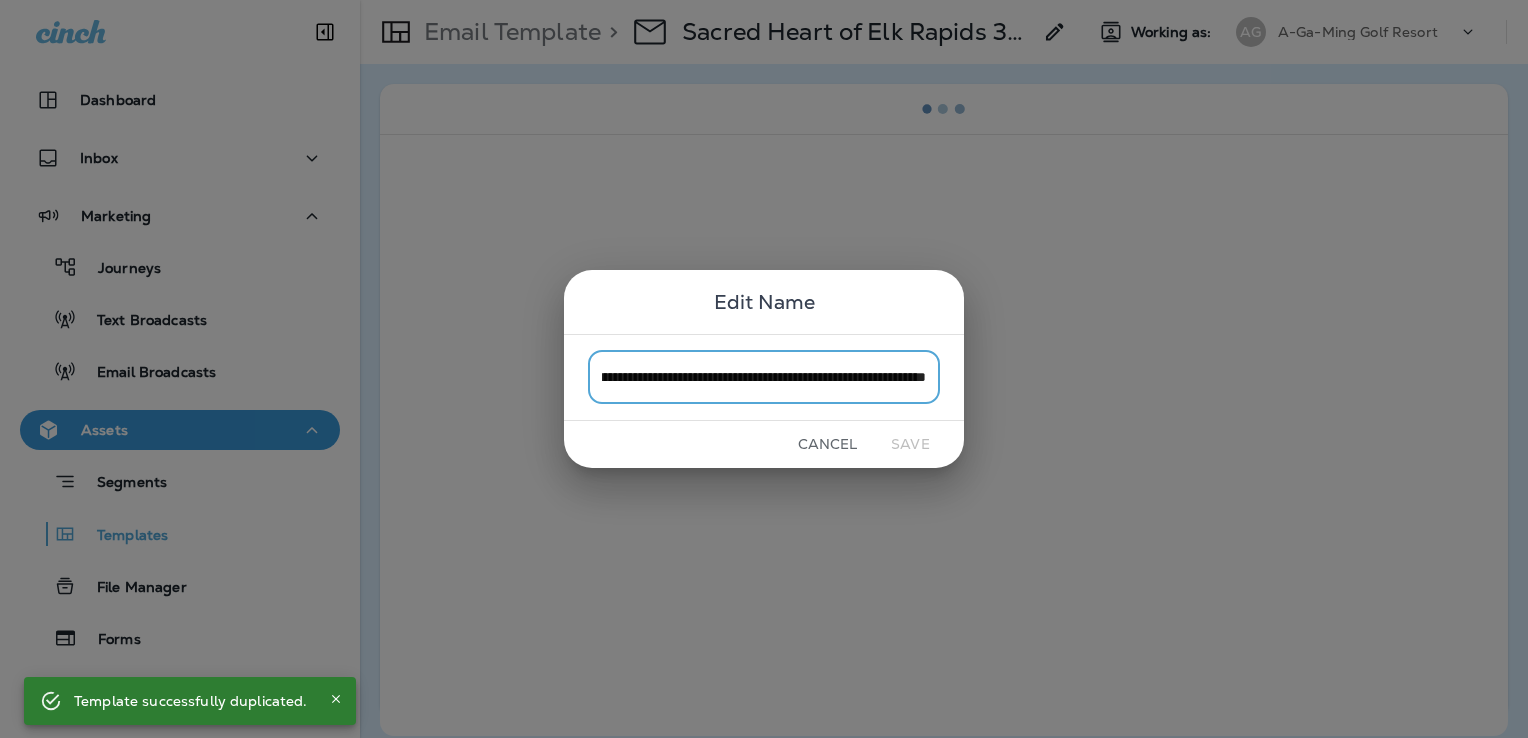 click on "**********" at bounding box center [764, 377] 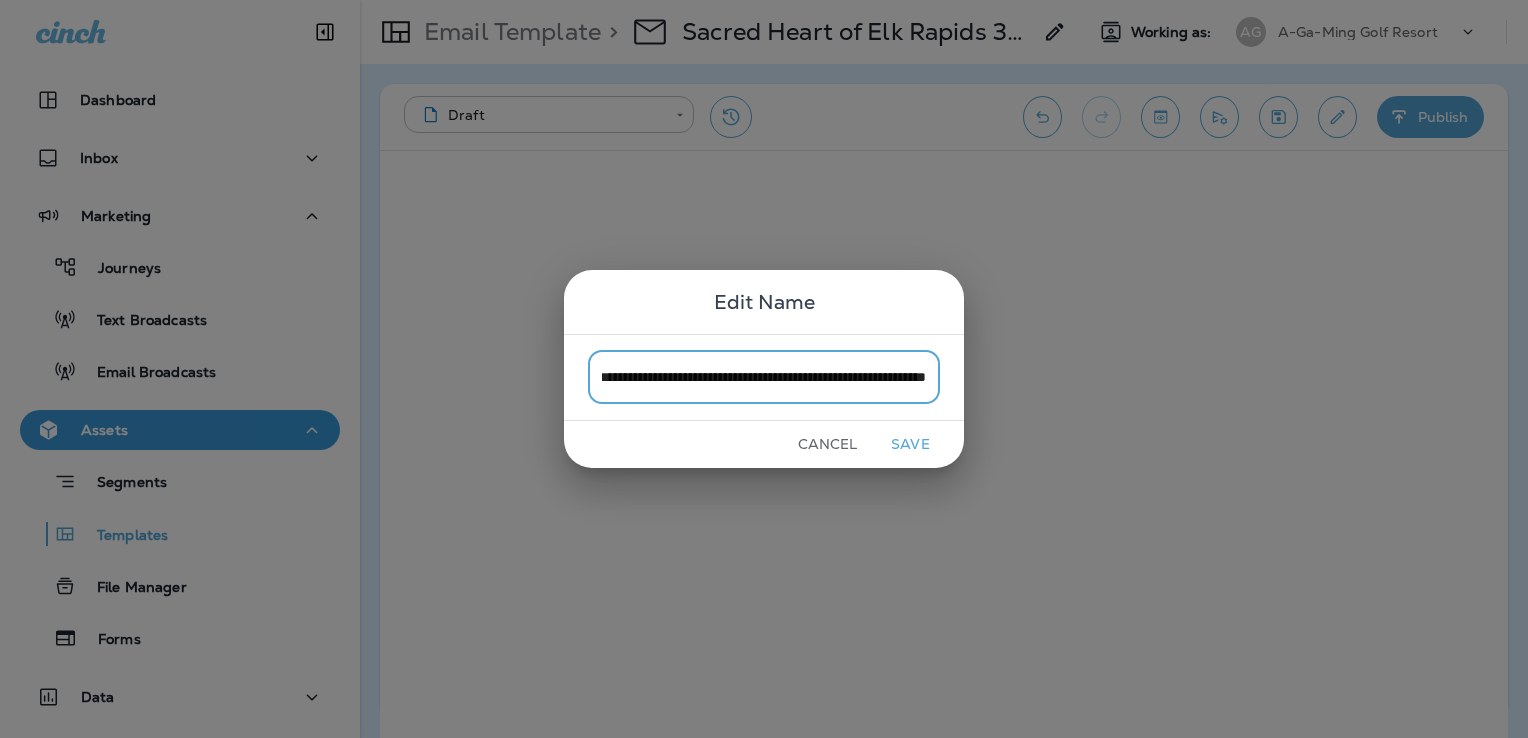scroll, scrollTop: 0, scrollLeft: 128, axis: horizontal 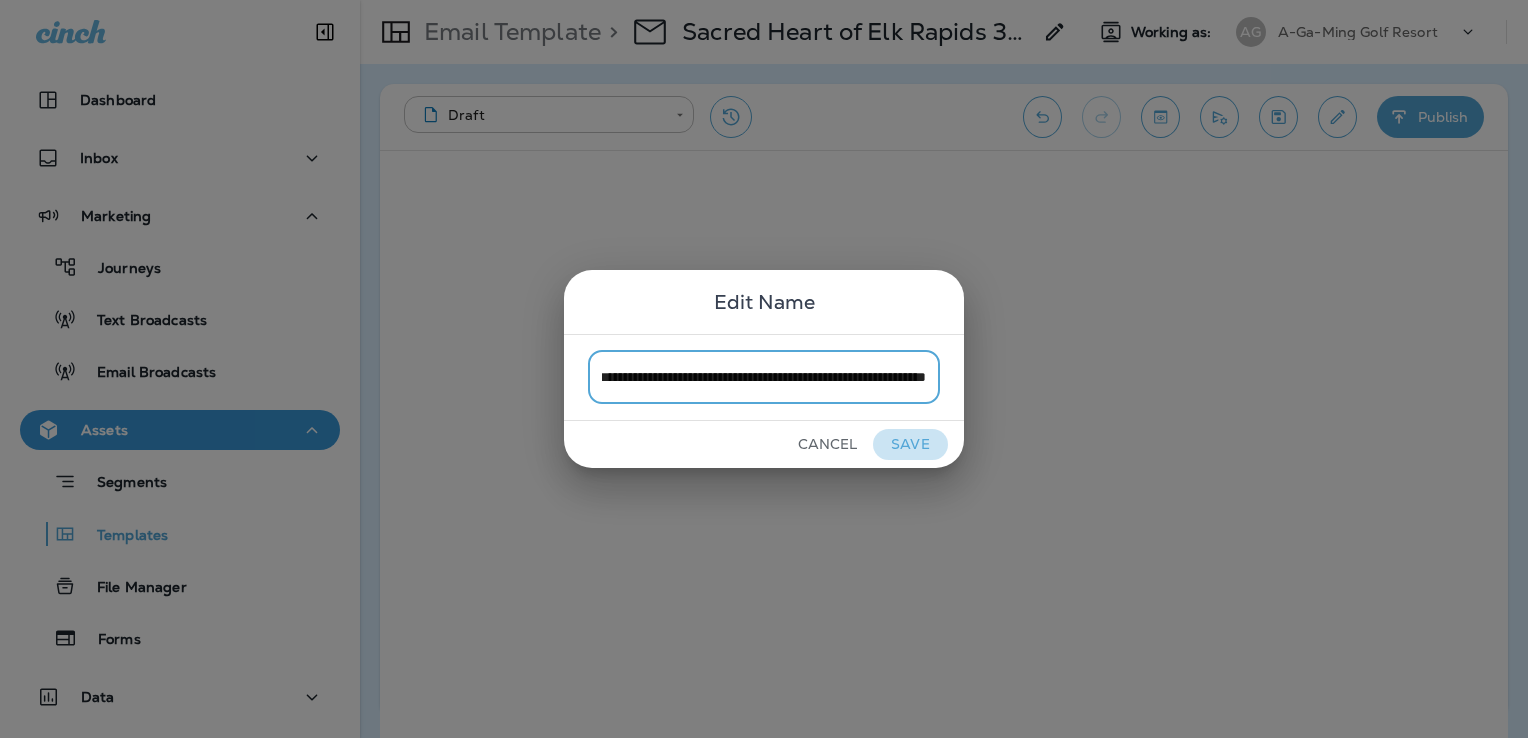 click on "Save" at bounding box center (910, 444) 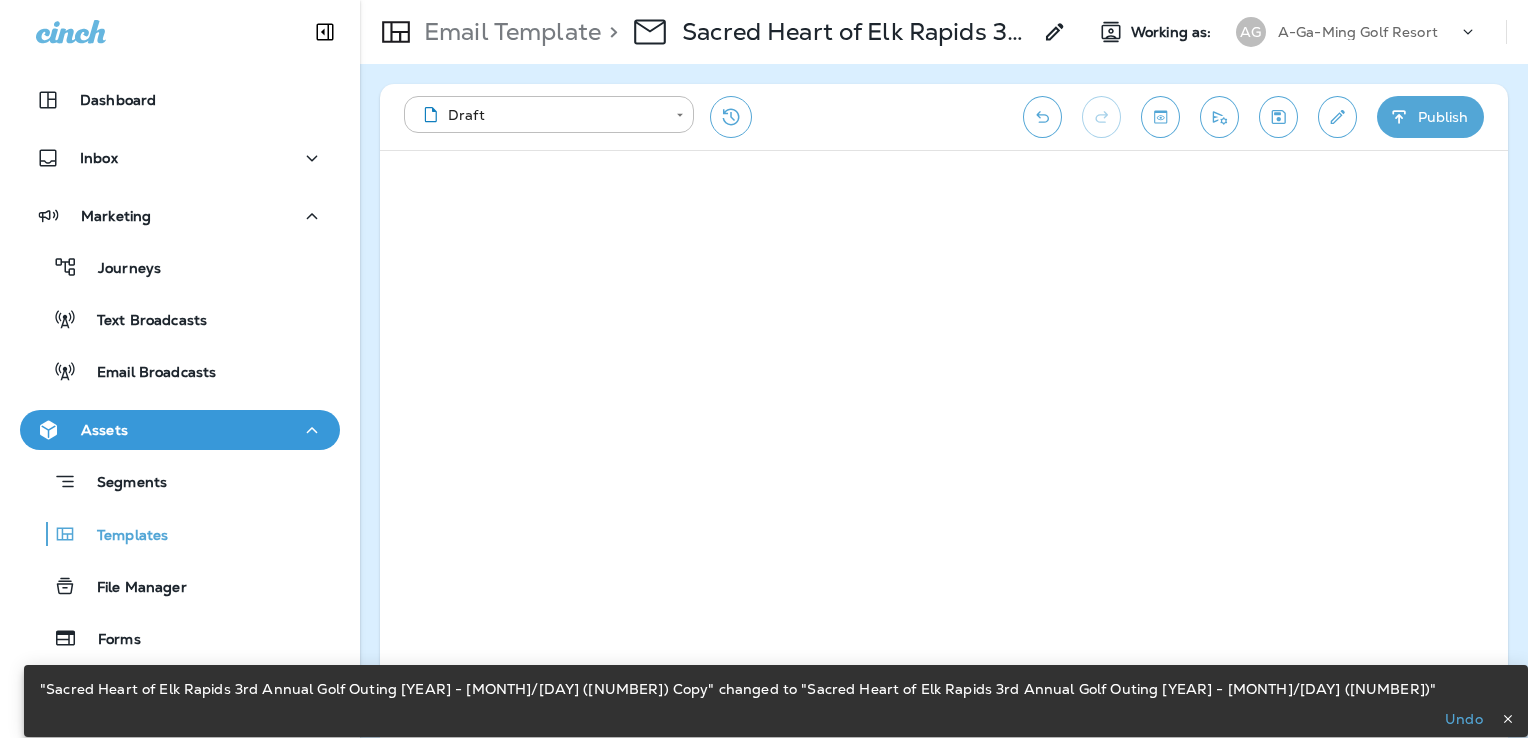 click 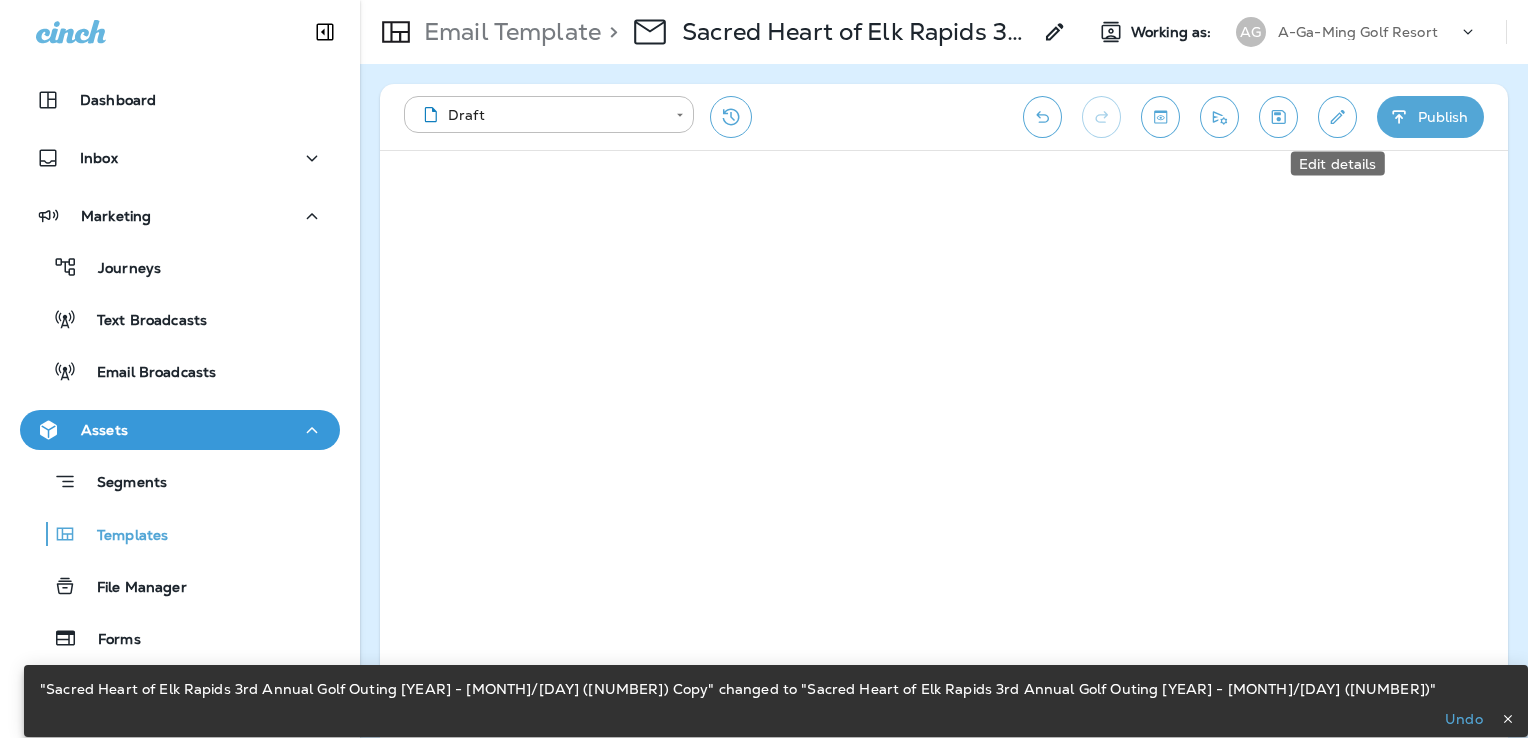 click 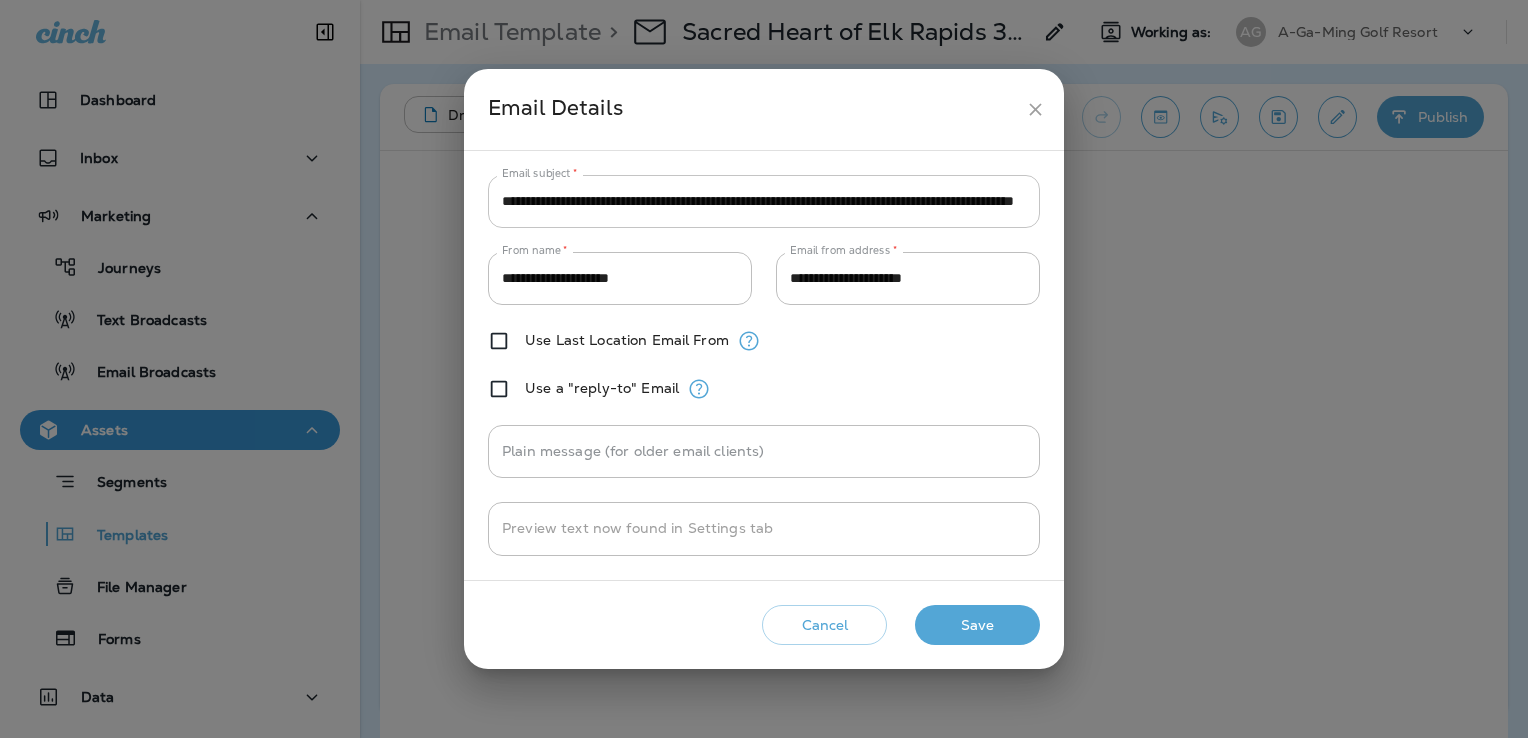click on "**********" at bounding box center [764, 201] 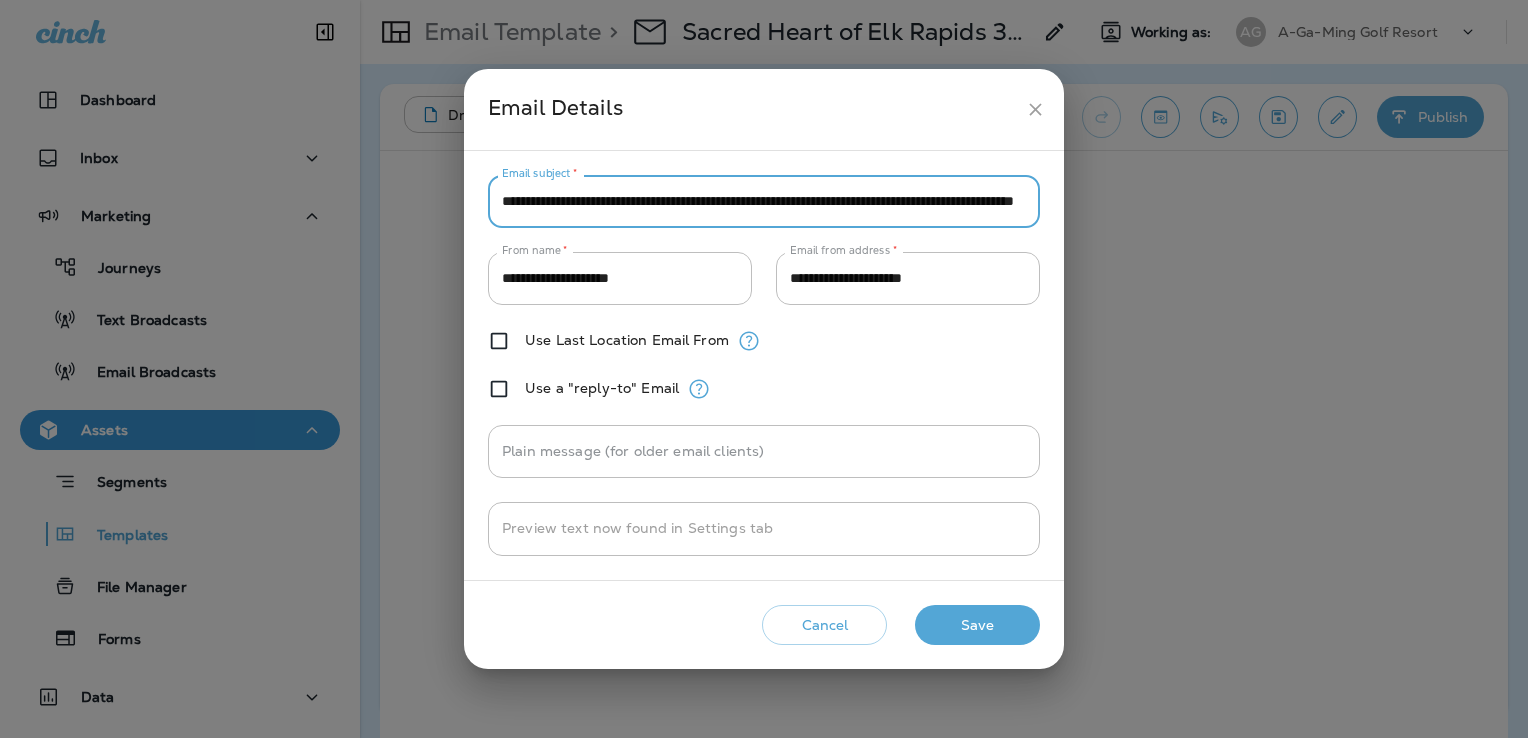 click on "**********" at bounding box center (764, 201) 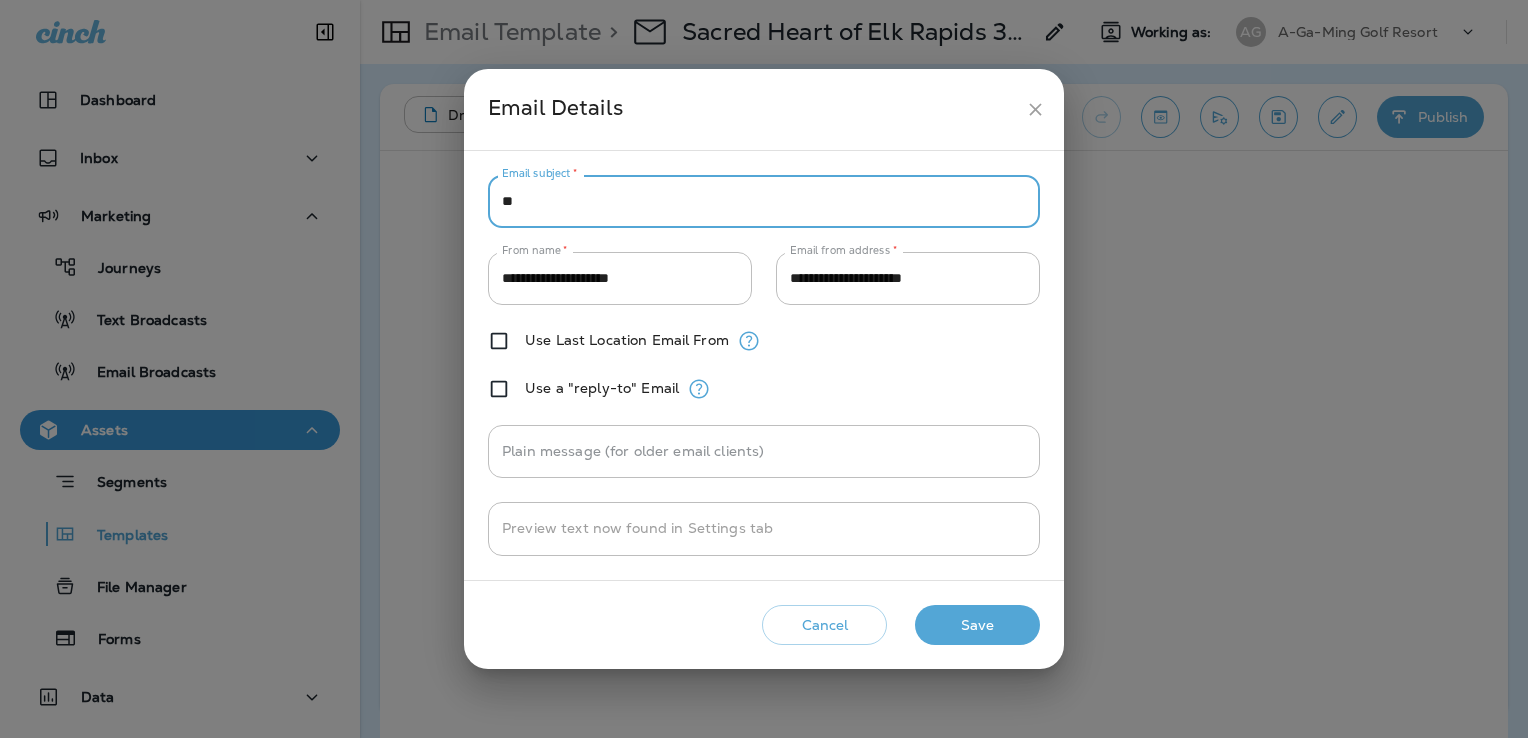 type on "*" 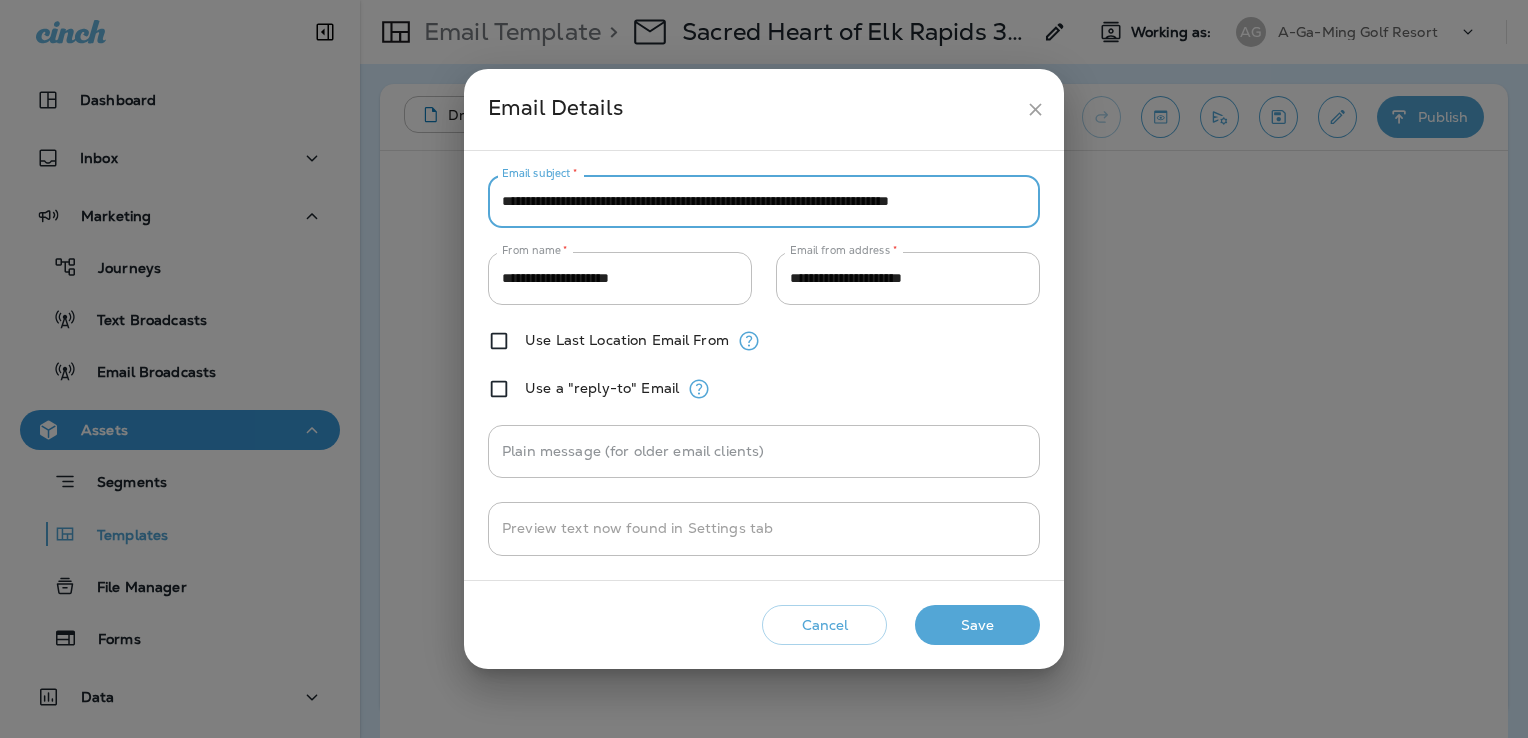 scroll, scrollTop: 0, scrollLeft: 20, axis: horizontal 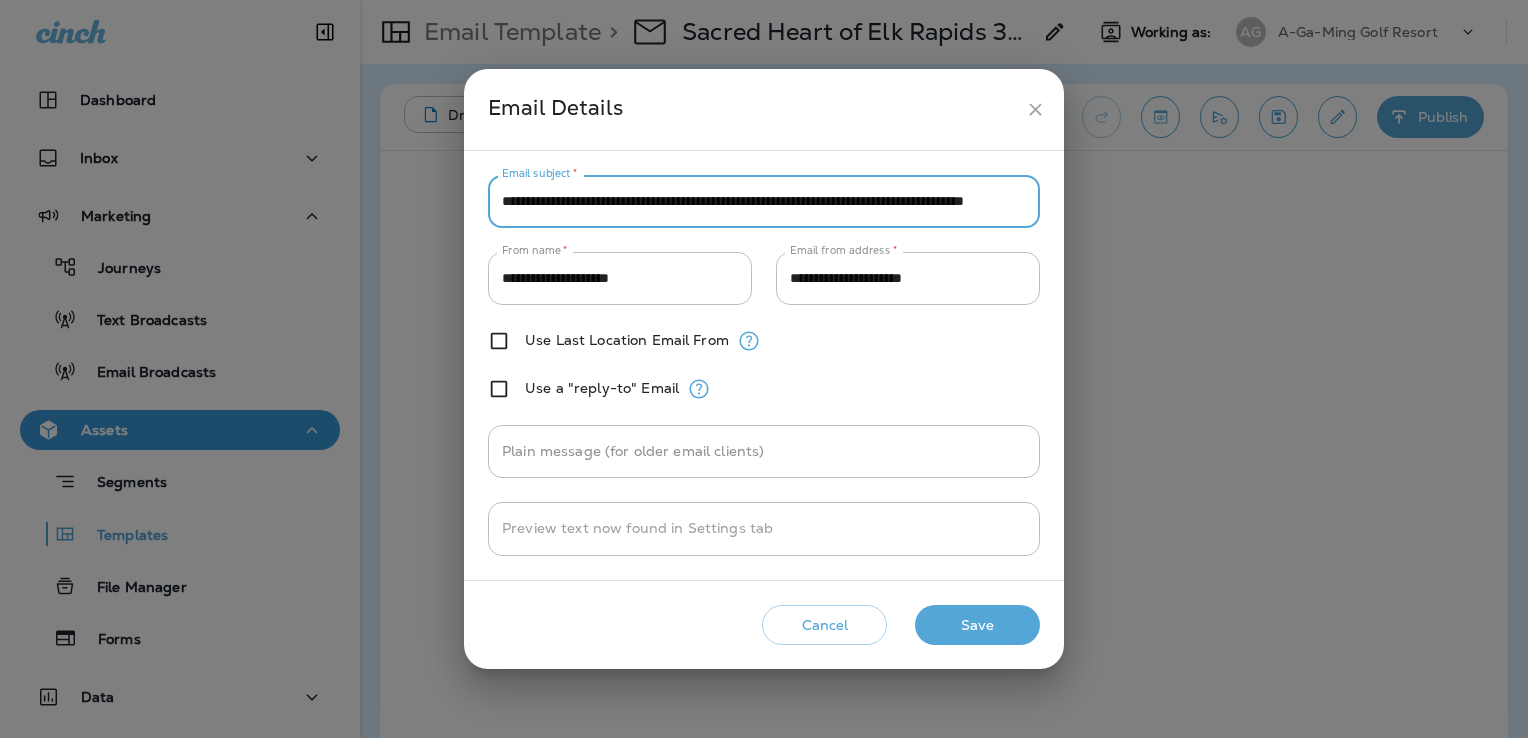 type on "**********" 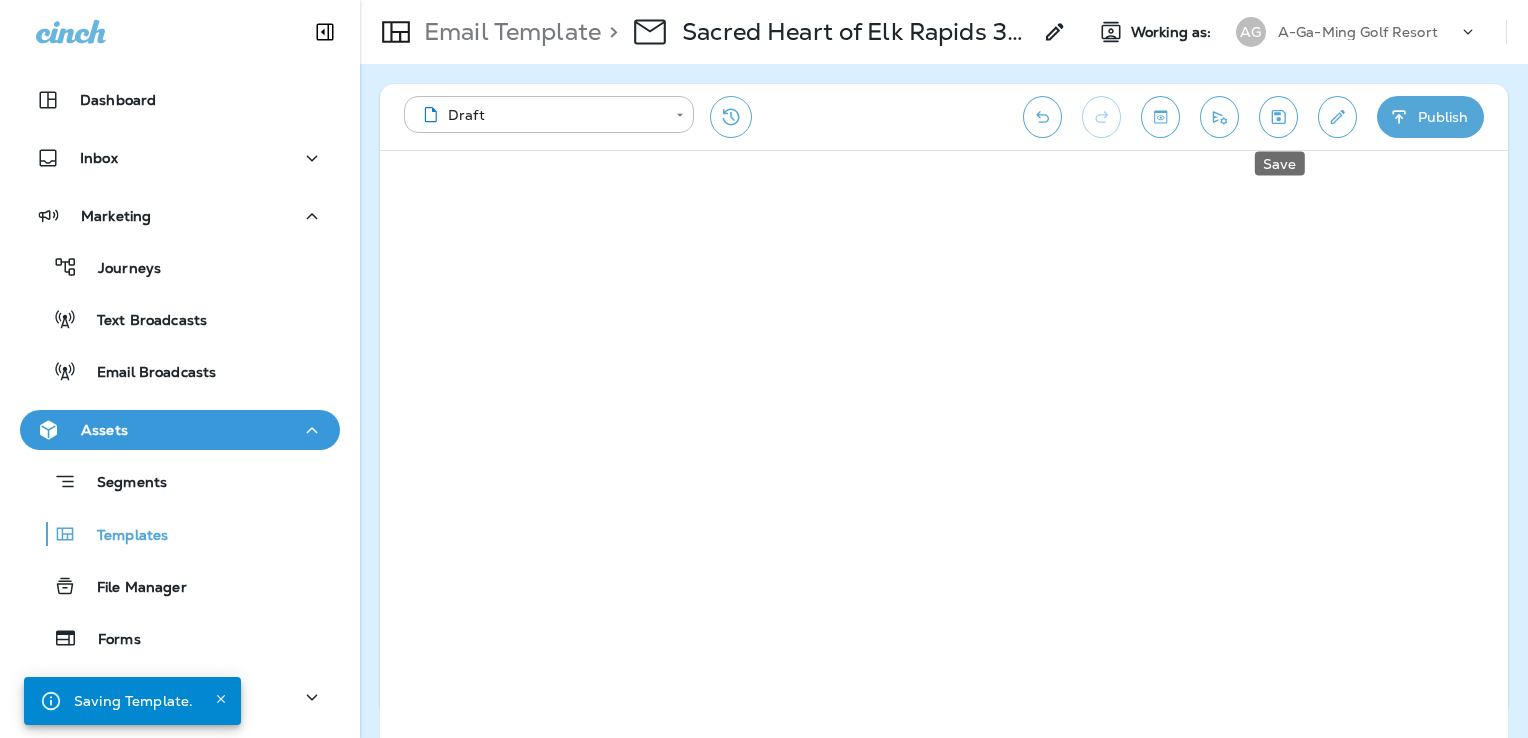 click at bounding box center [1278, 117] 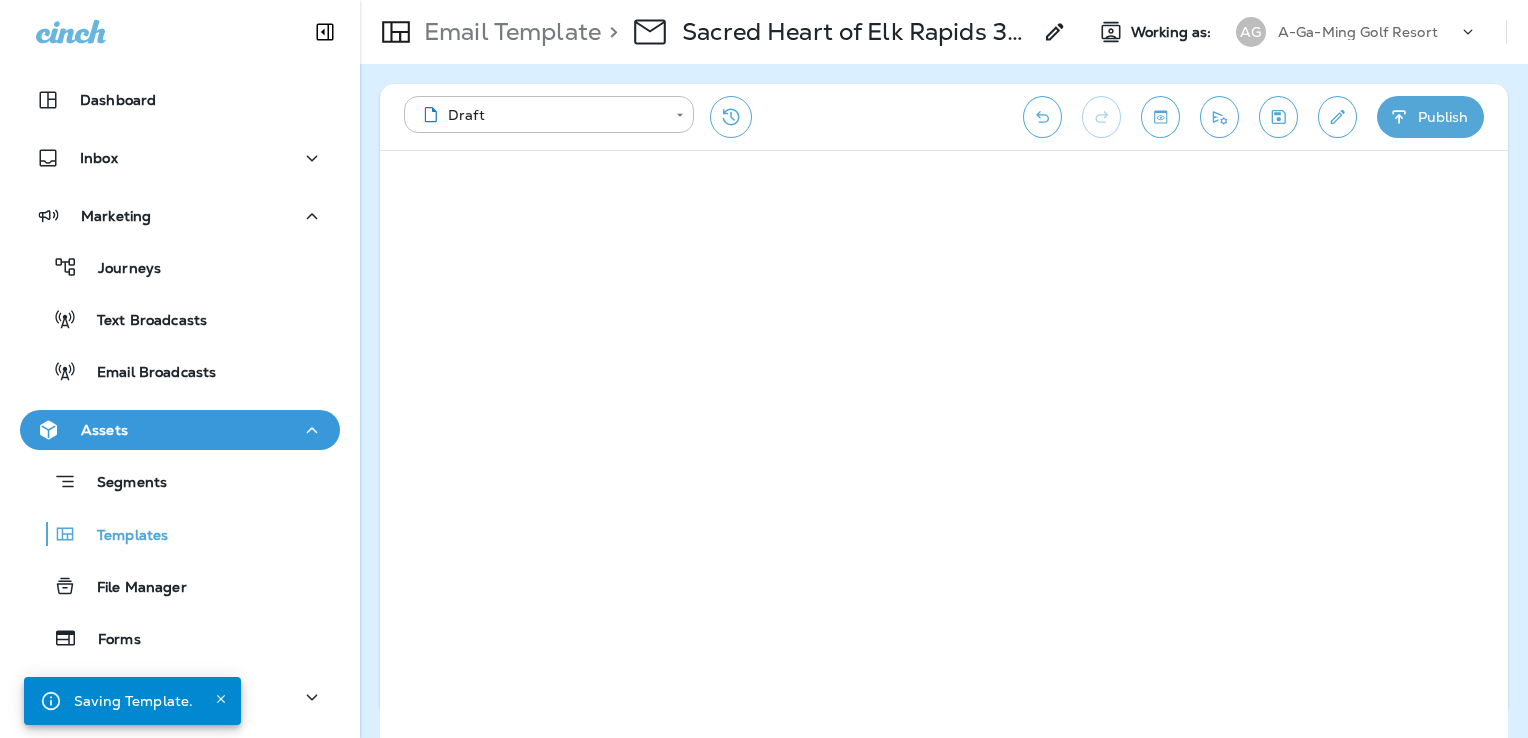 click on "Publish" at bounding box center (1430, 117) 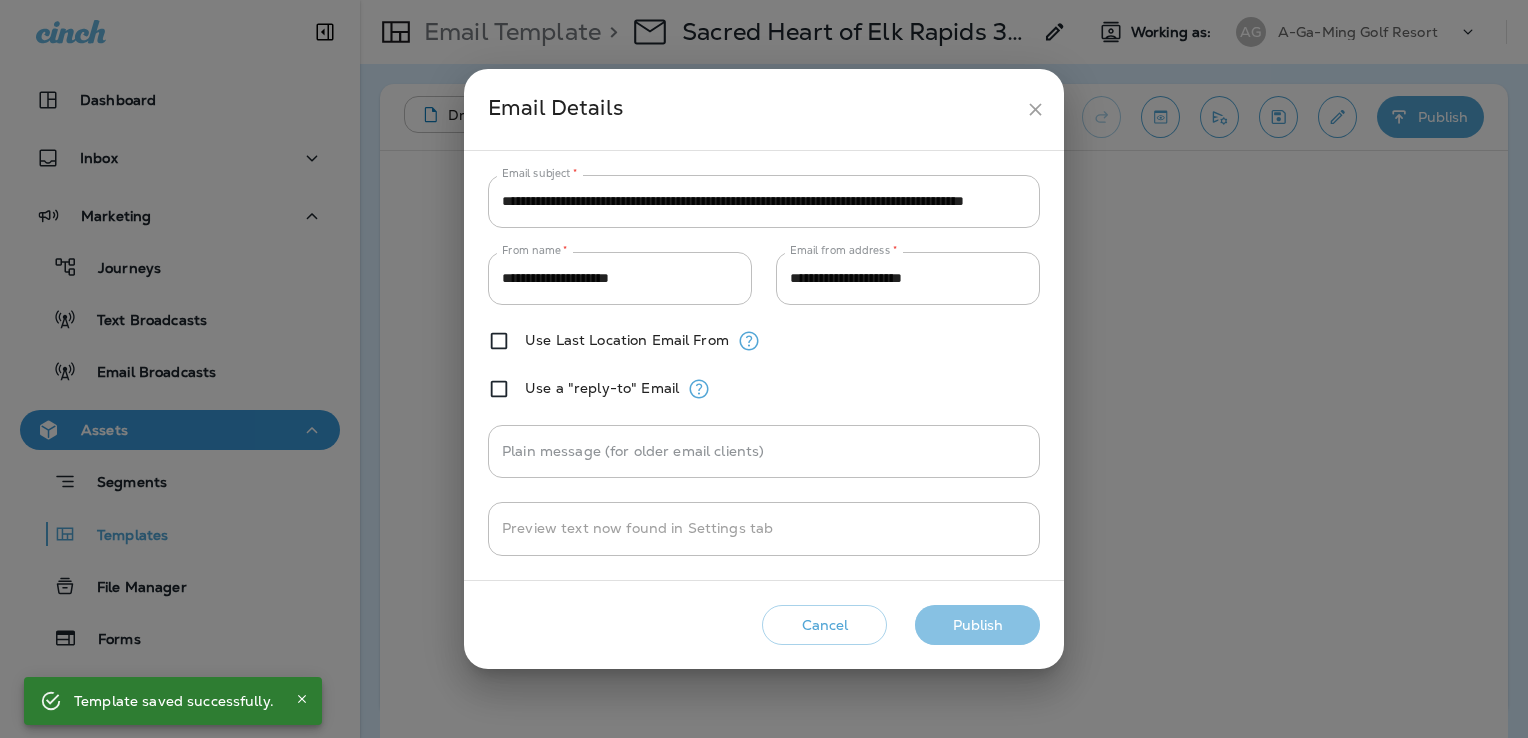 click on "Publish" at bounding box center [977, 625] 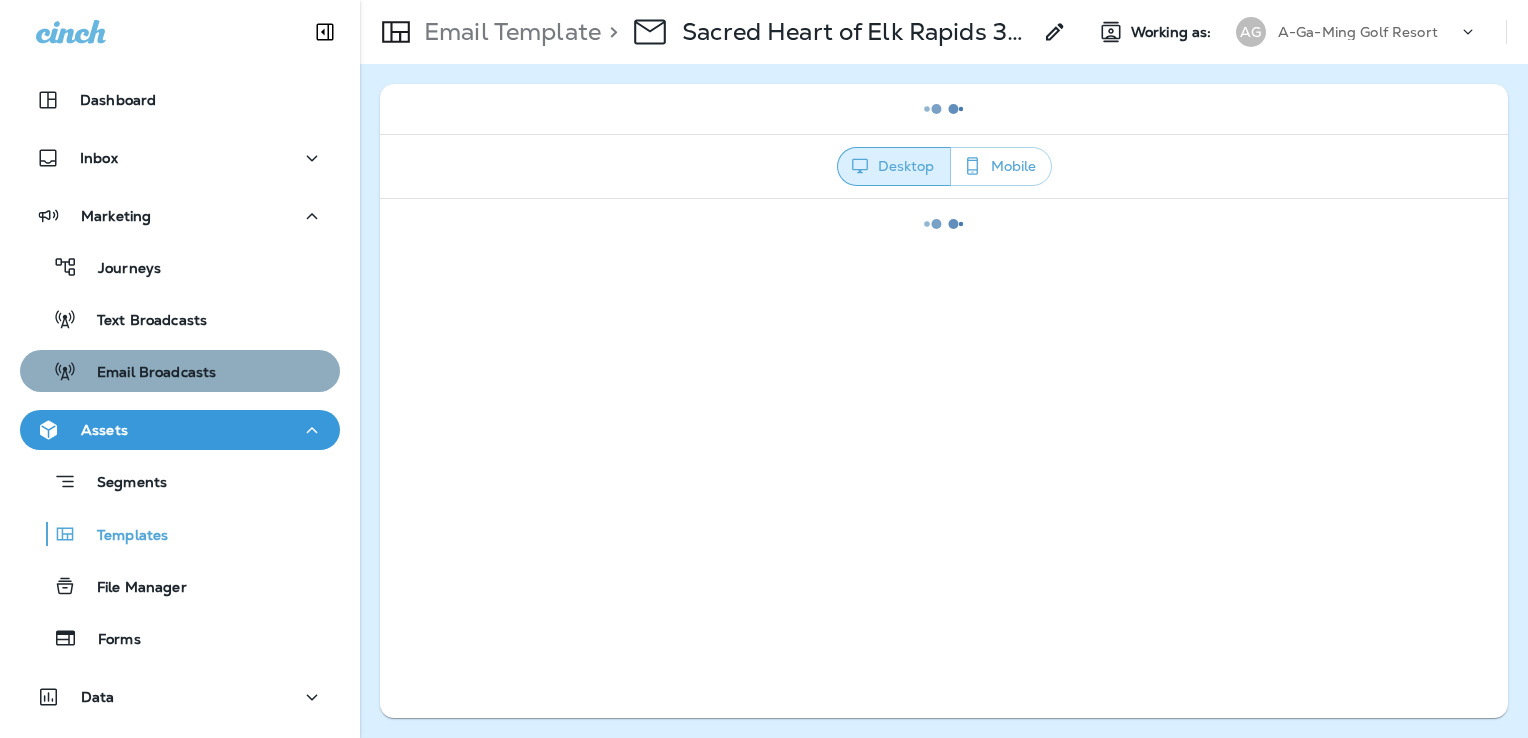 click on "Email Broadcasts" at bounding box center [146, 373] 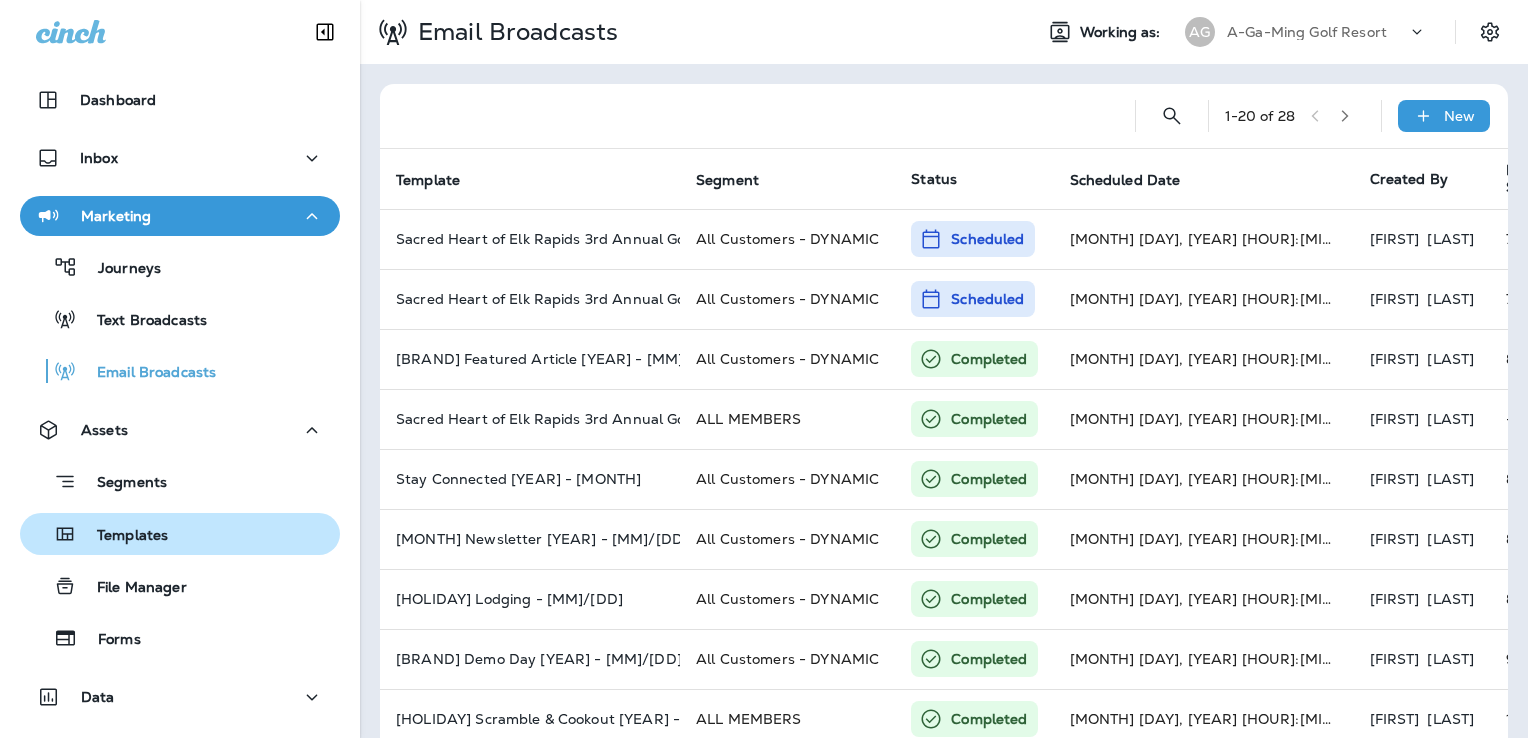 click on "Templates" at bounding box center (180, 534) 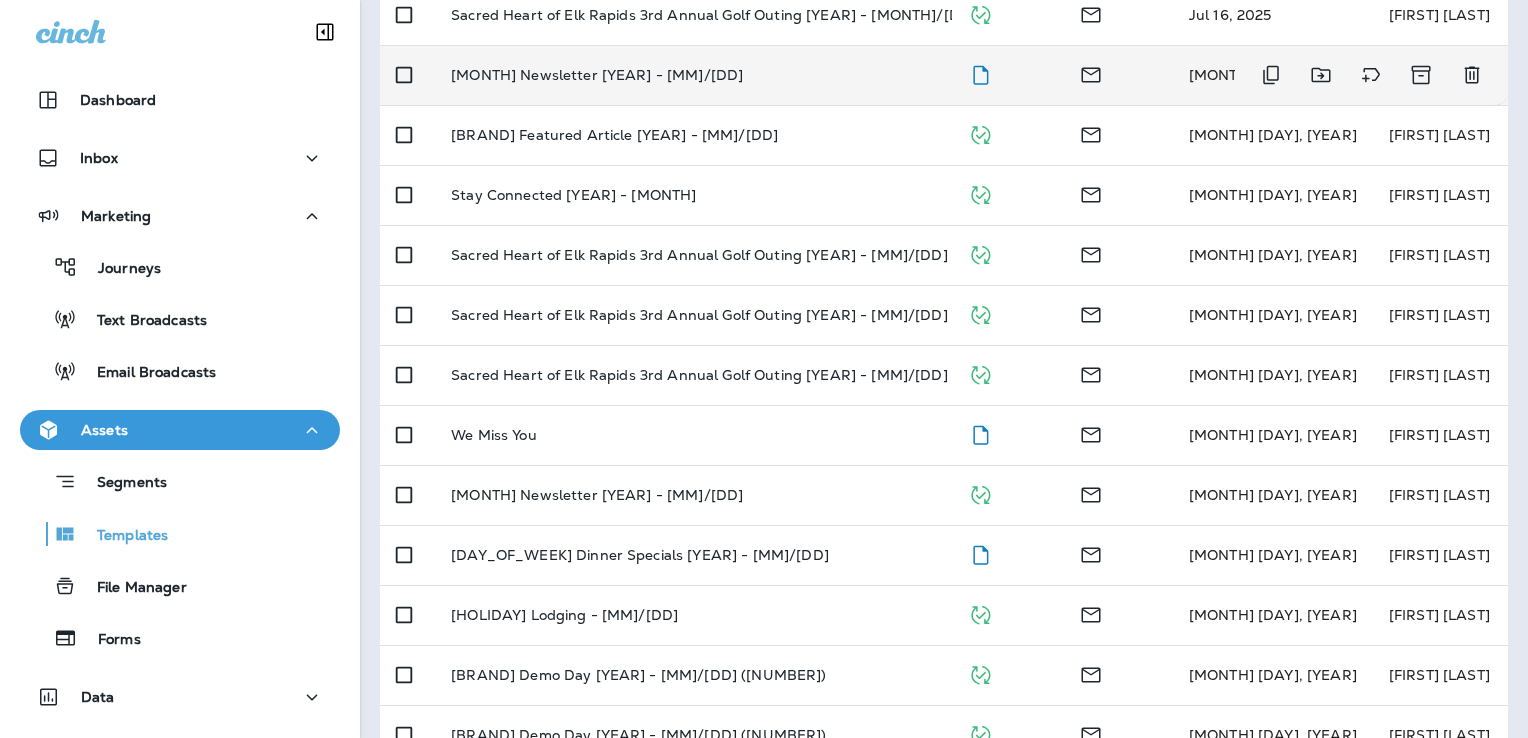 scroll, scrollTop: 500, scrollLeft: 0, axis: vertical 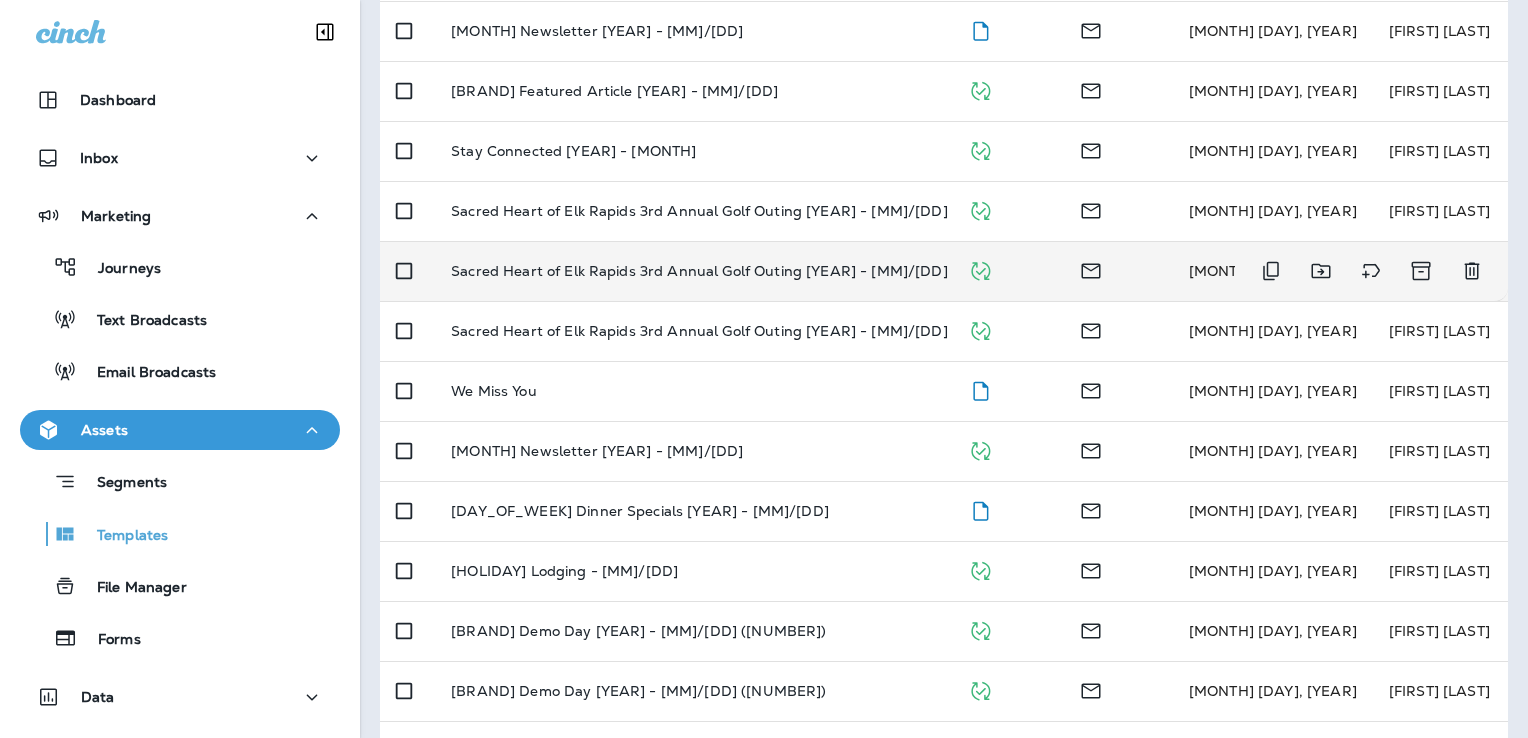 click on "Sacred Heart of Elk Rapids 3rd Annual Golf Outing [YEAR] - [MM]/[DD] ([NUMBER])" at bounding box center [744, 271] 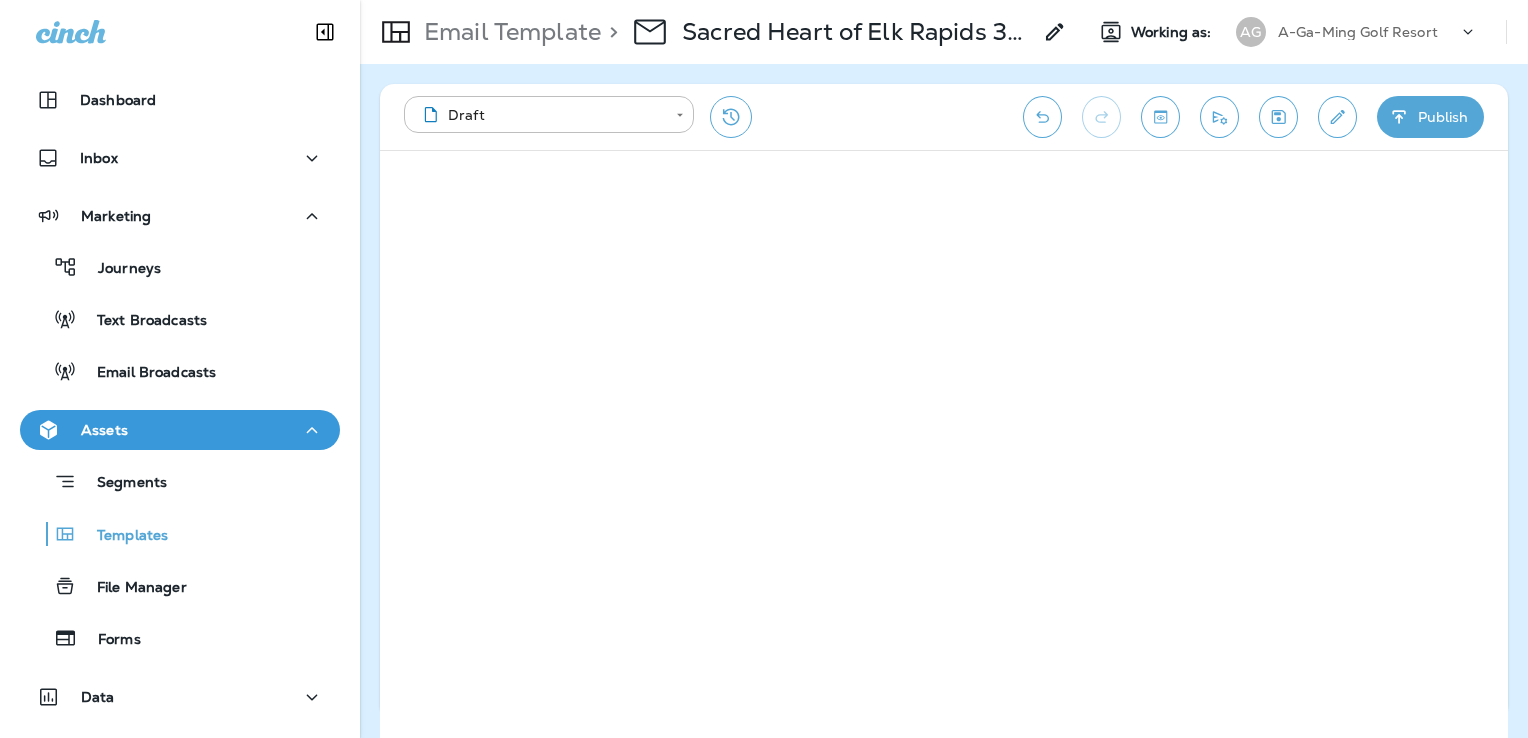 click 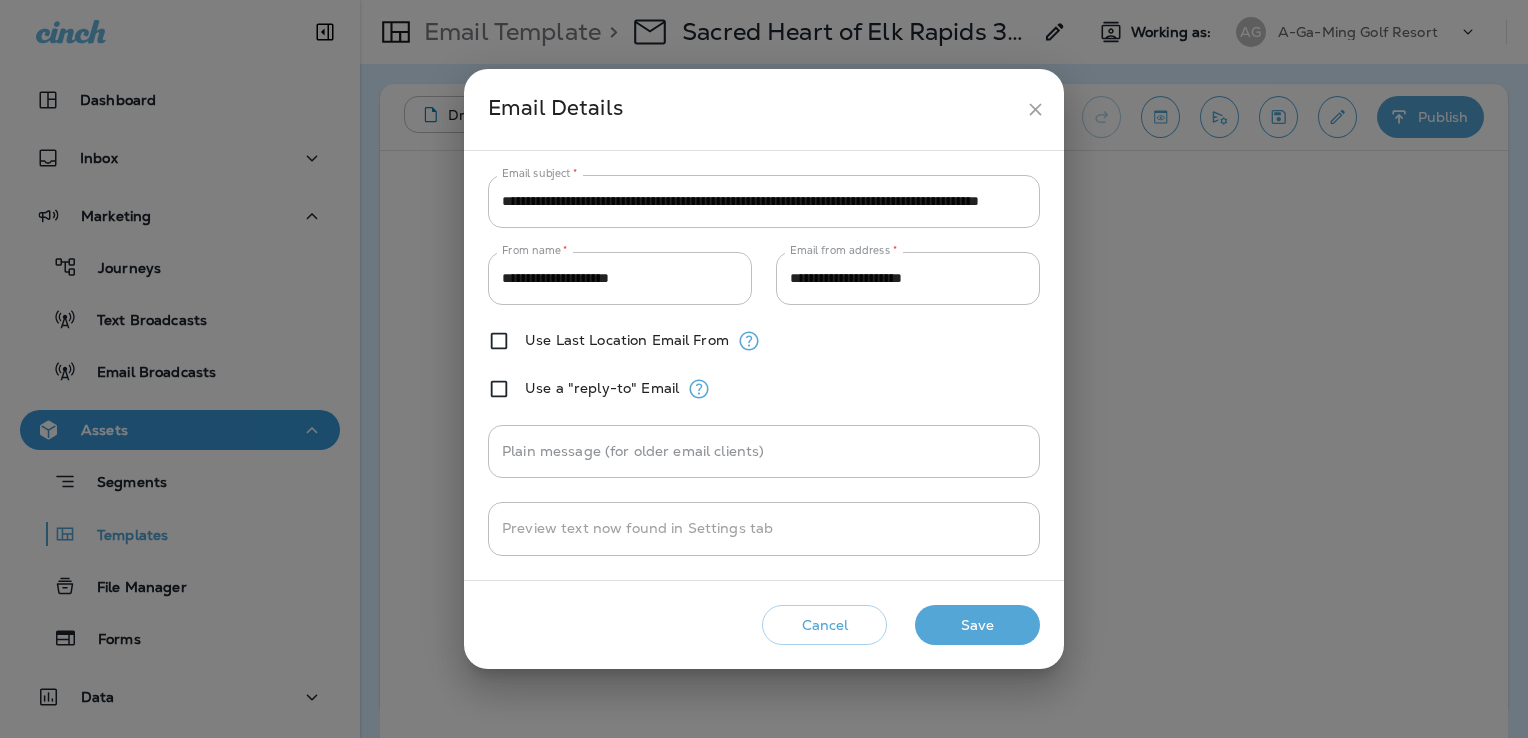 click 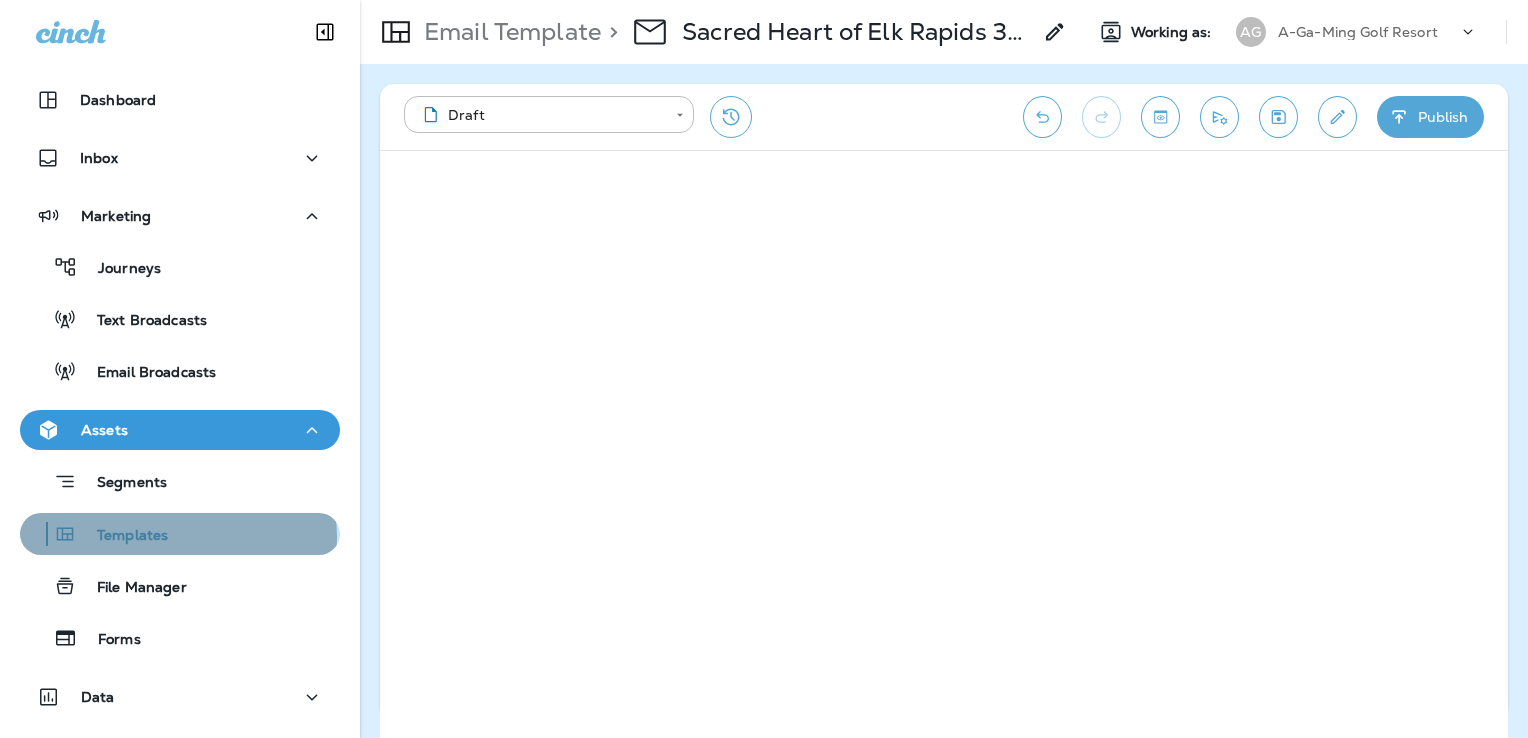 click on "Templates" at bounding box center (180, 534) 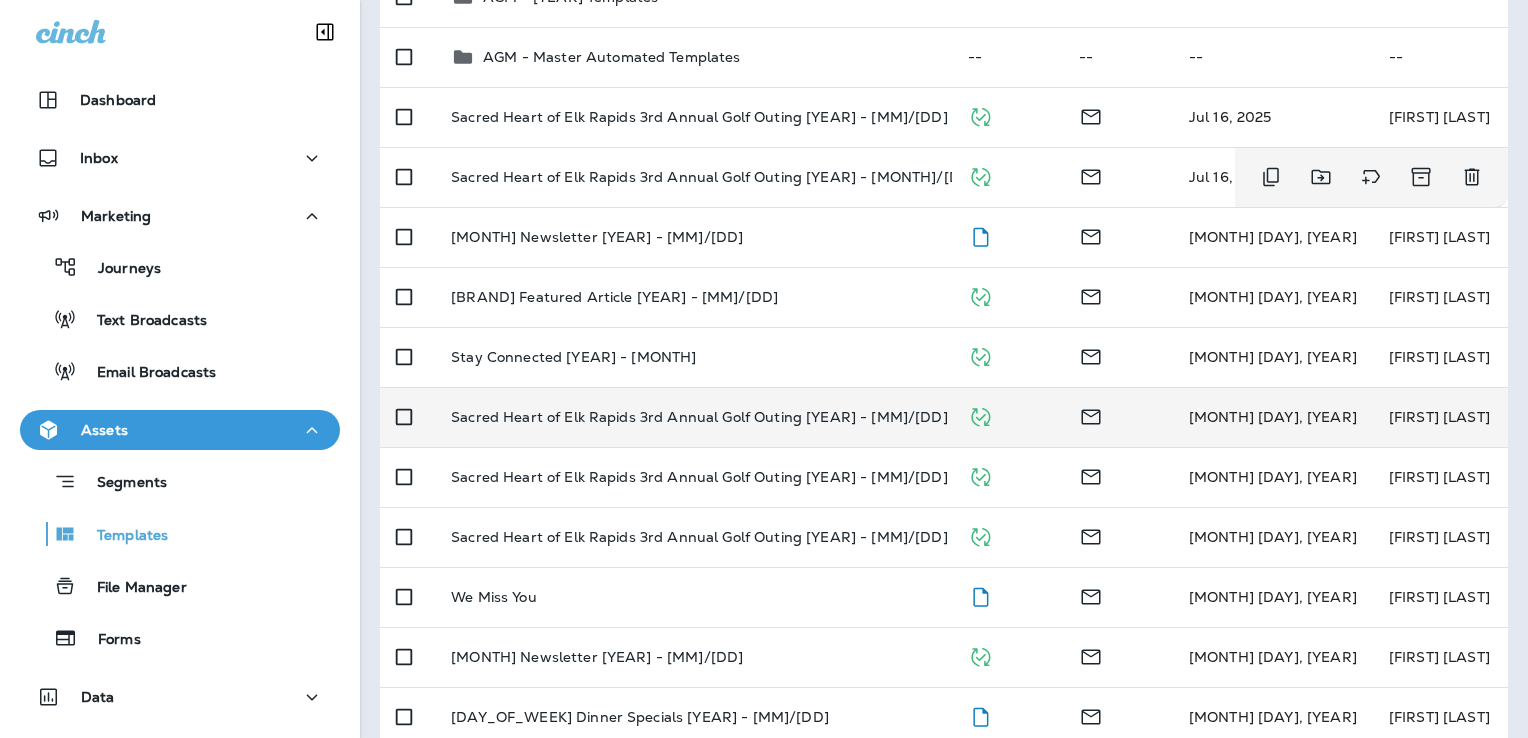 scroll, scrollTop: 300, scrollLeft: 0, axis: vertical 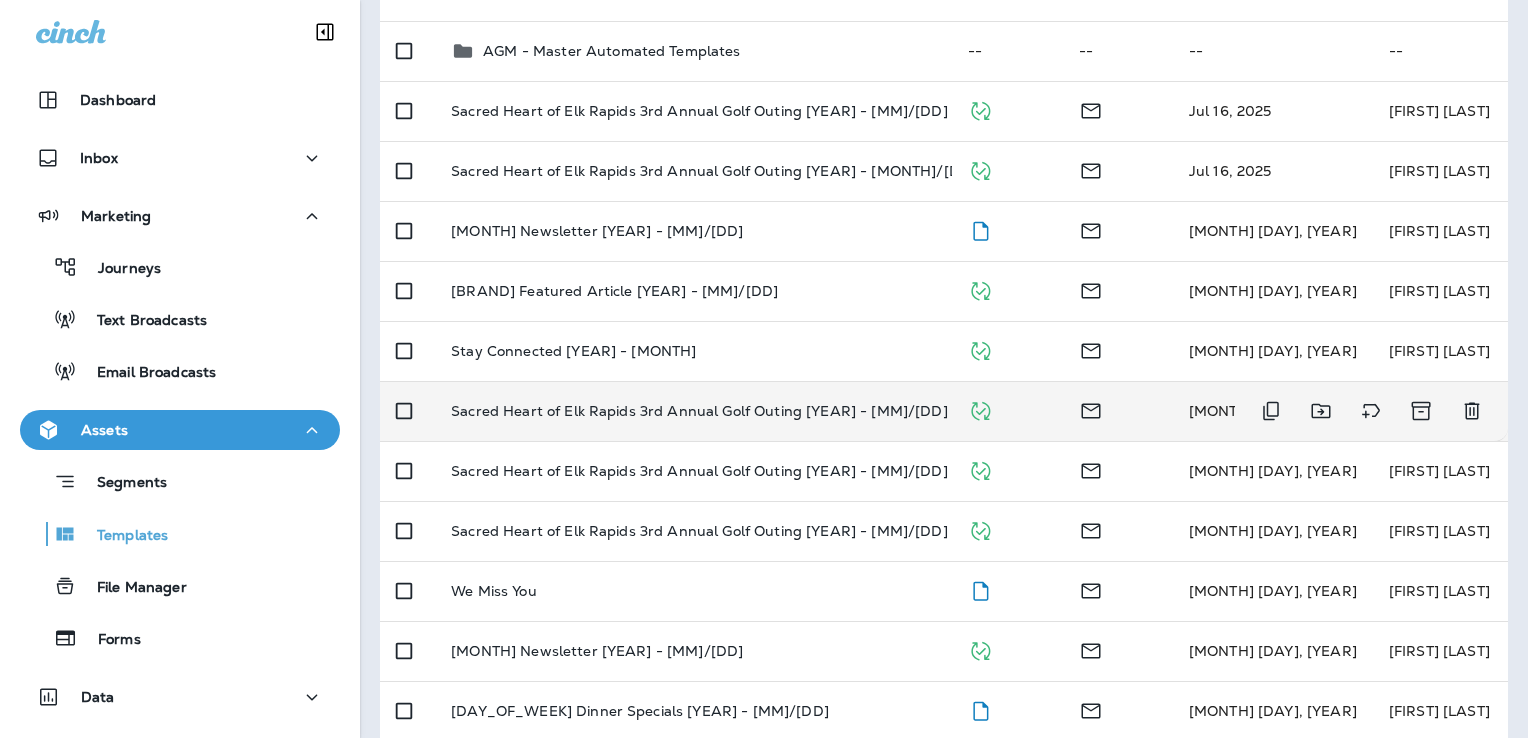 click on "Sacred Heart of Elk Rapids 3rd Annual Golf Outing [YEAR] - [MM]/[DD] ([NUMBER])" at bounding box center (693, 411) 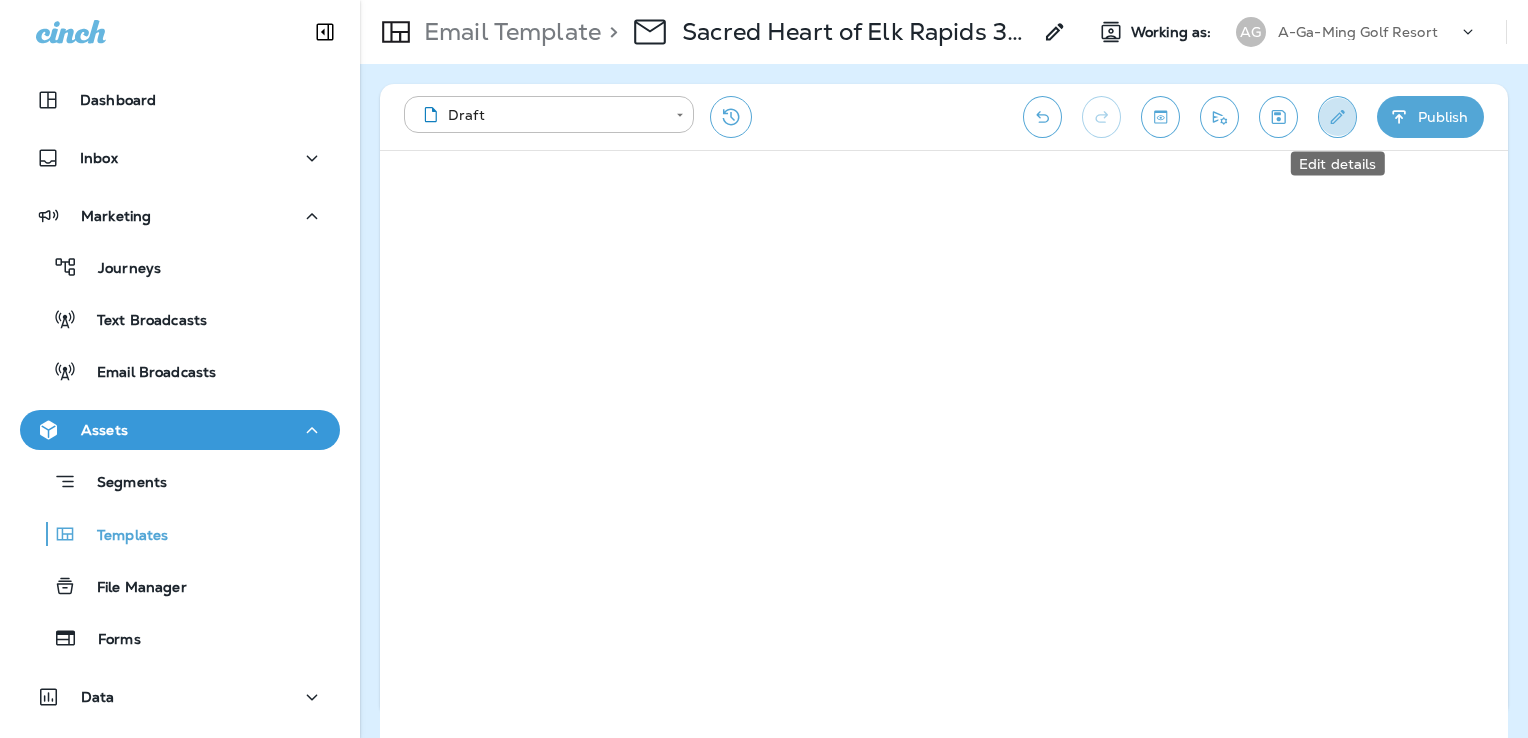 click 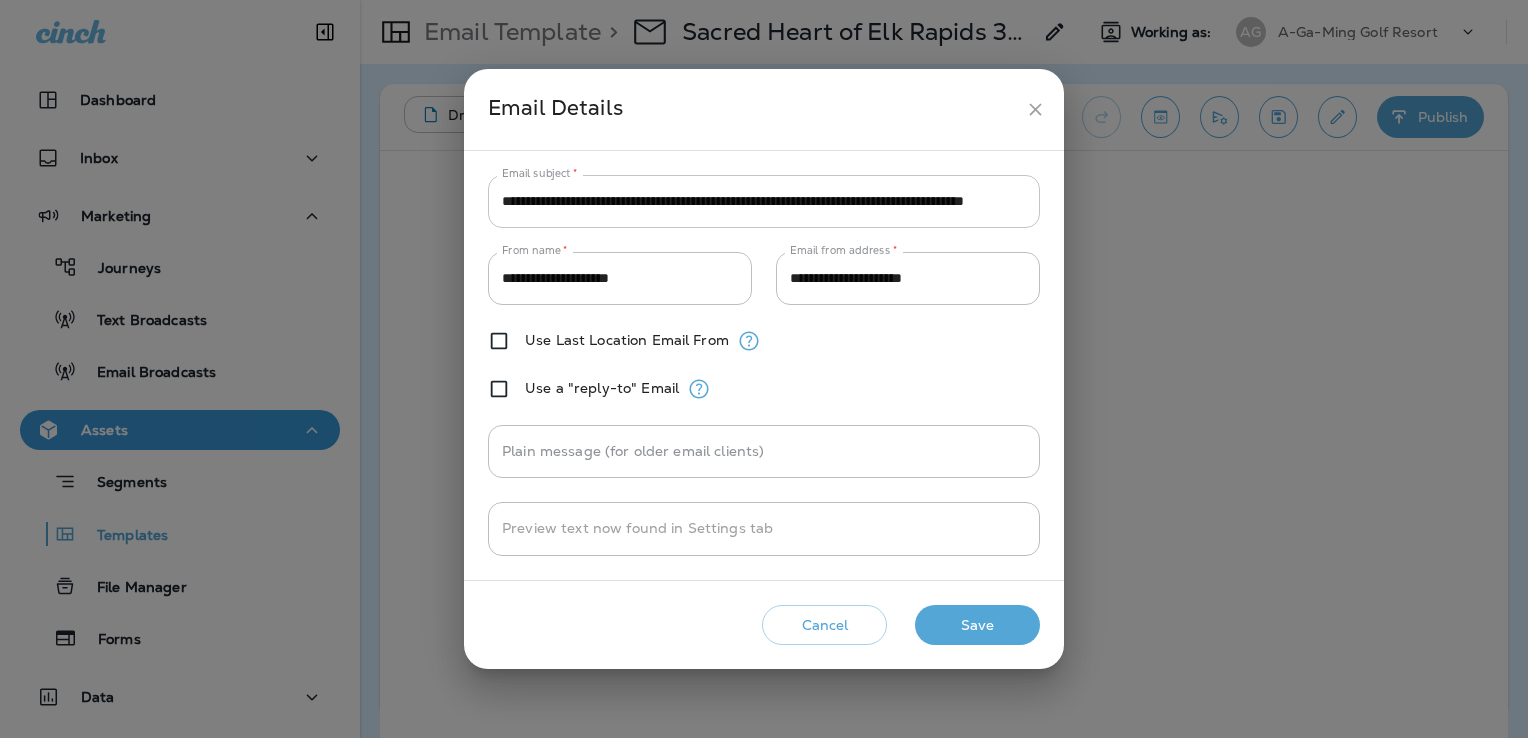 click on "**********" at bounding box center [764, 201] 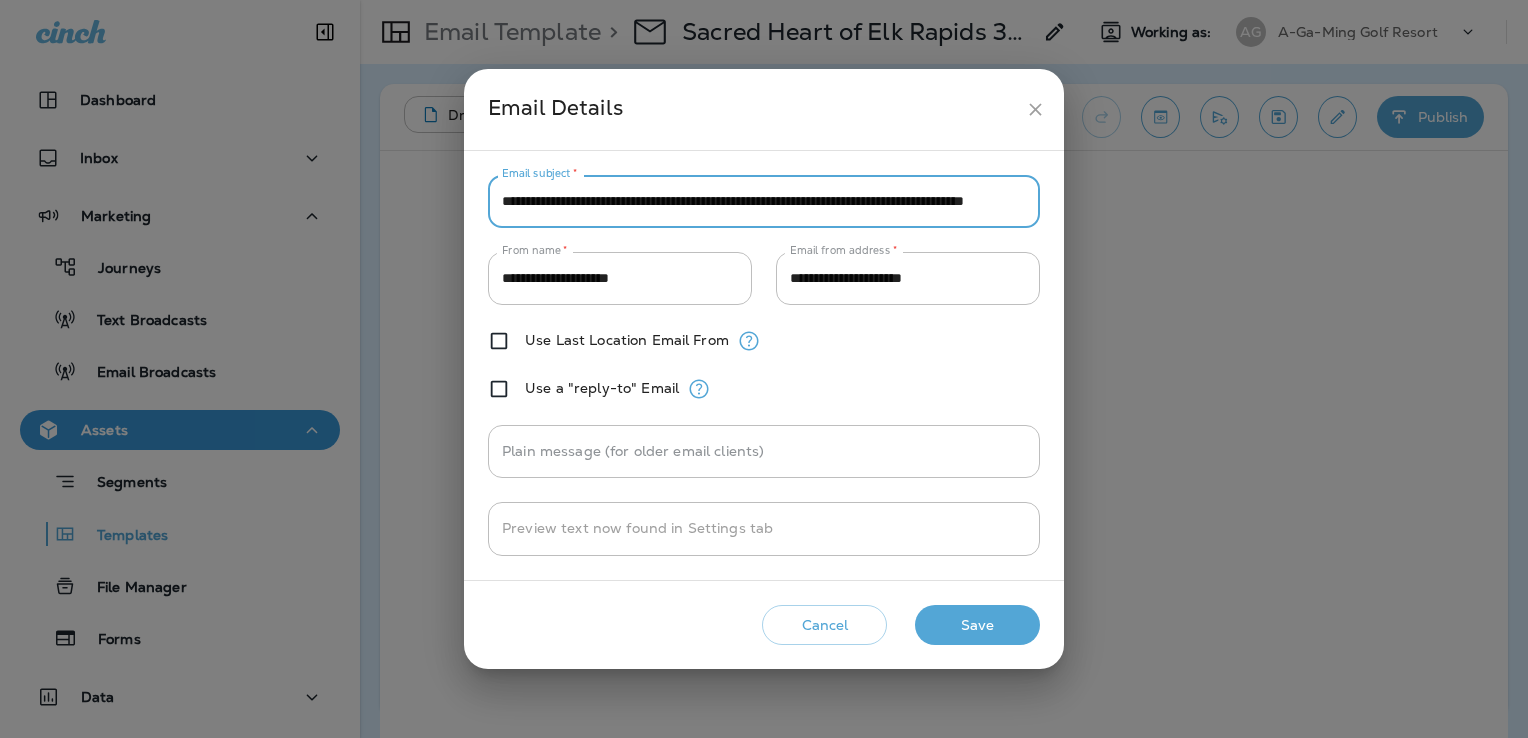 scroll, scrollTop: 0, scrollLeft: 107, axis: horizontal 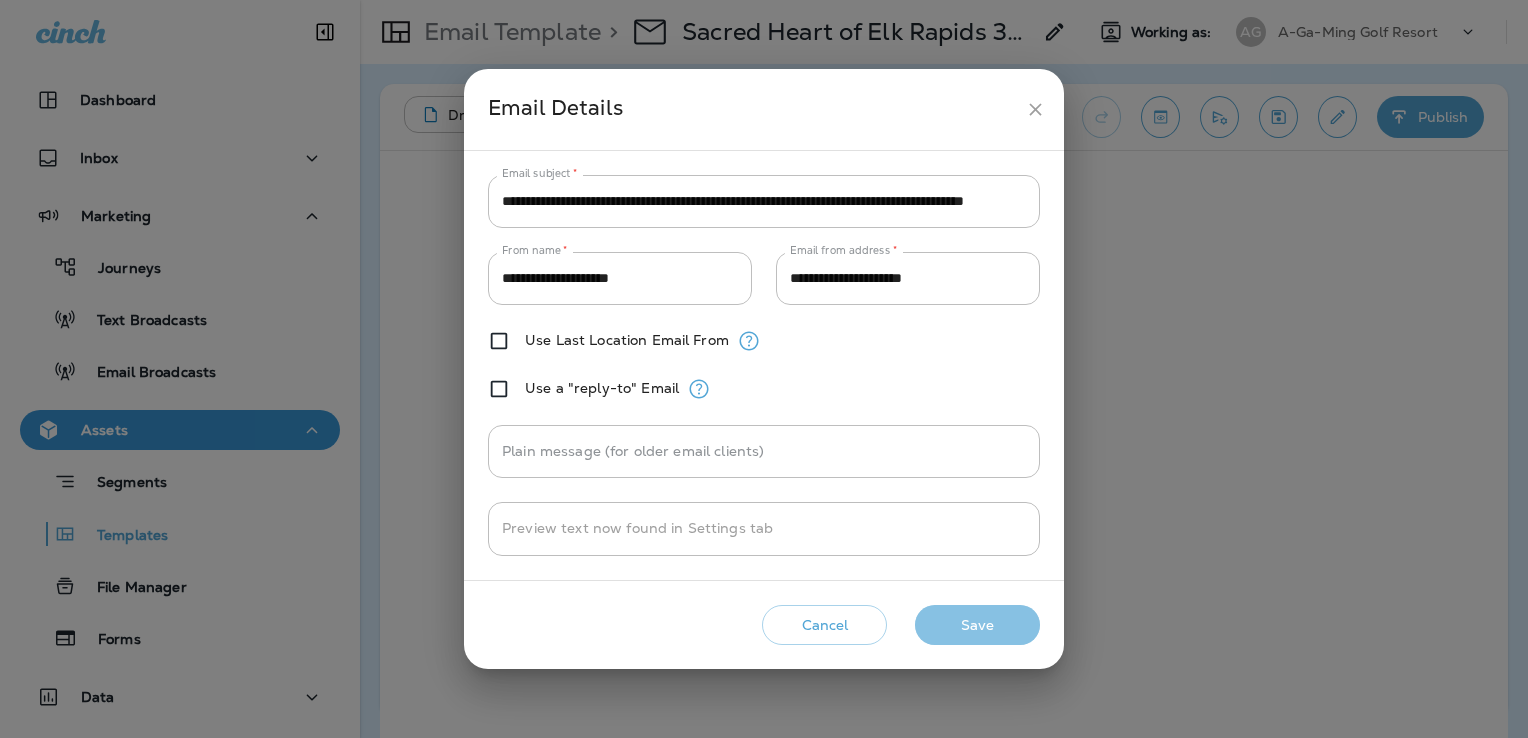 click on "Save" at bounding box center [977, 625] 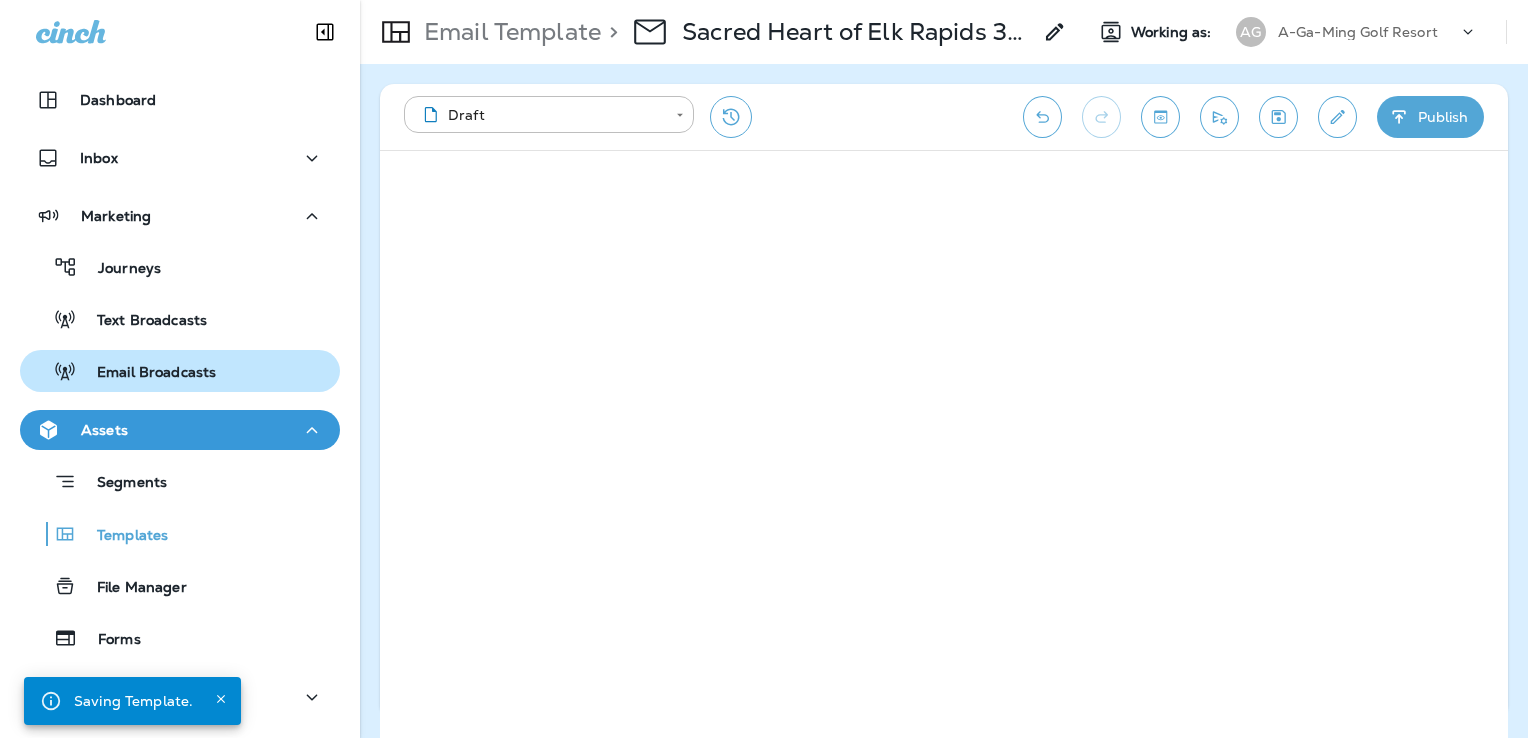 click on "Email Broadcasts" at bounding box center (146, 373) 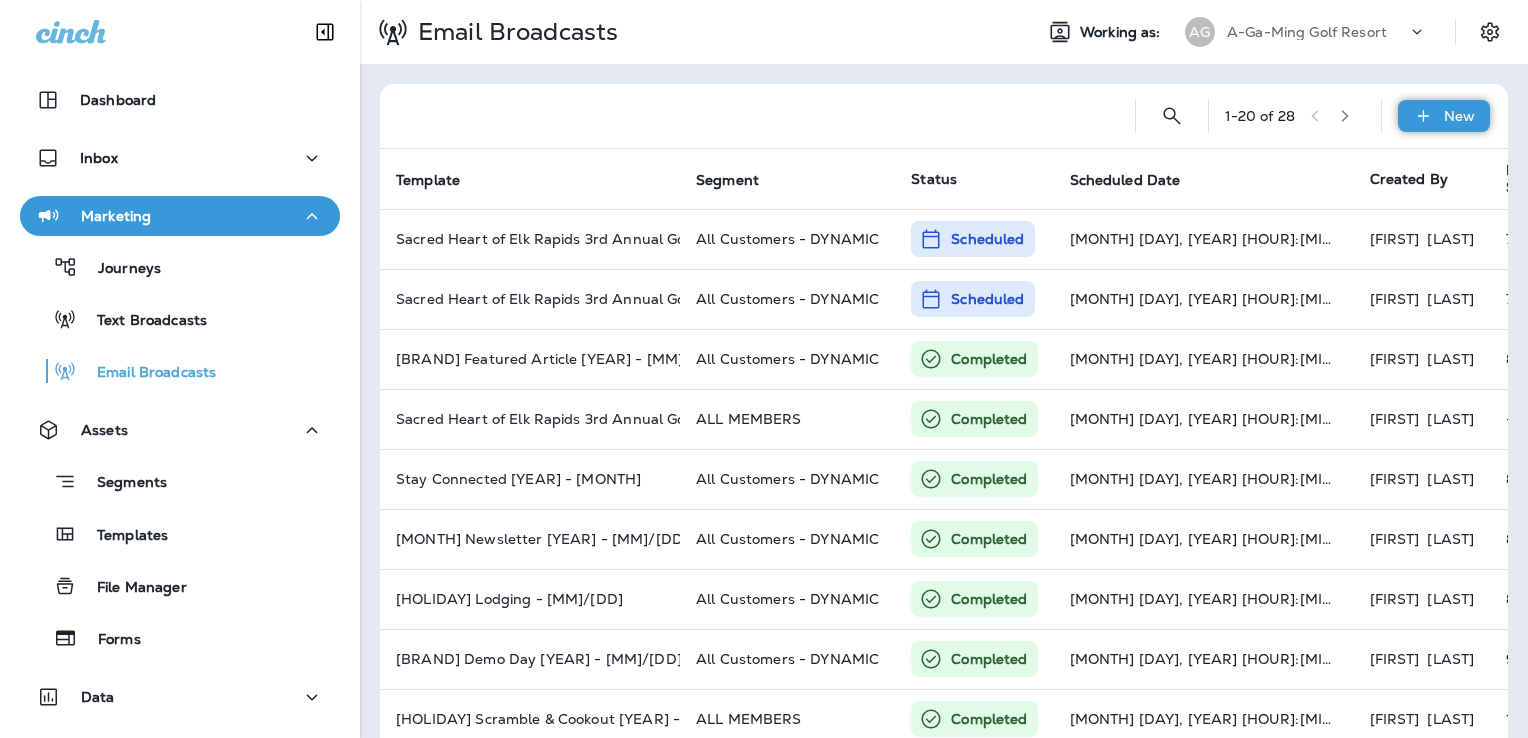 click 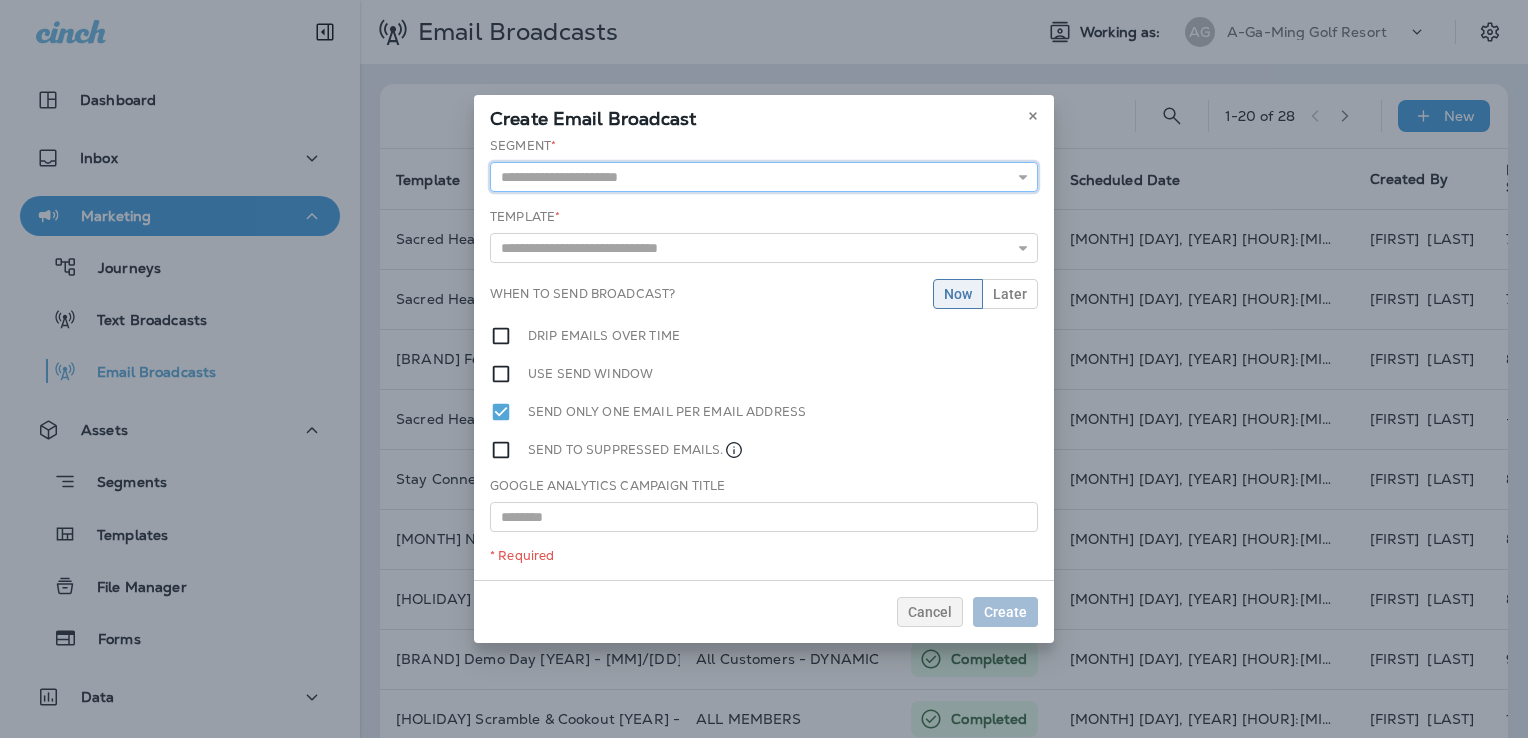 click at bounding box center (764, 177) 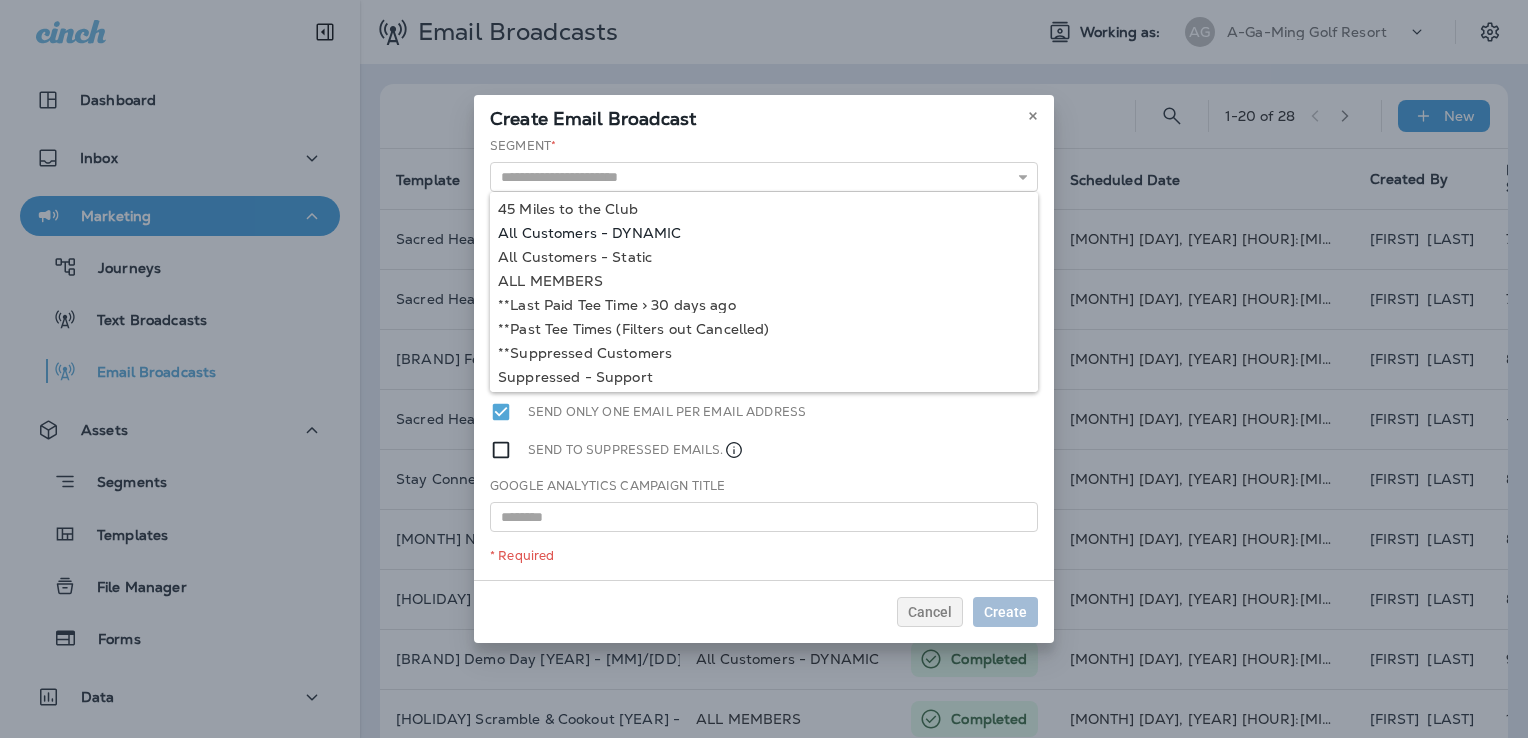 type on "**********" 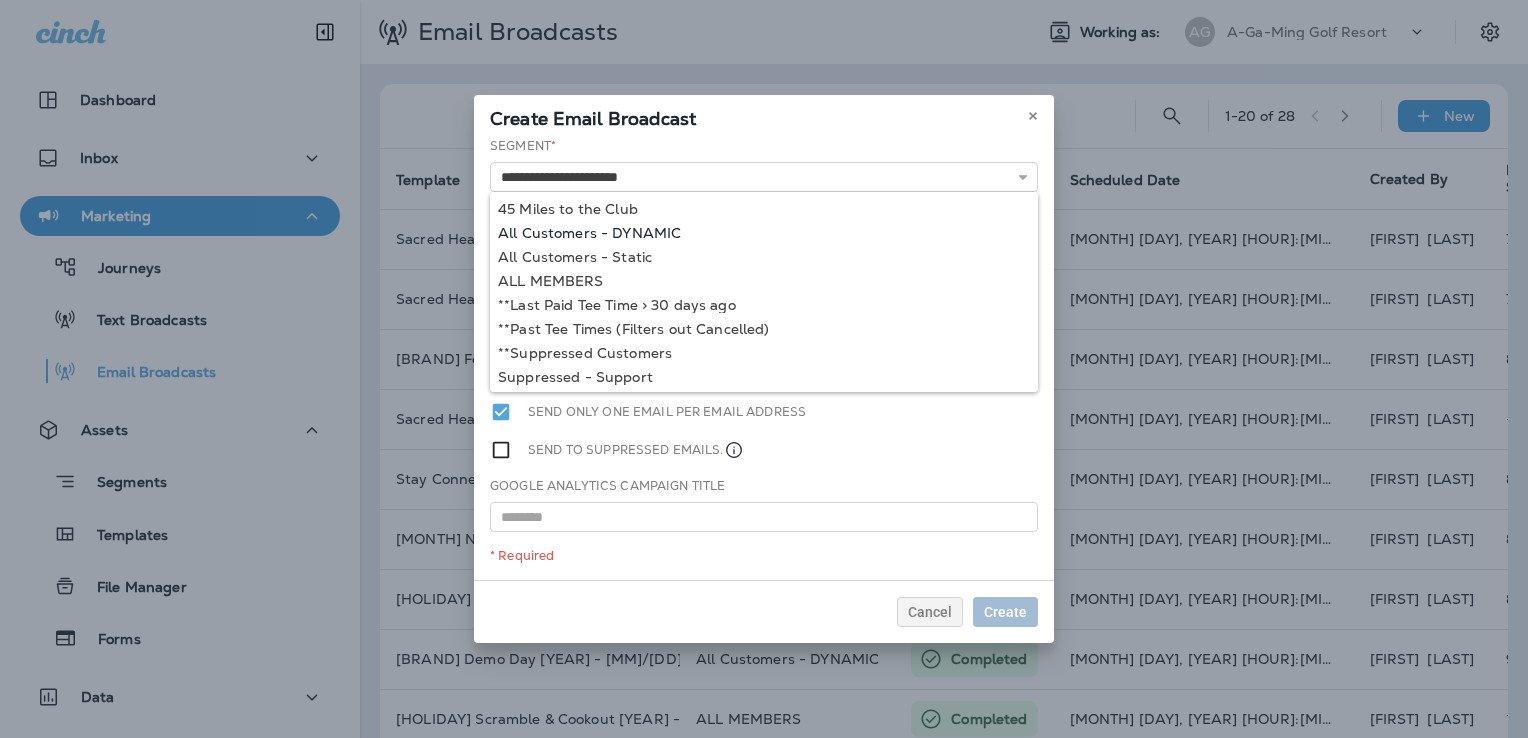 click on "**********" at bounding box center (764, 358) 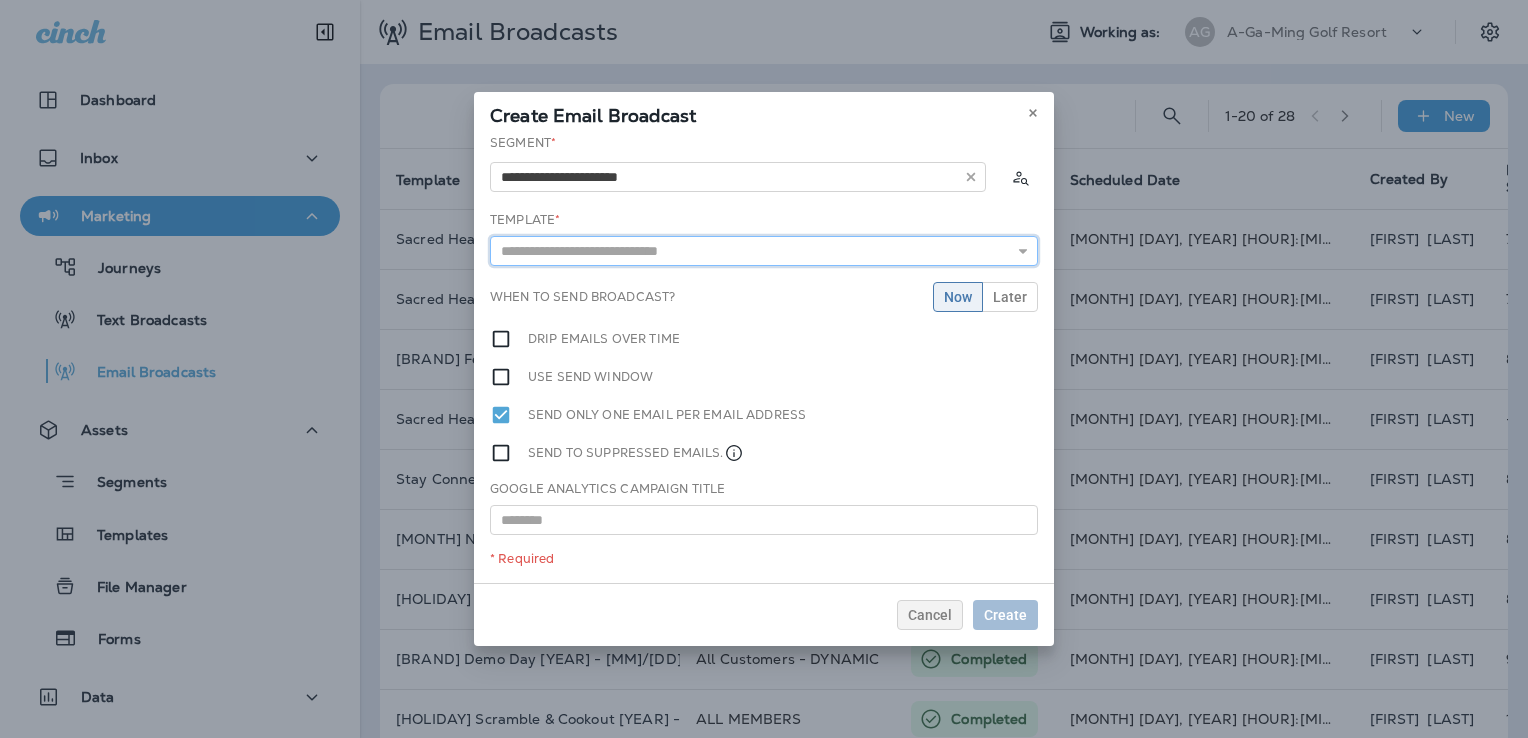 click at bounding box center [764, 251] 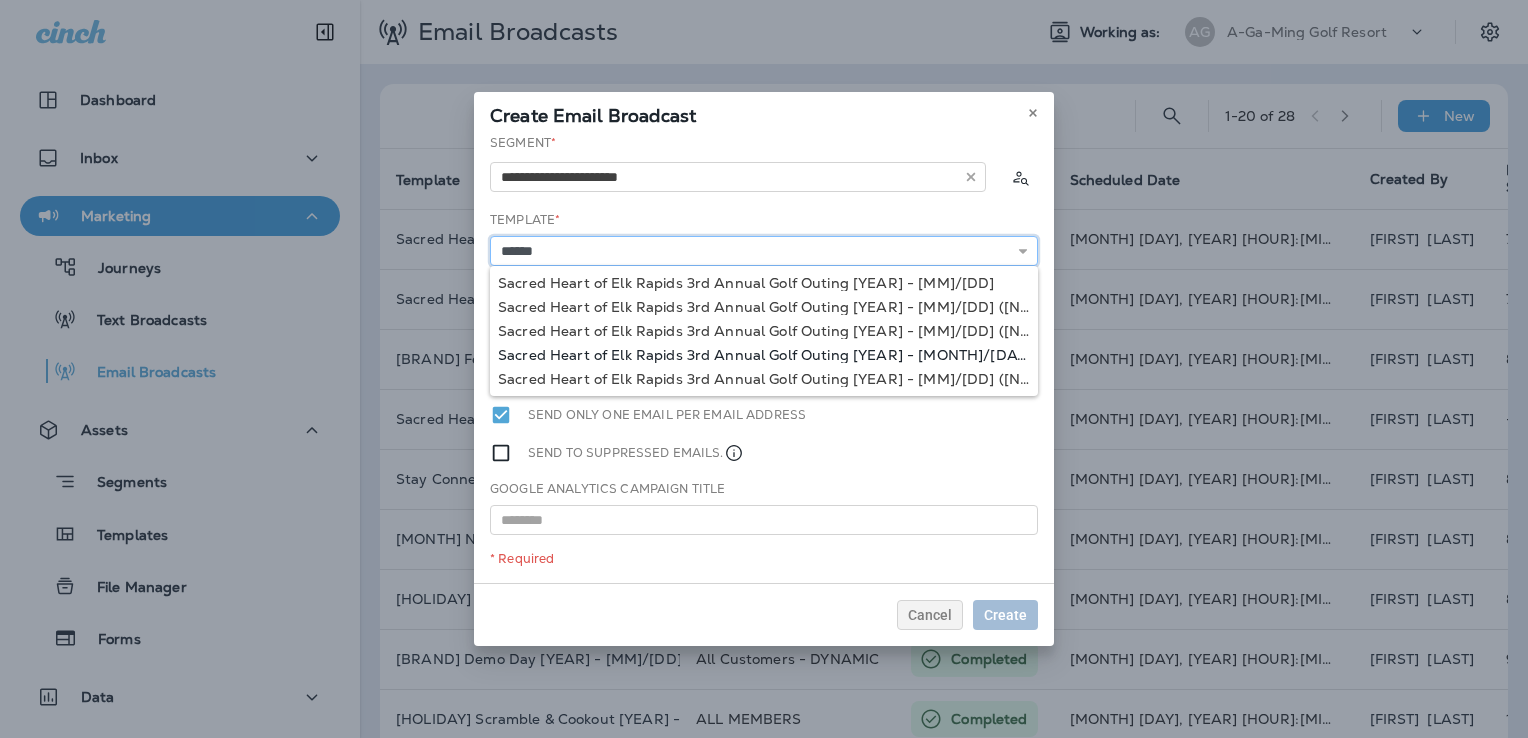 type on "**********" 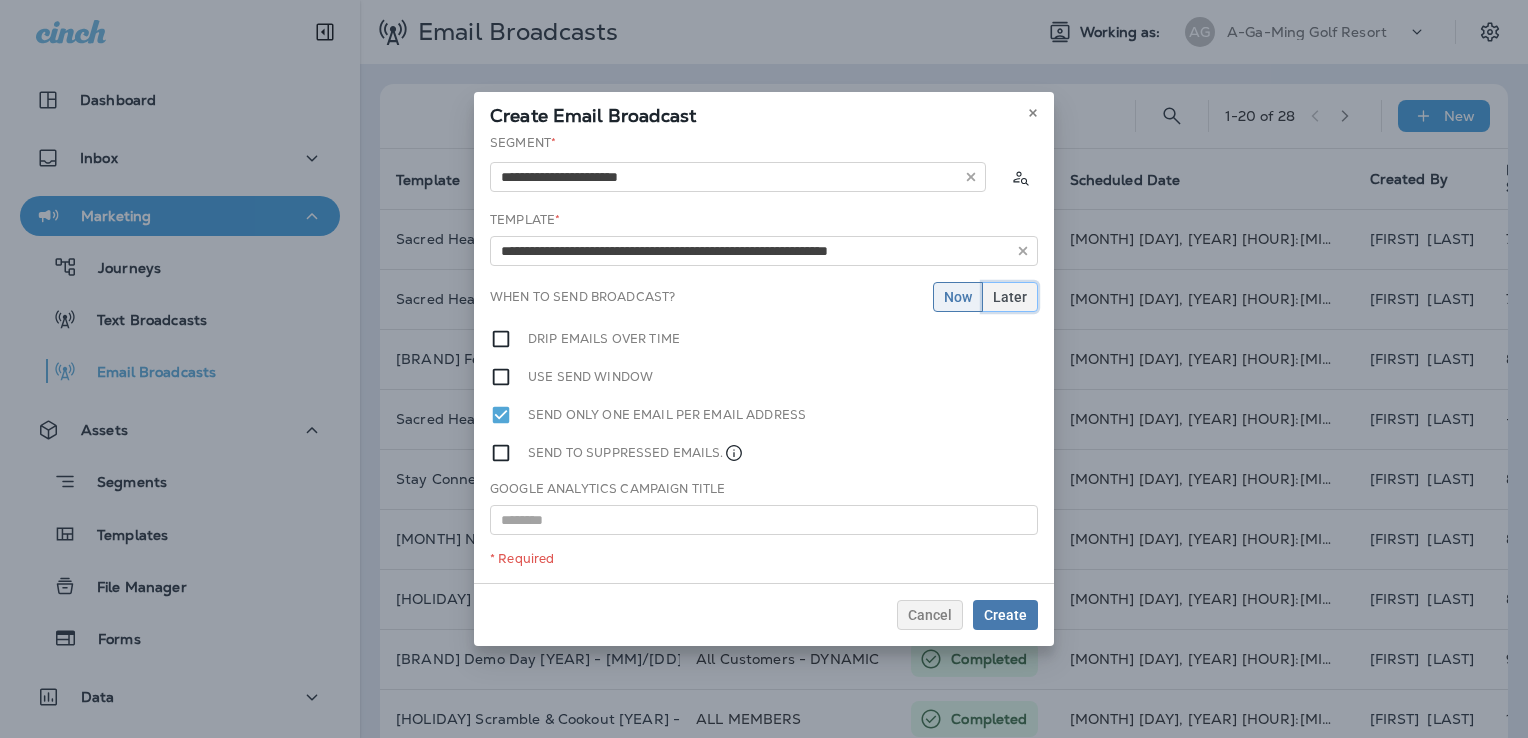 click on "Later" at bounding box center [1010, 297] 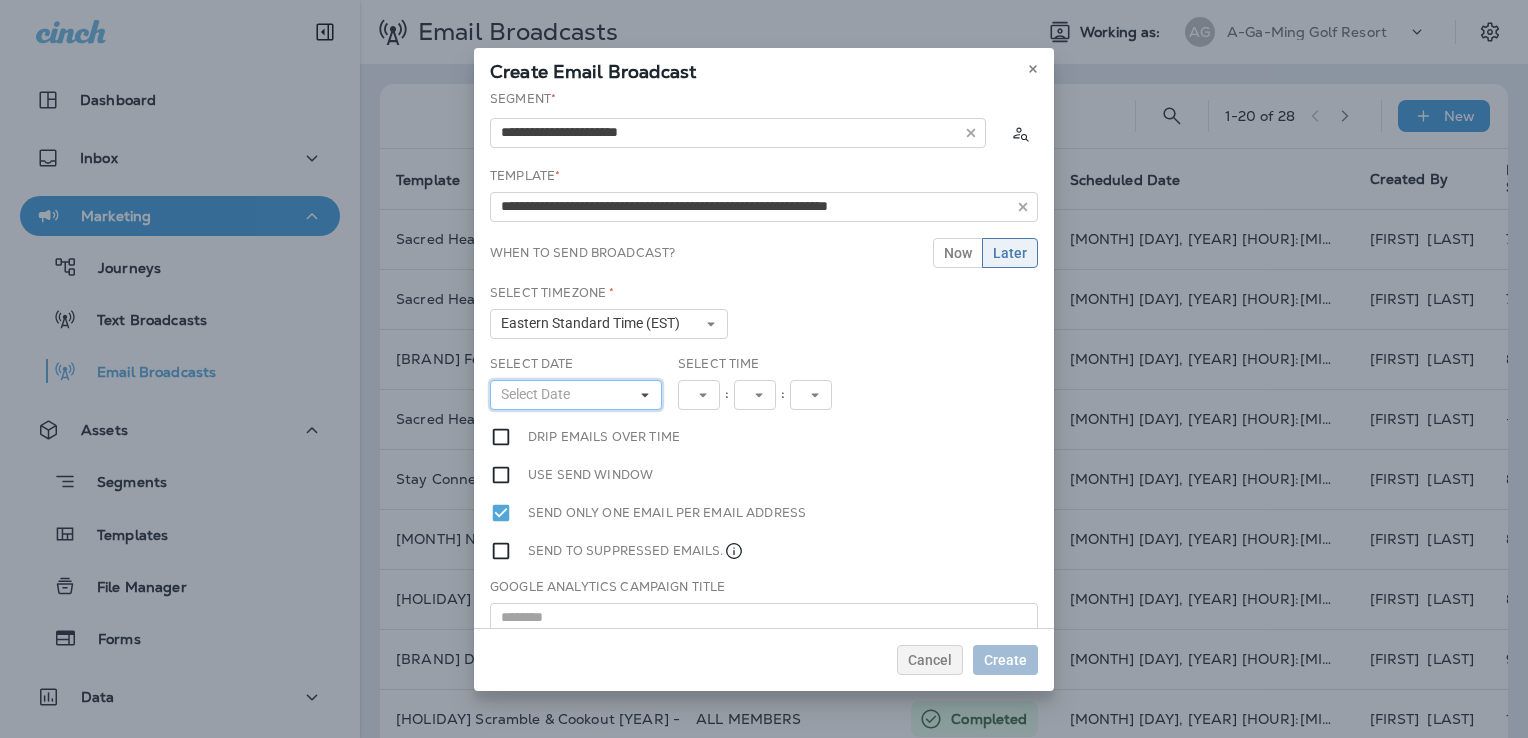click on "Select Date" at bounding box center (576, 395) 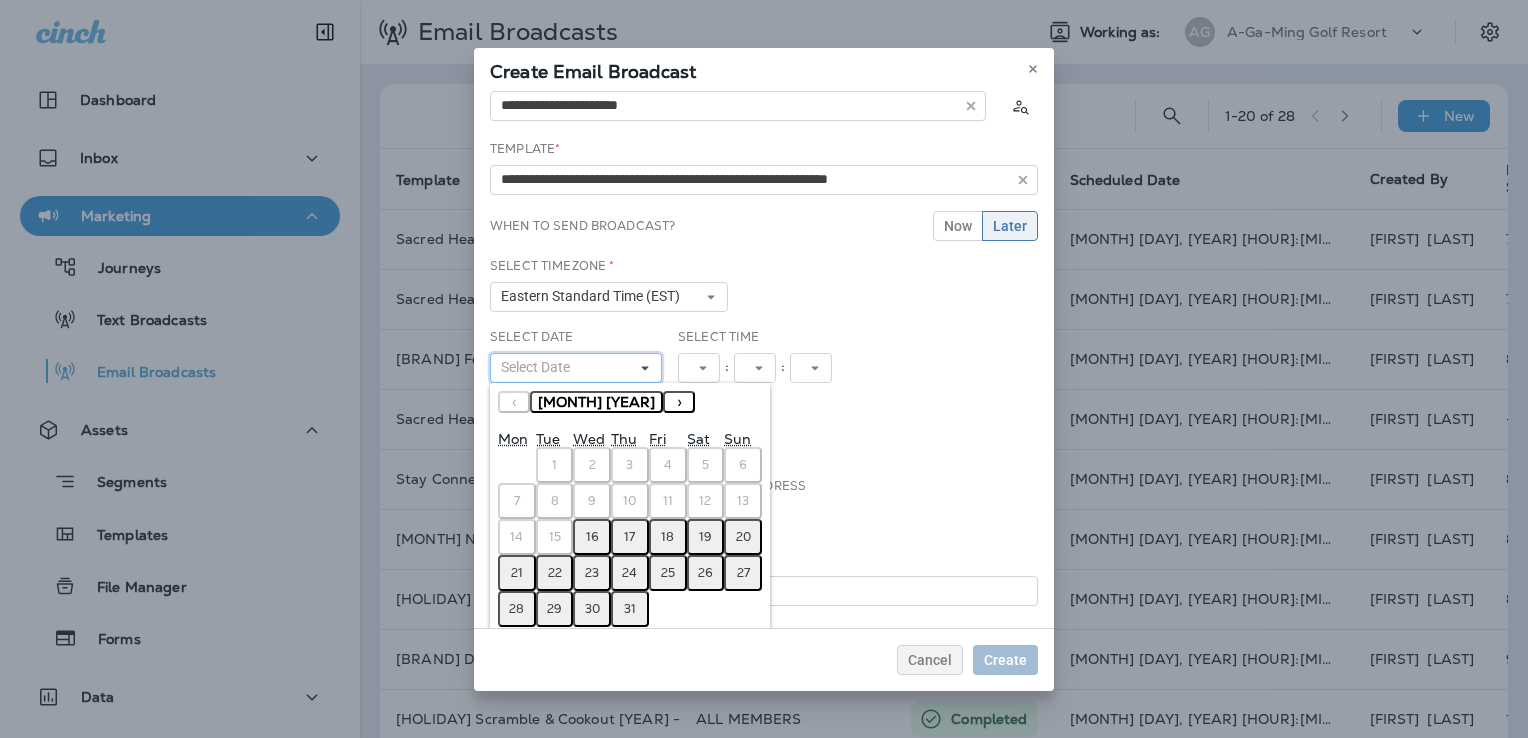 scroll, scrollTop: 52, scrollLeft: 0, axis: vertical 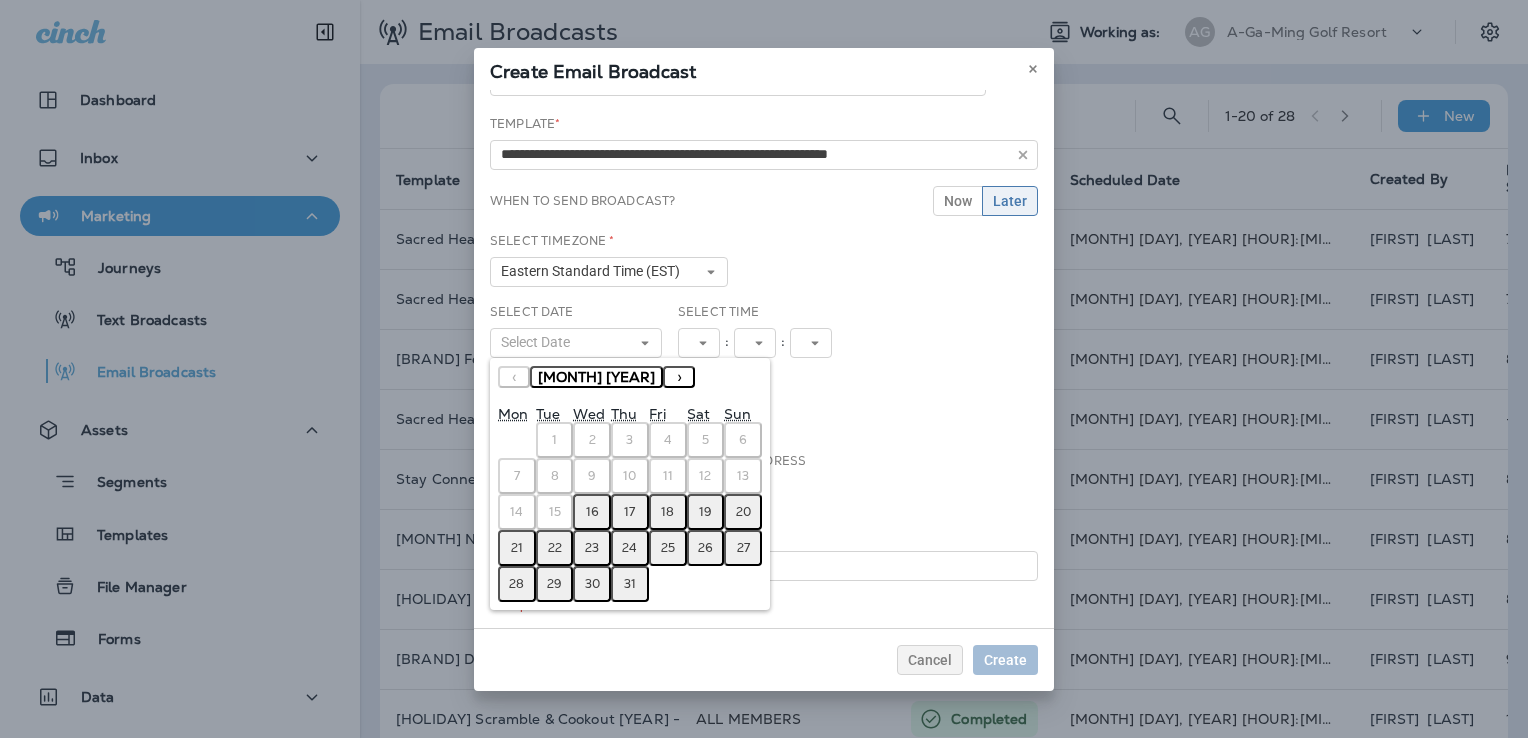 click on "19" at bounding box center [705, 512] 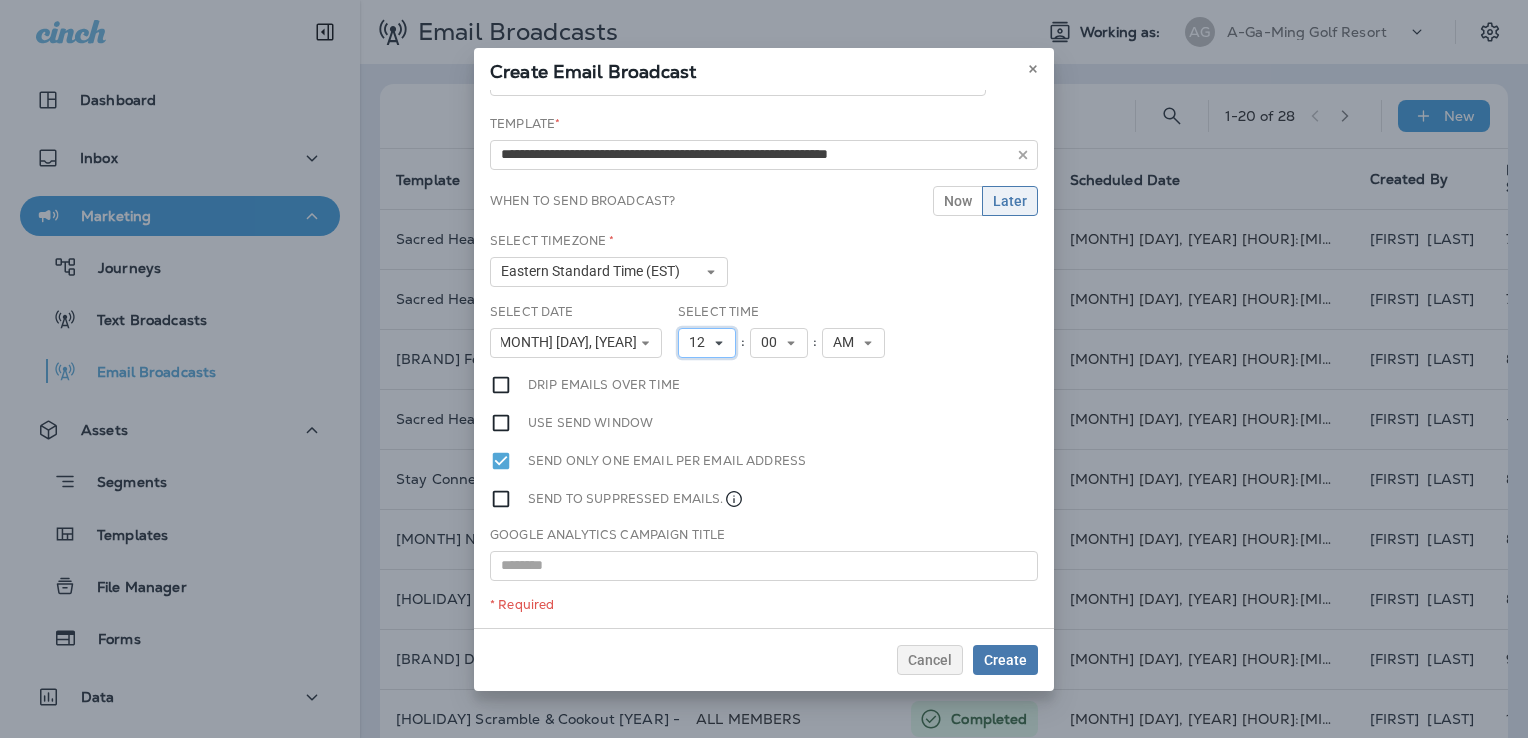 click on "12" at bounding box center [701, 342] 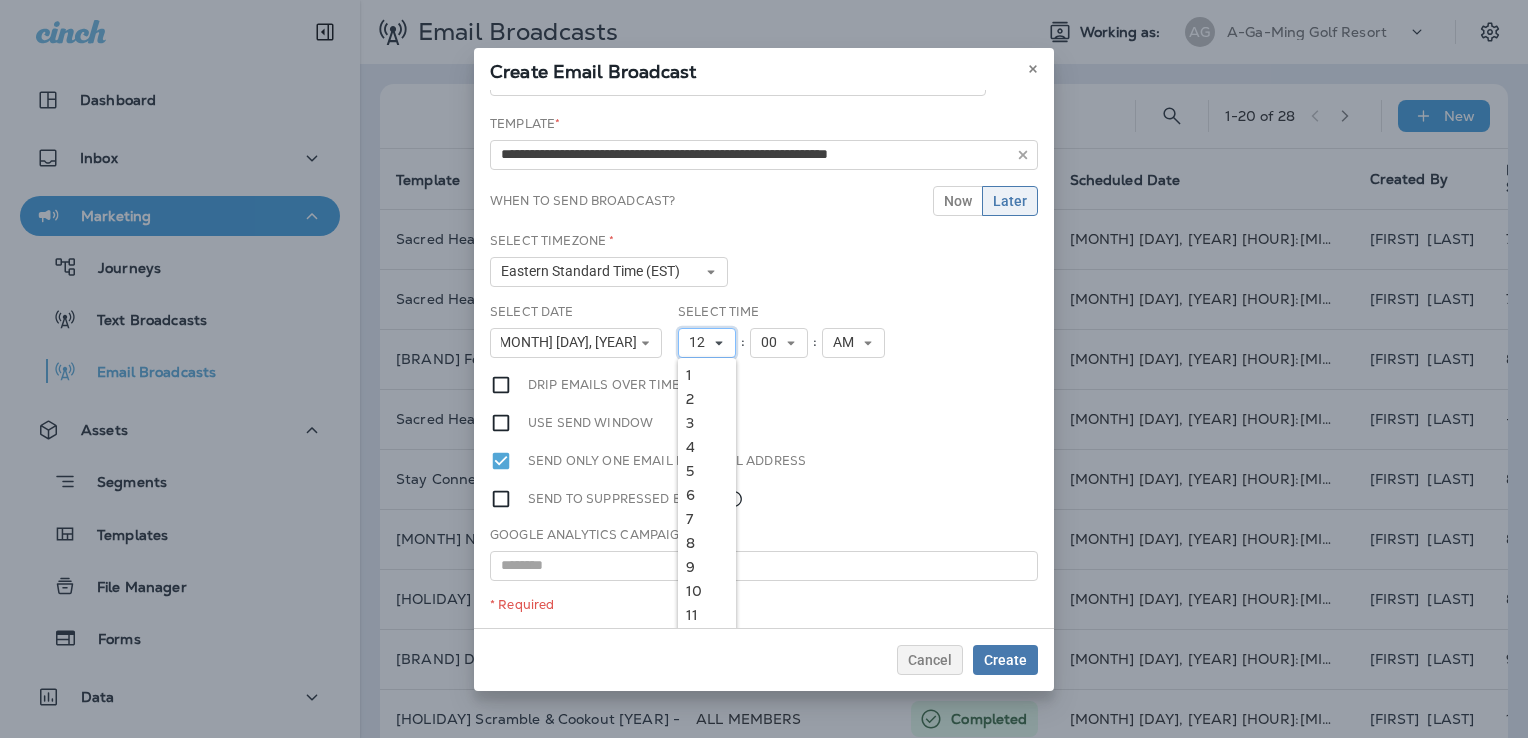 click on "12" at bounding box center (707, 343) 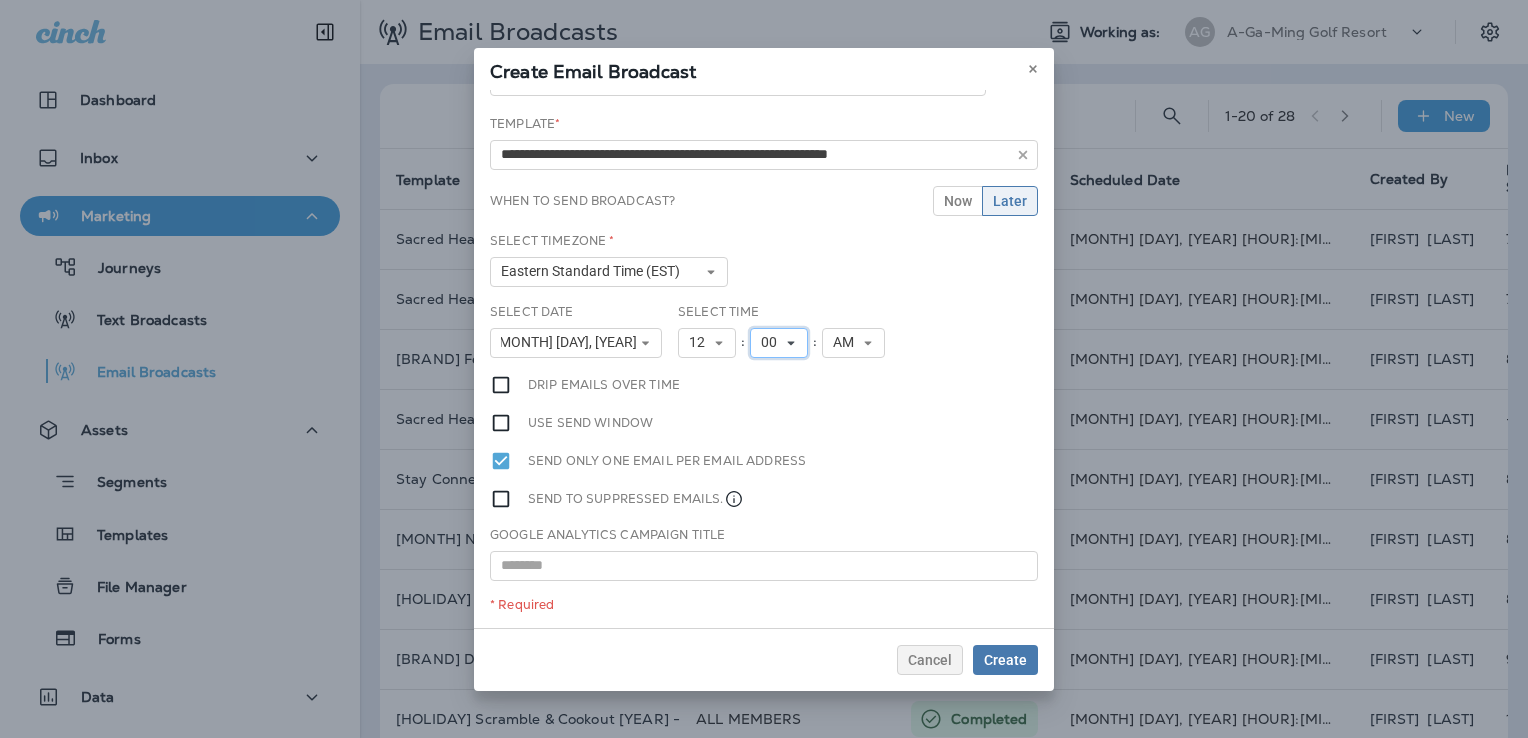 click on "00" at bounding box center (773, 342) 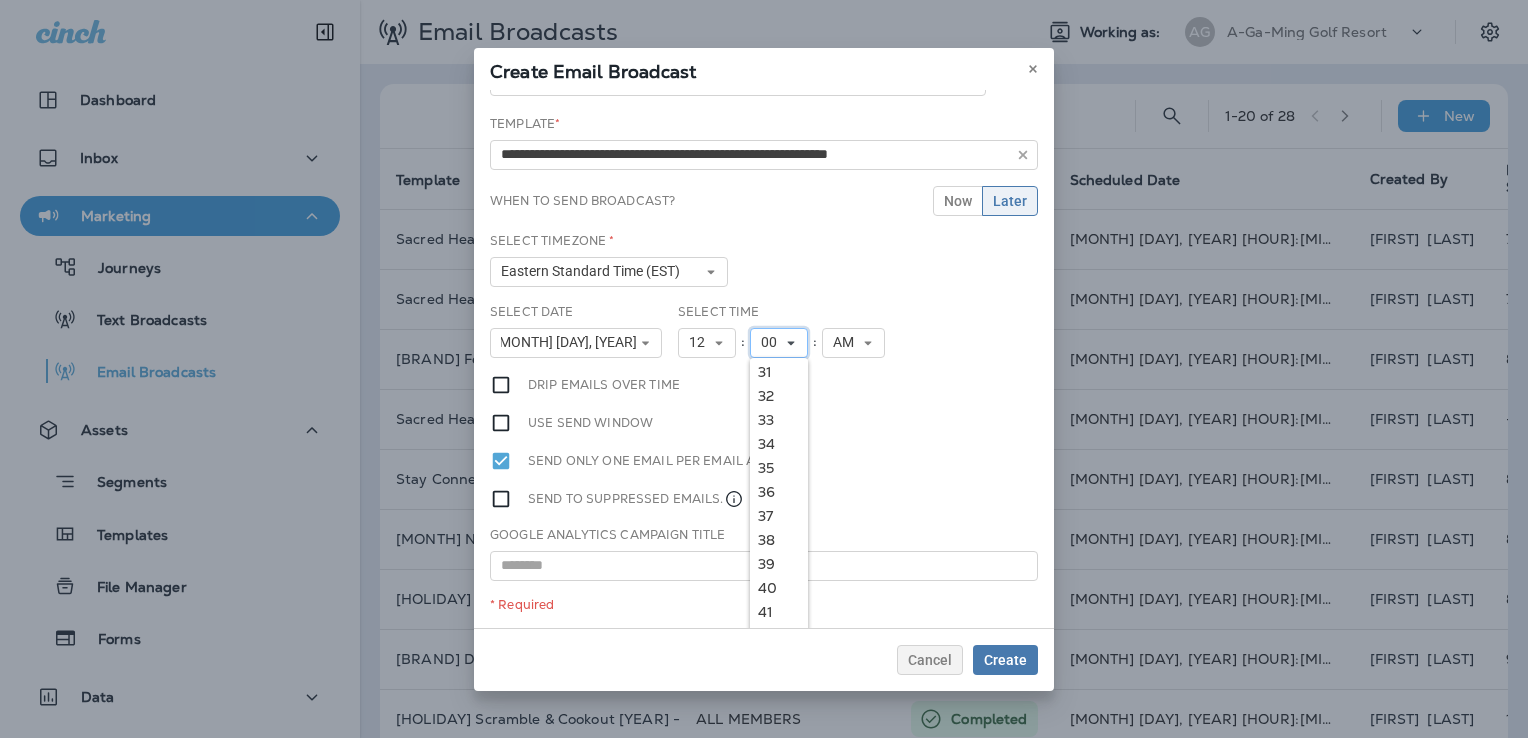 scroll, scrollTop: 800, scrollLeft: 0, axis: vertical 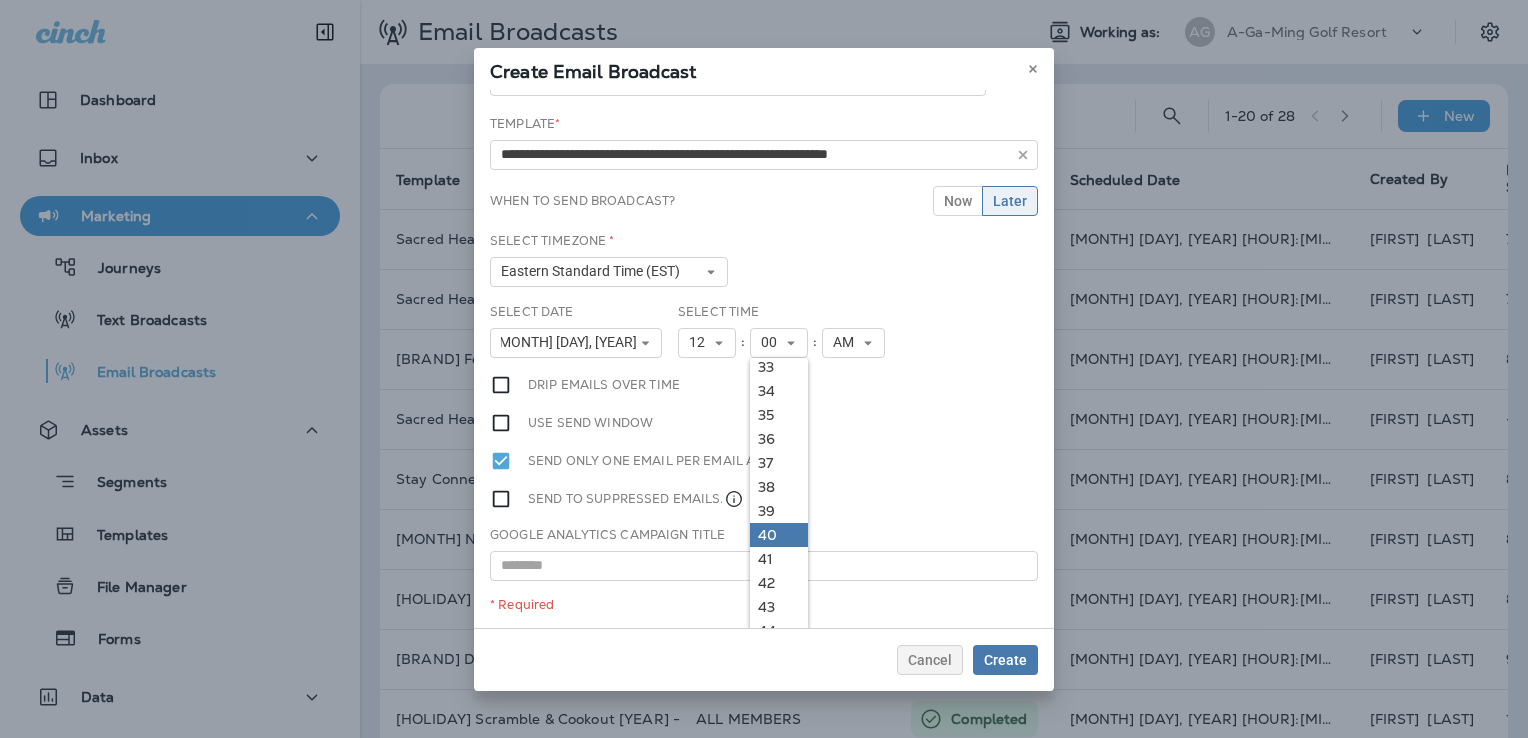 click on "40" at bounding box center (779, 535) 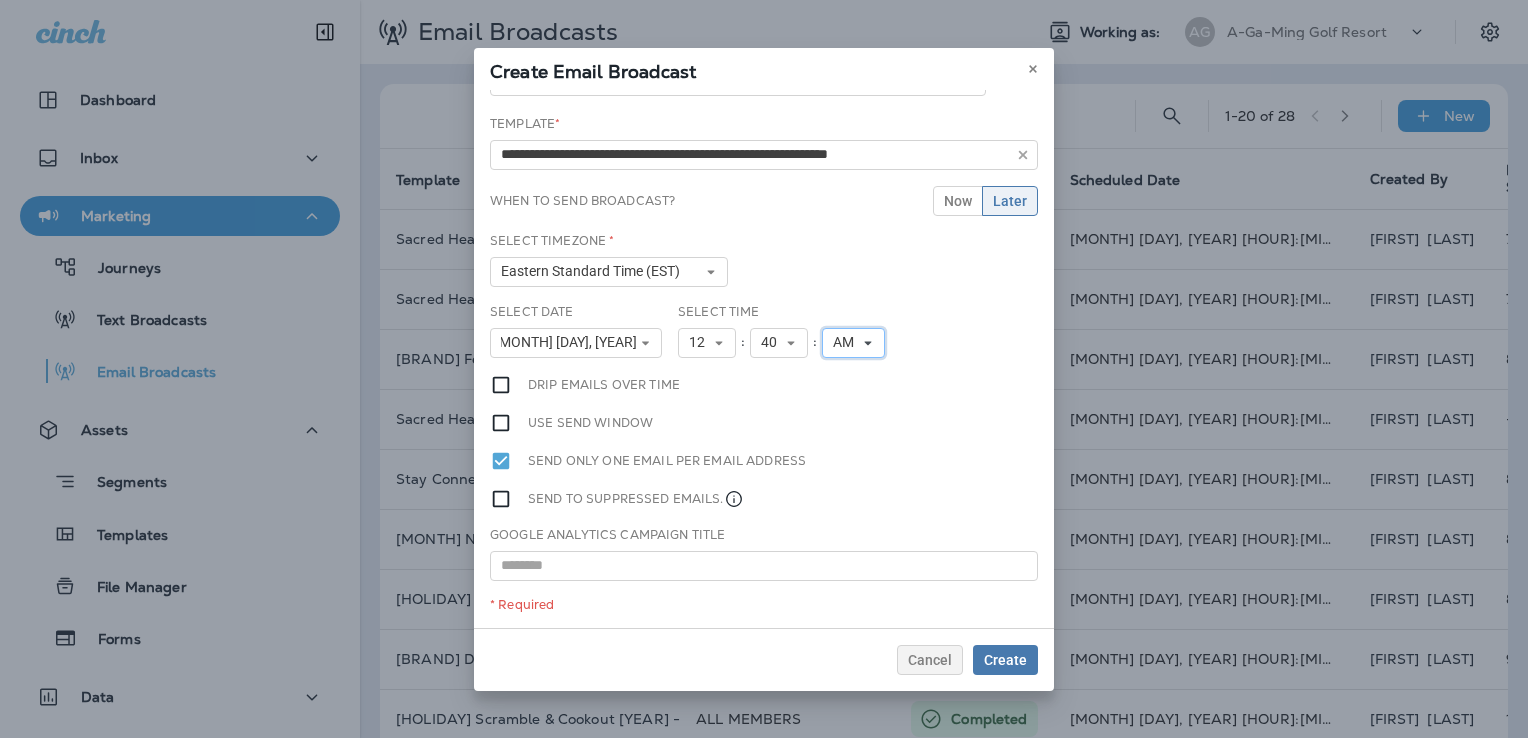click on "AM" at bounding box center [847, 342] 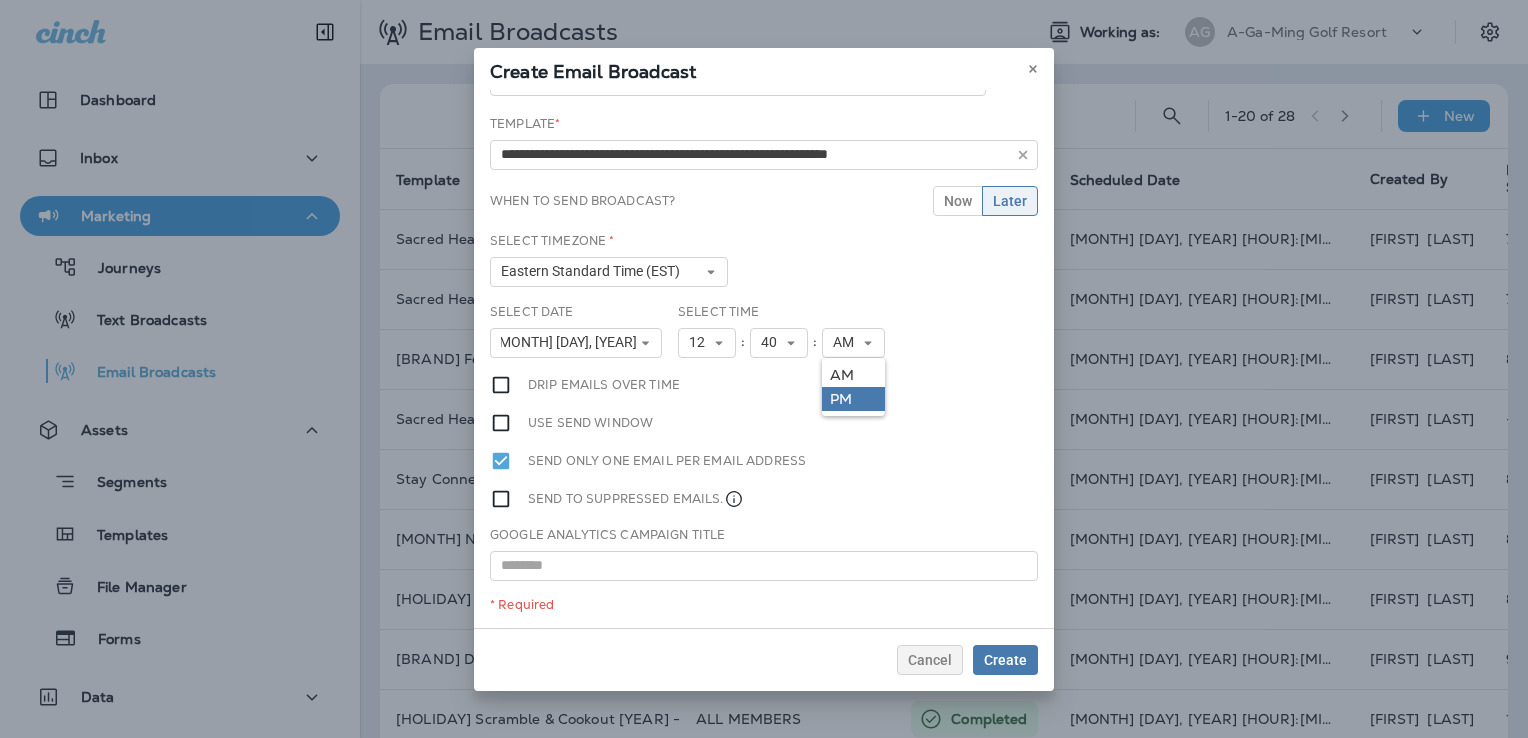 click on "PM" at bounding box center [853, 399] 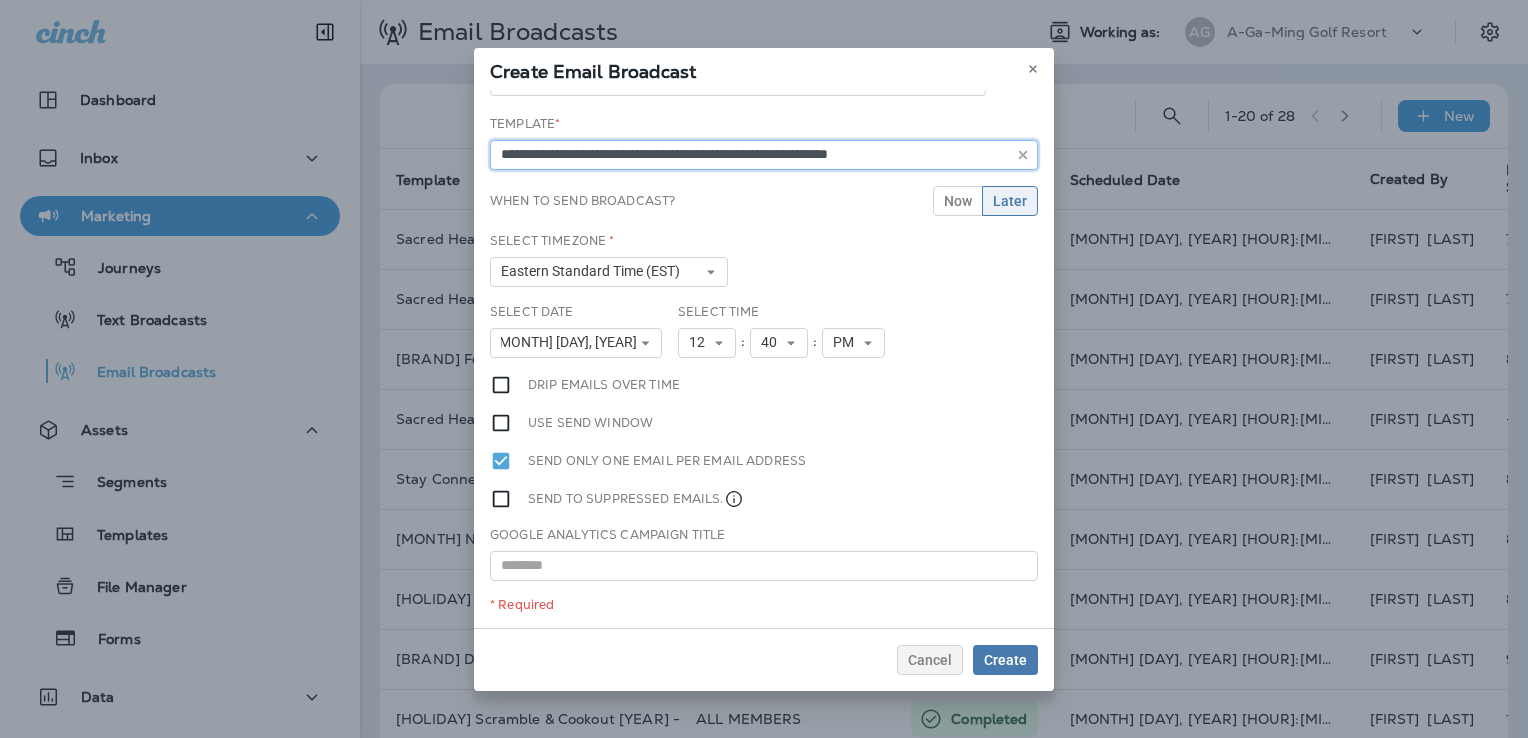 click on "**********" at bounding box center [764, 155] 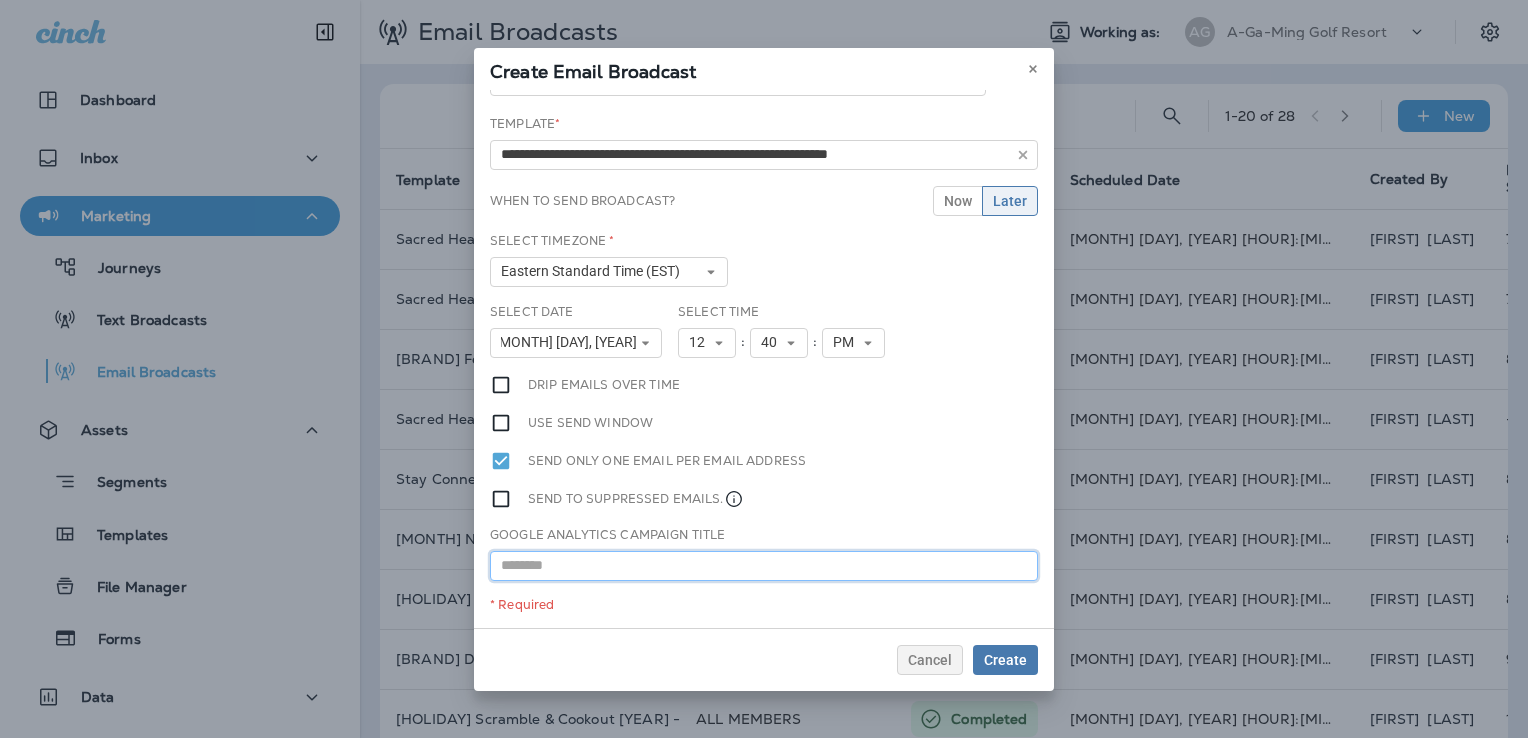 click at bounding box center [764, 566] 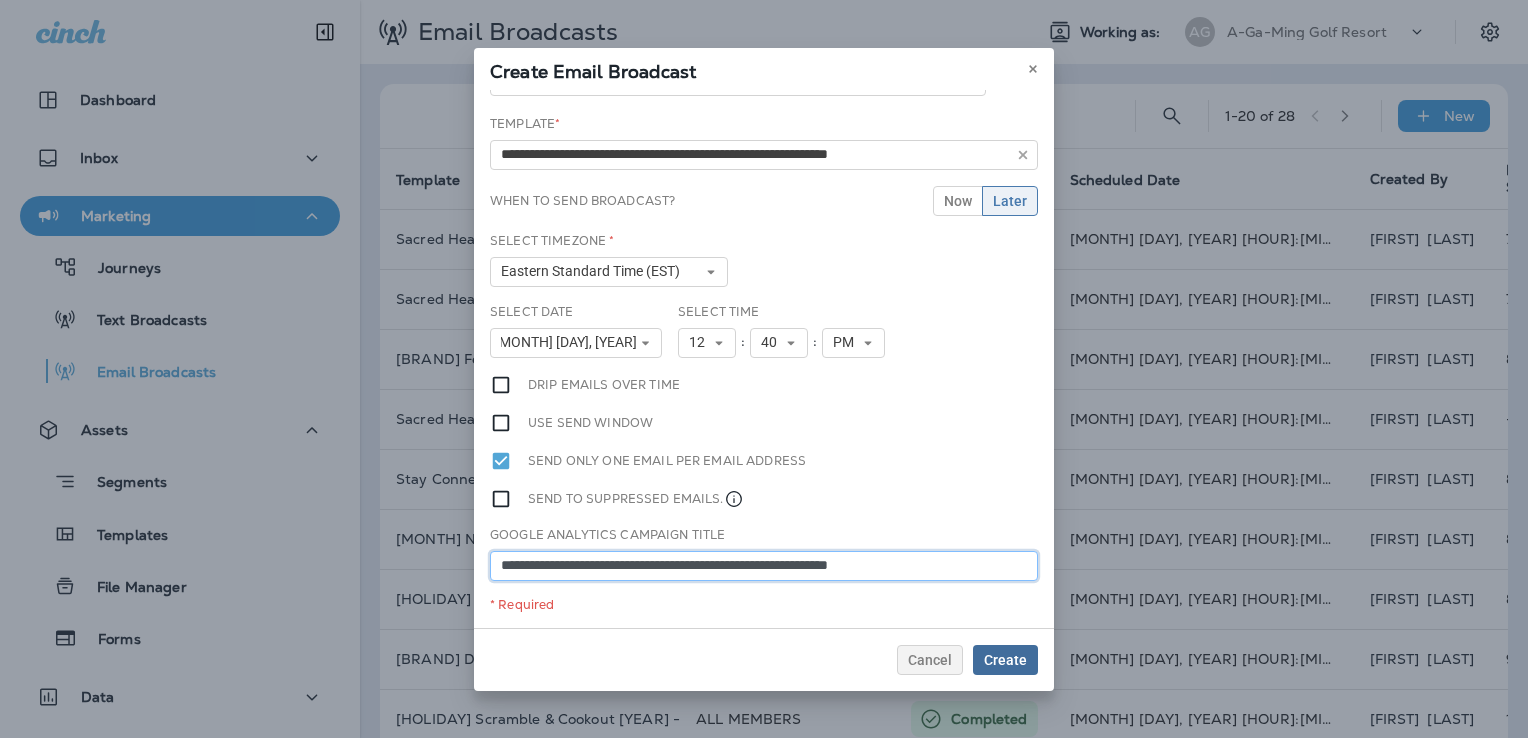 type on "**********" 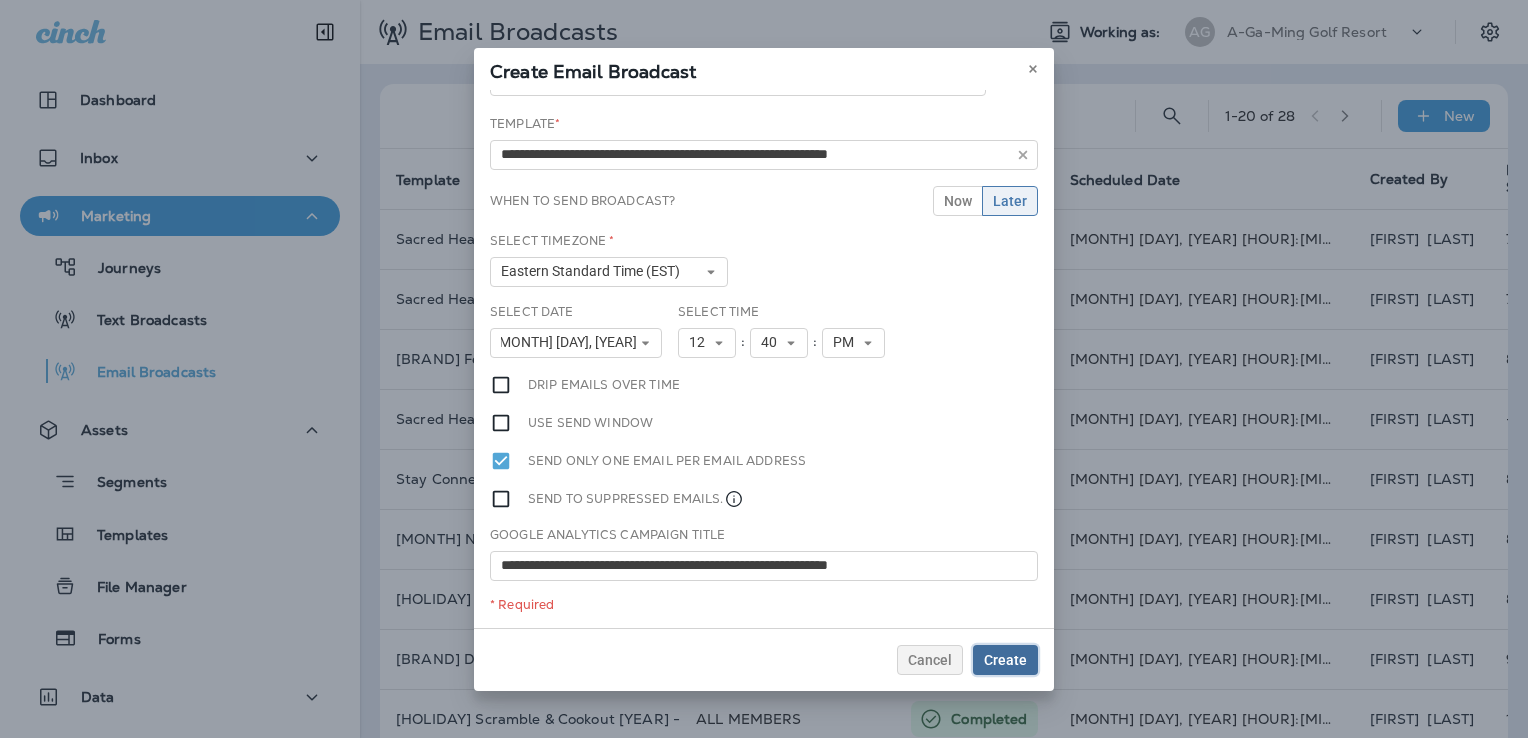 click on "Create" at bounding box center [1005, 660] 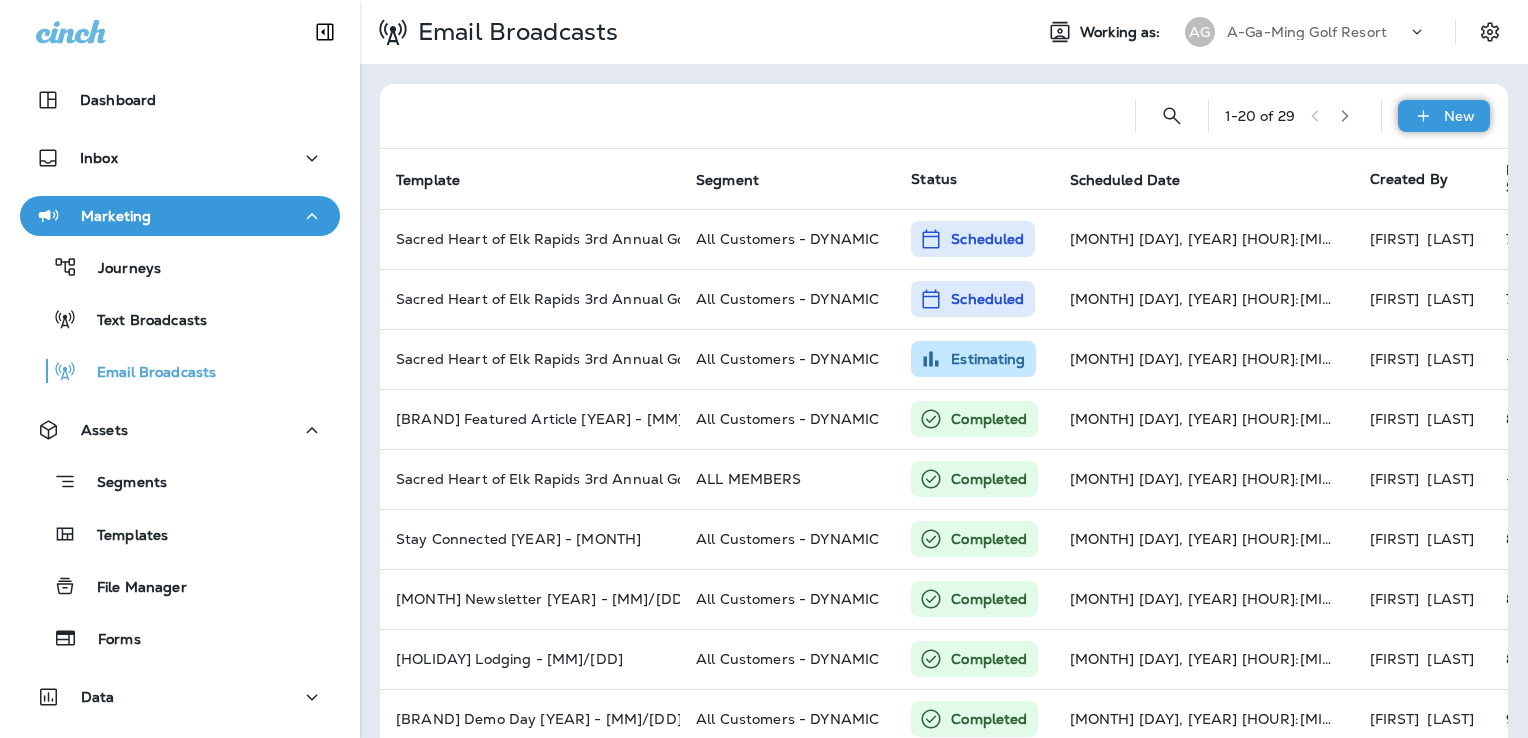 click 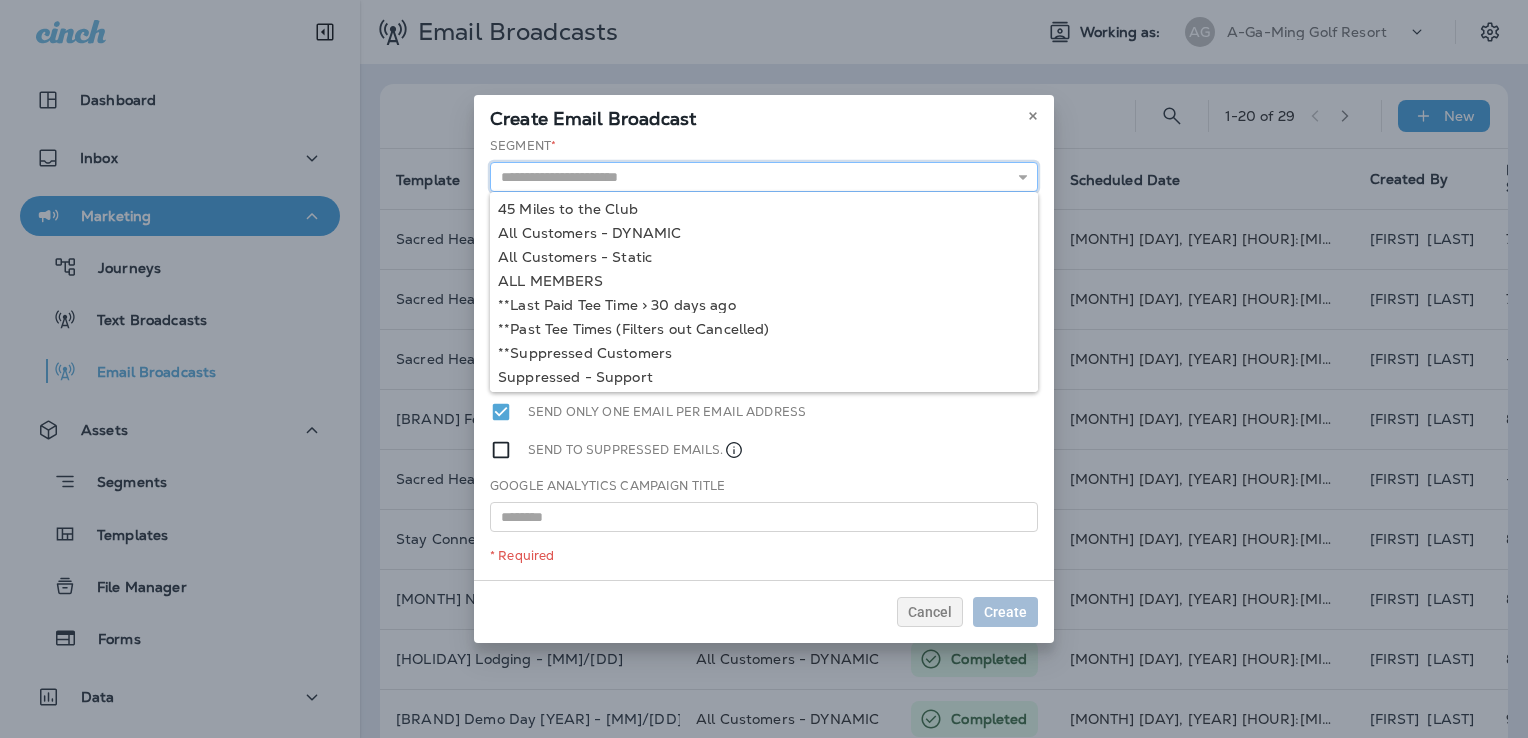 click at bounding box center (764, 177) 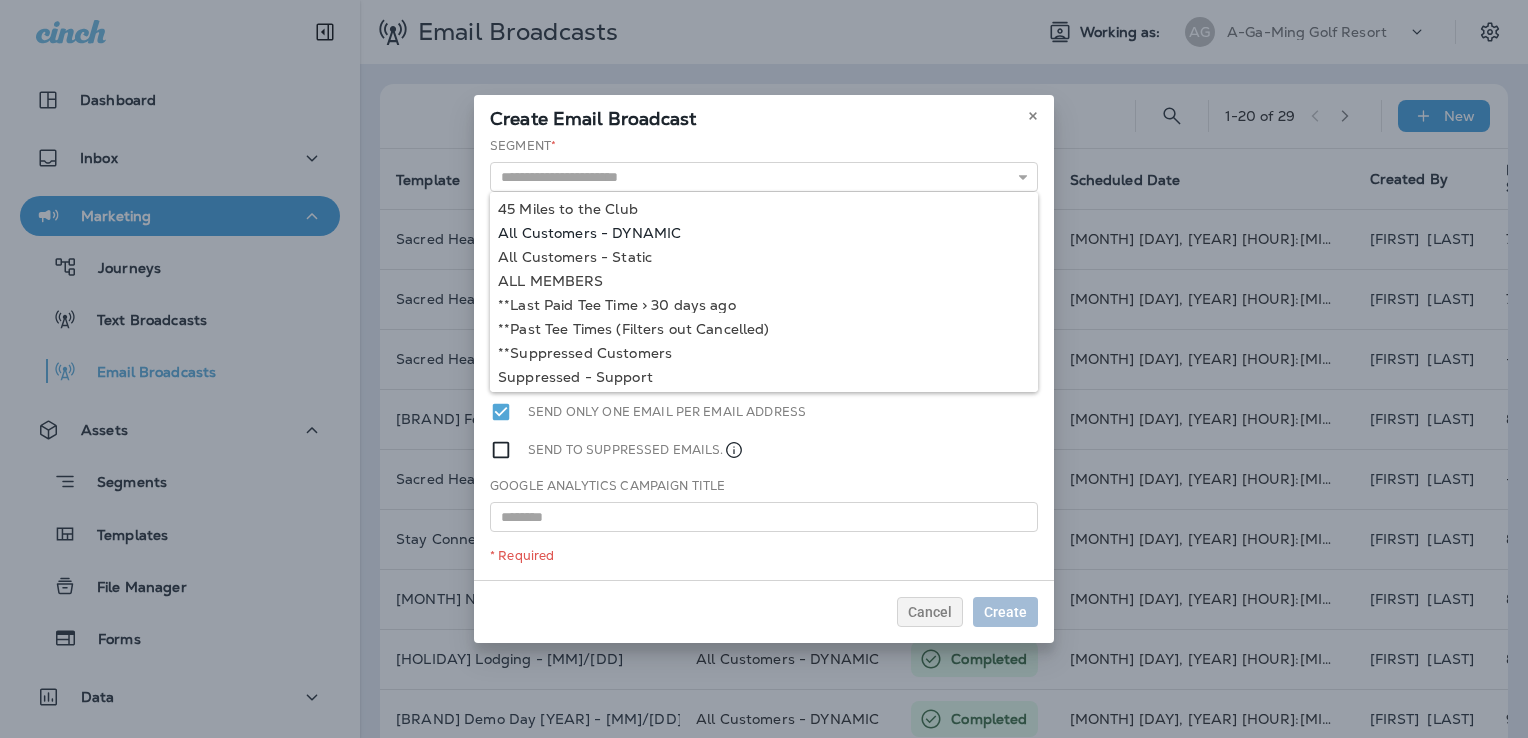 type on "**********" 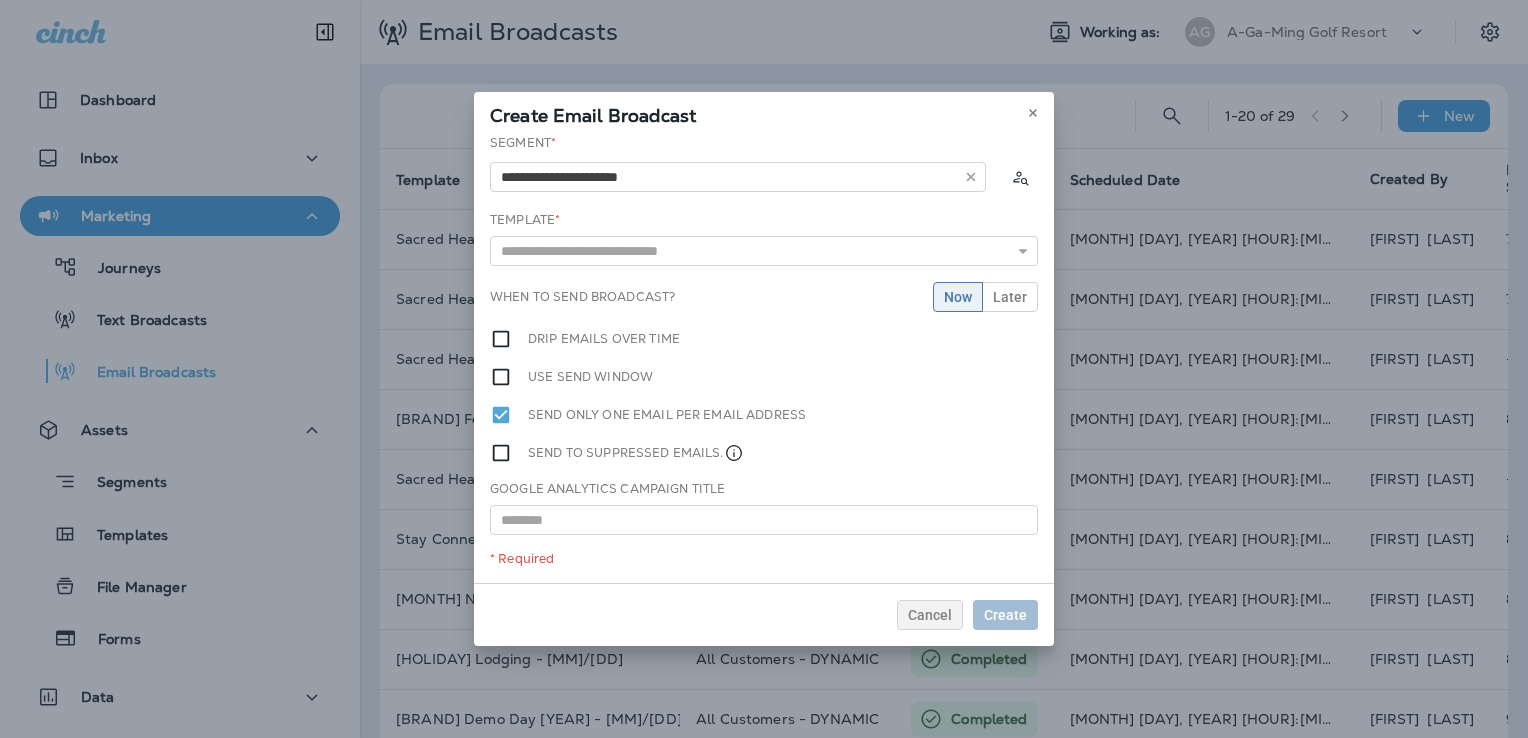 click on "**********" at bounding box center (764, 358) 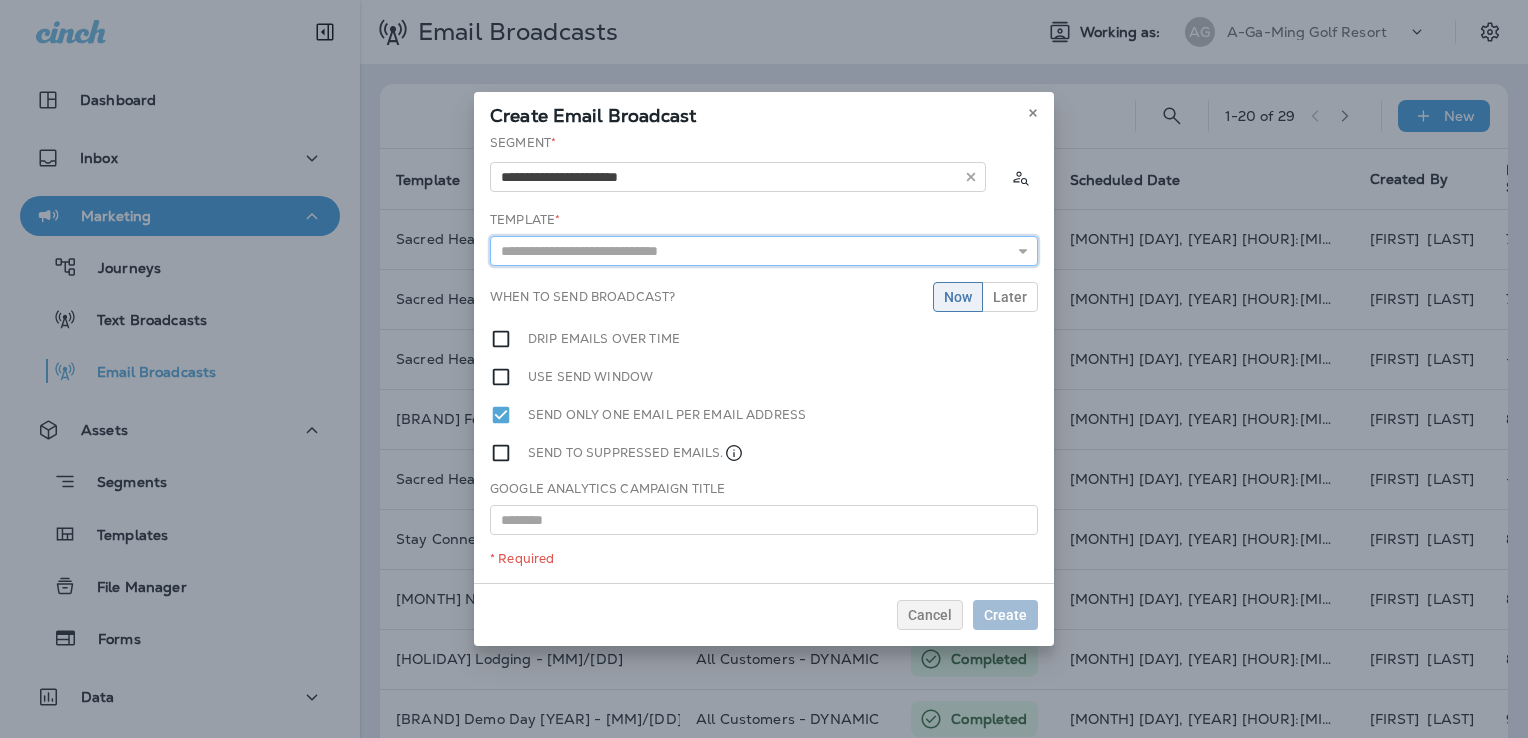 click at bounding box center (764, 251) 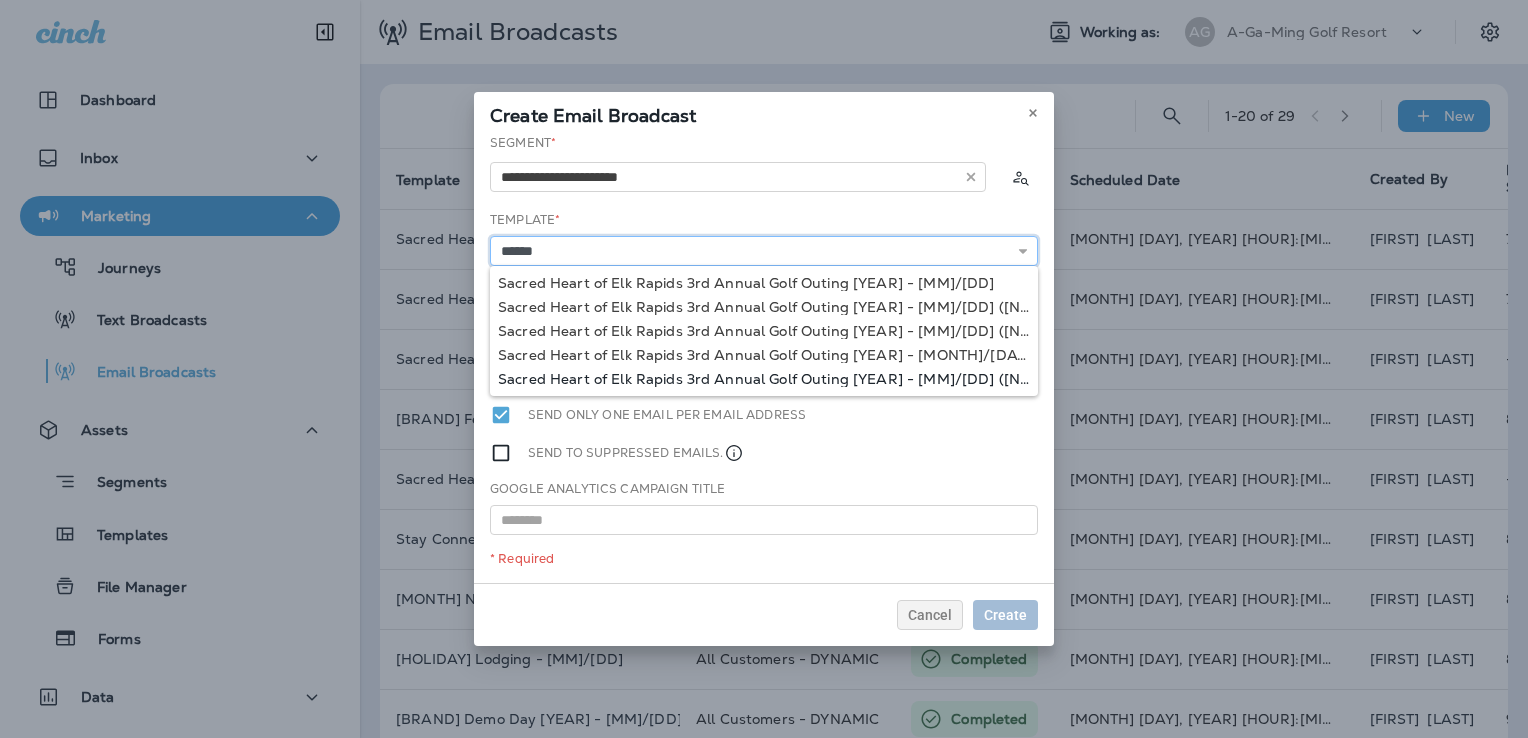 type on "**********" 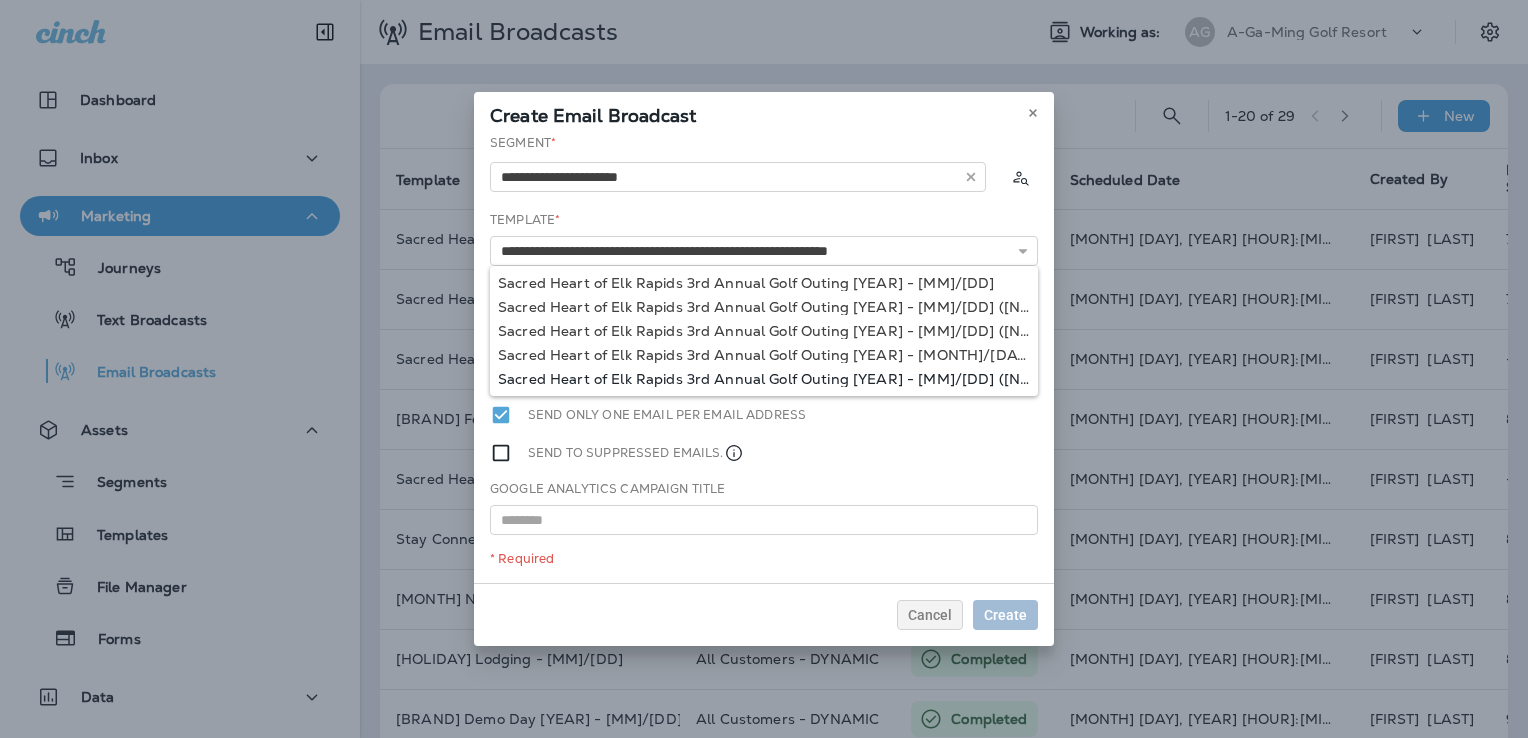 click on "**********" at bounding box center [764, 358] 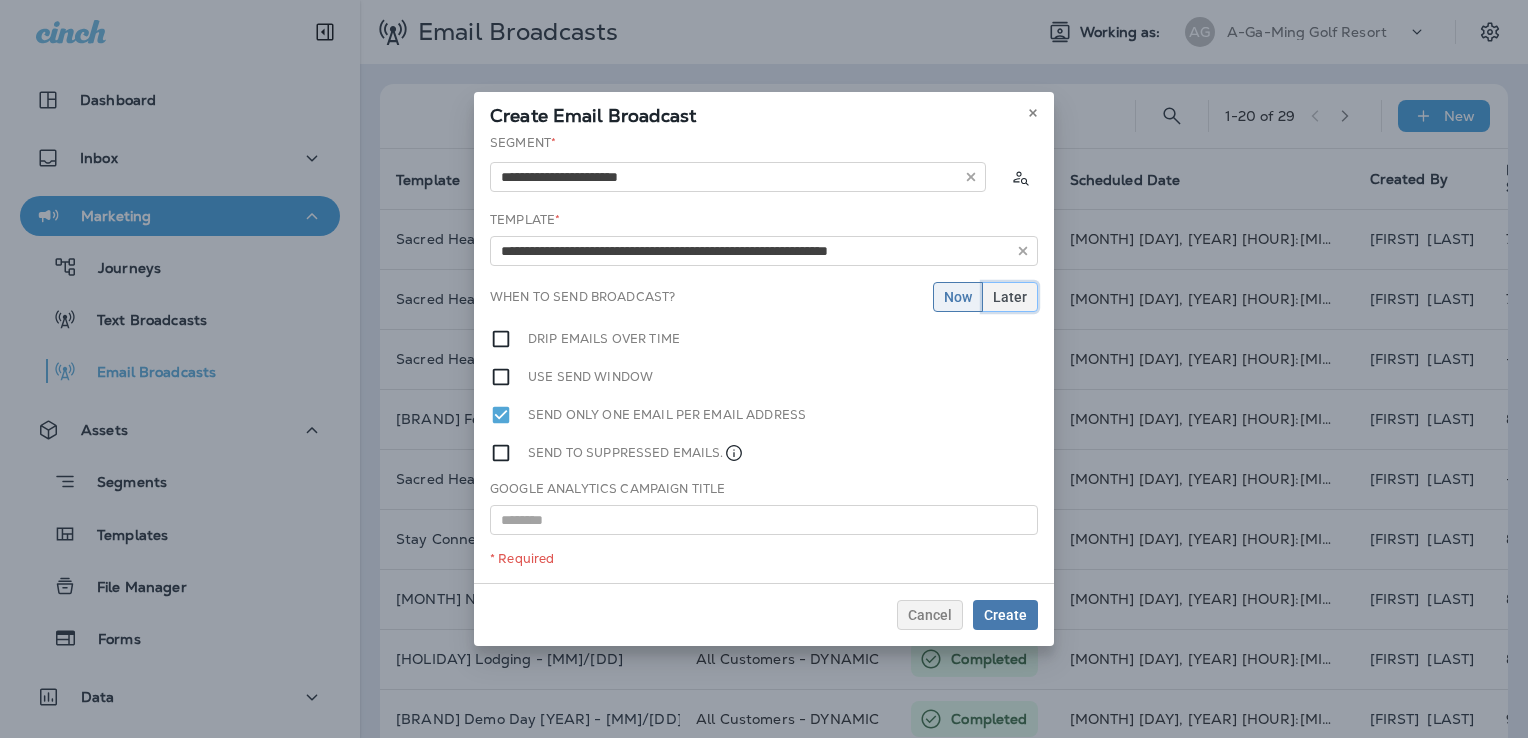 click on "Later" at bounding box center [1010, 297] 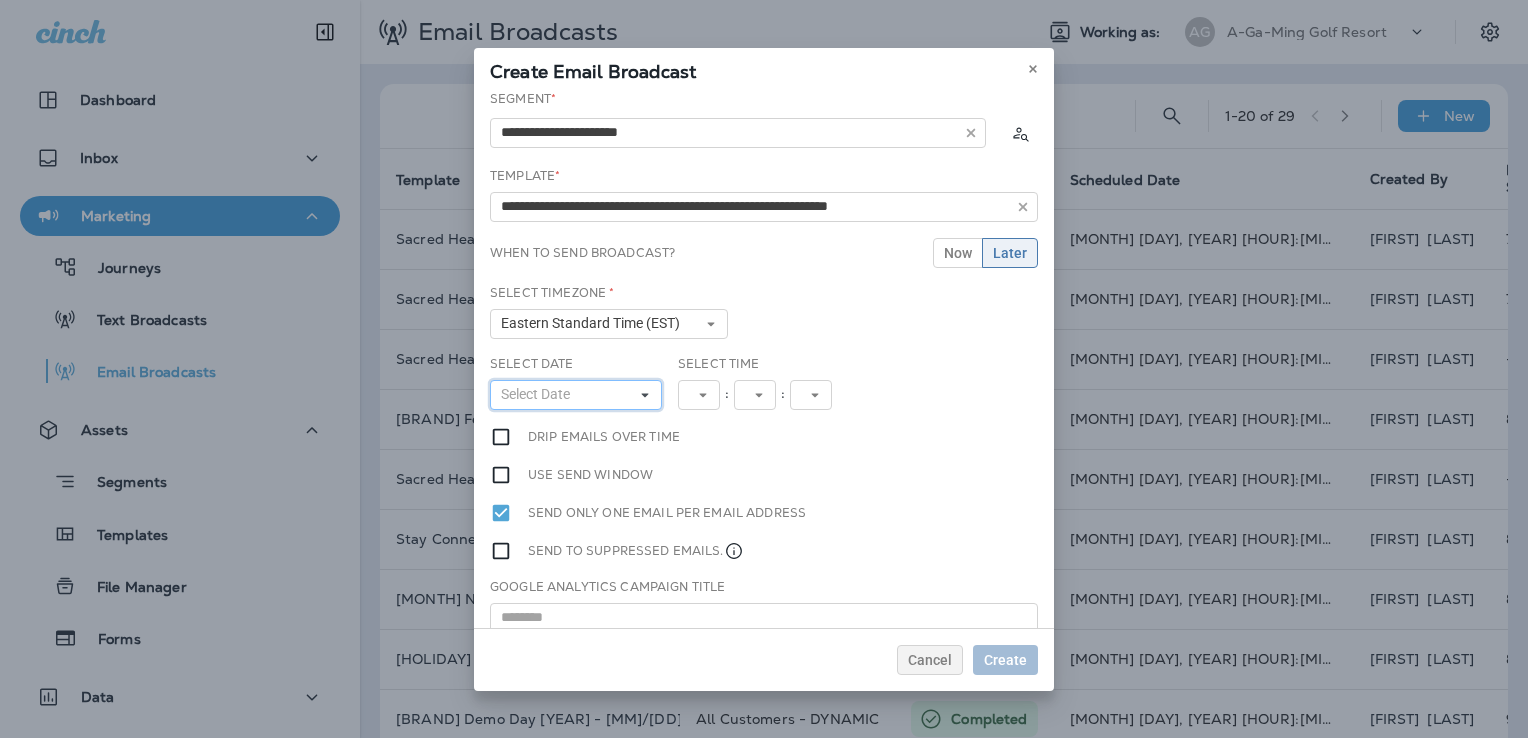click on "Select Date" at bounding box center (539, 394) 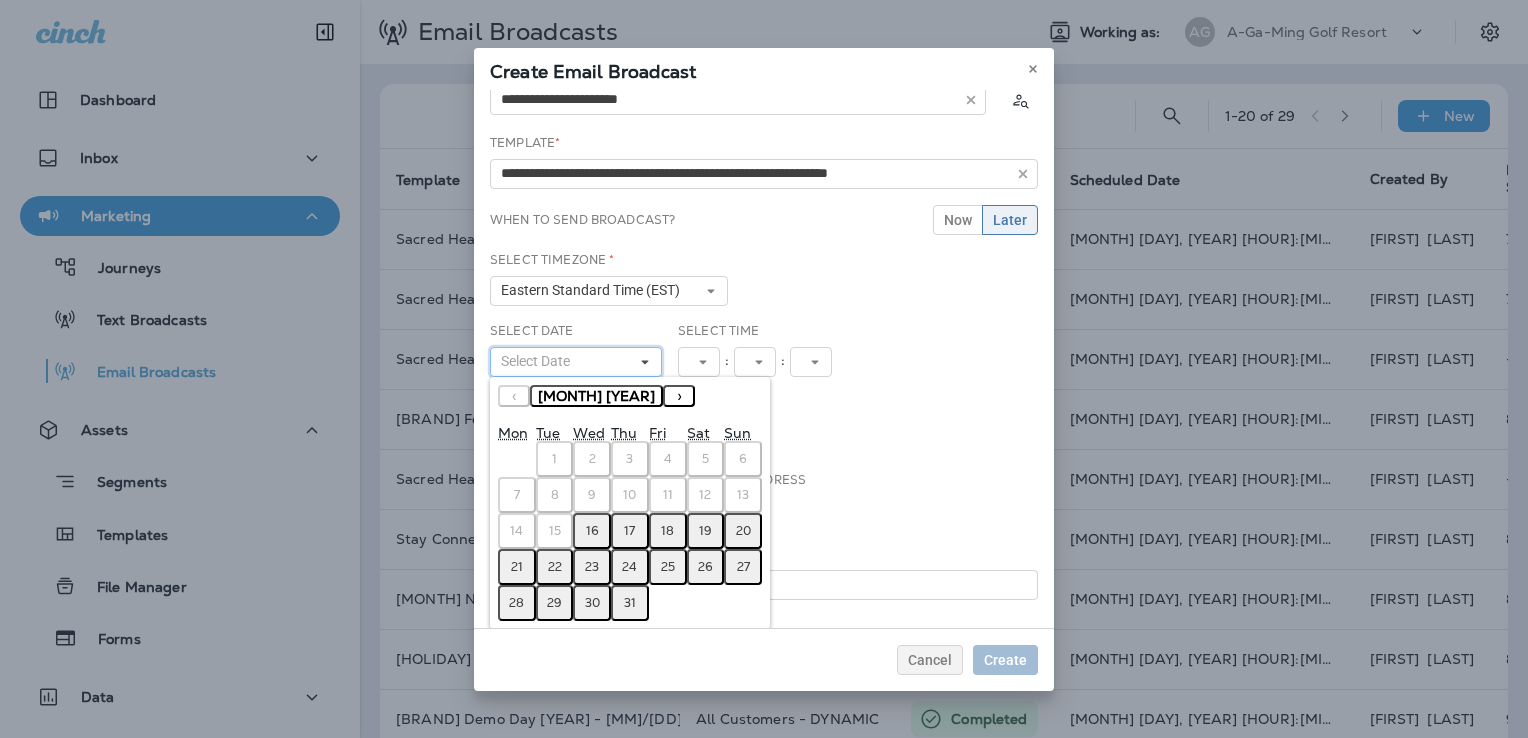 scroll, scrollTop: 52, scrollLeft: 0, axis: vertical 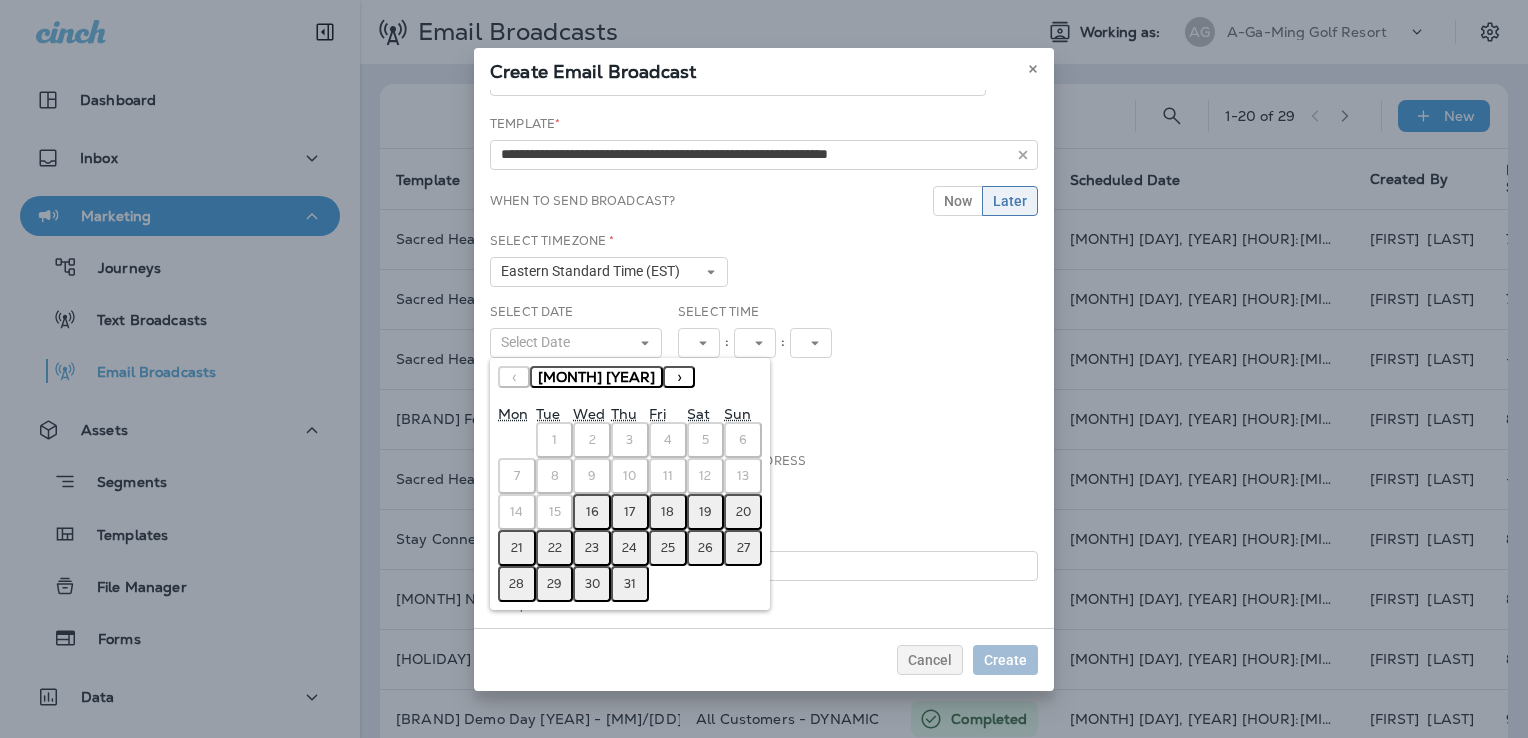 click on "23" at bounding box center (592, 548) 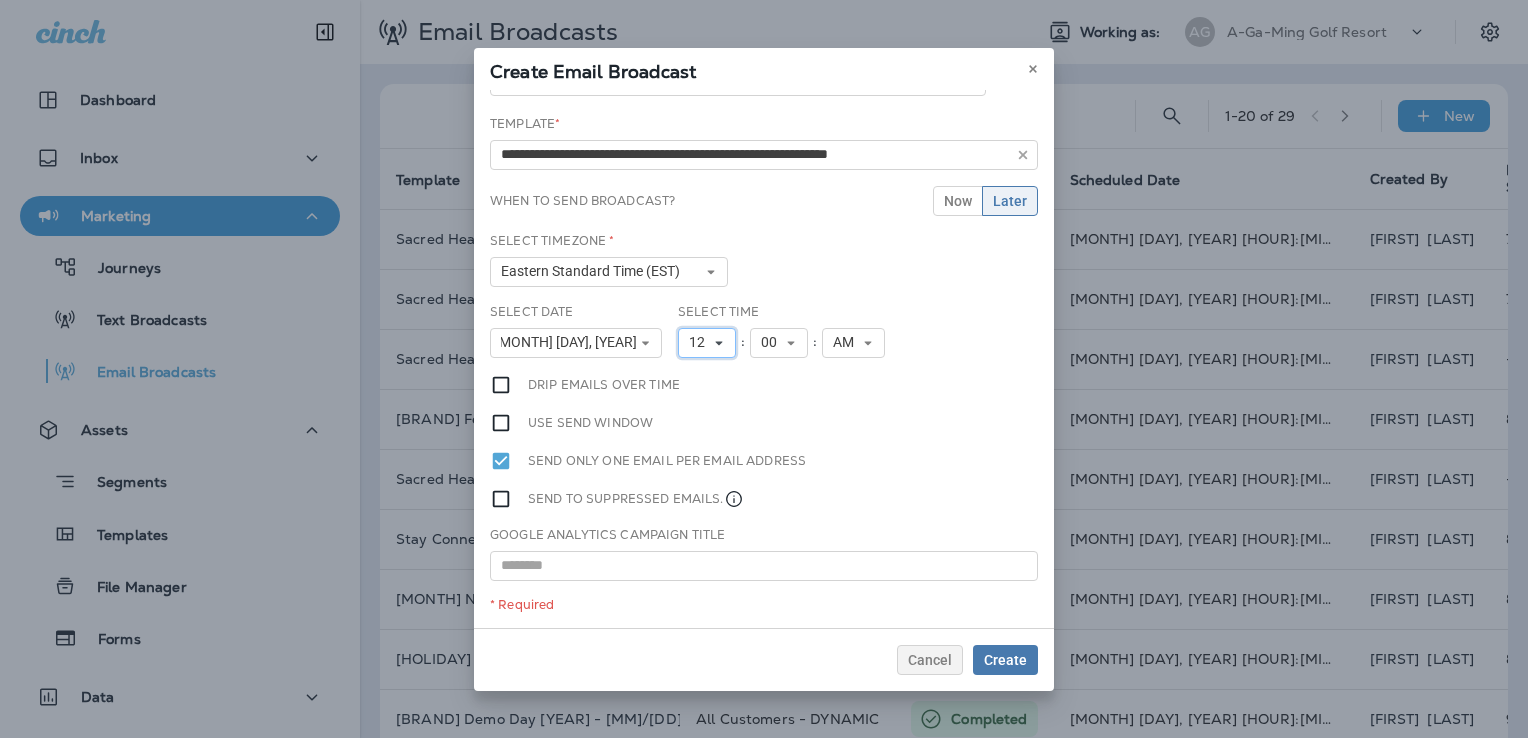 click 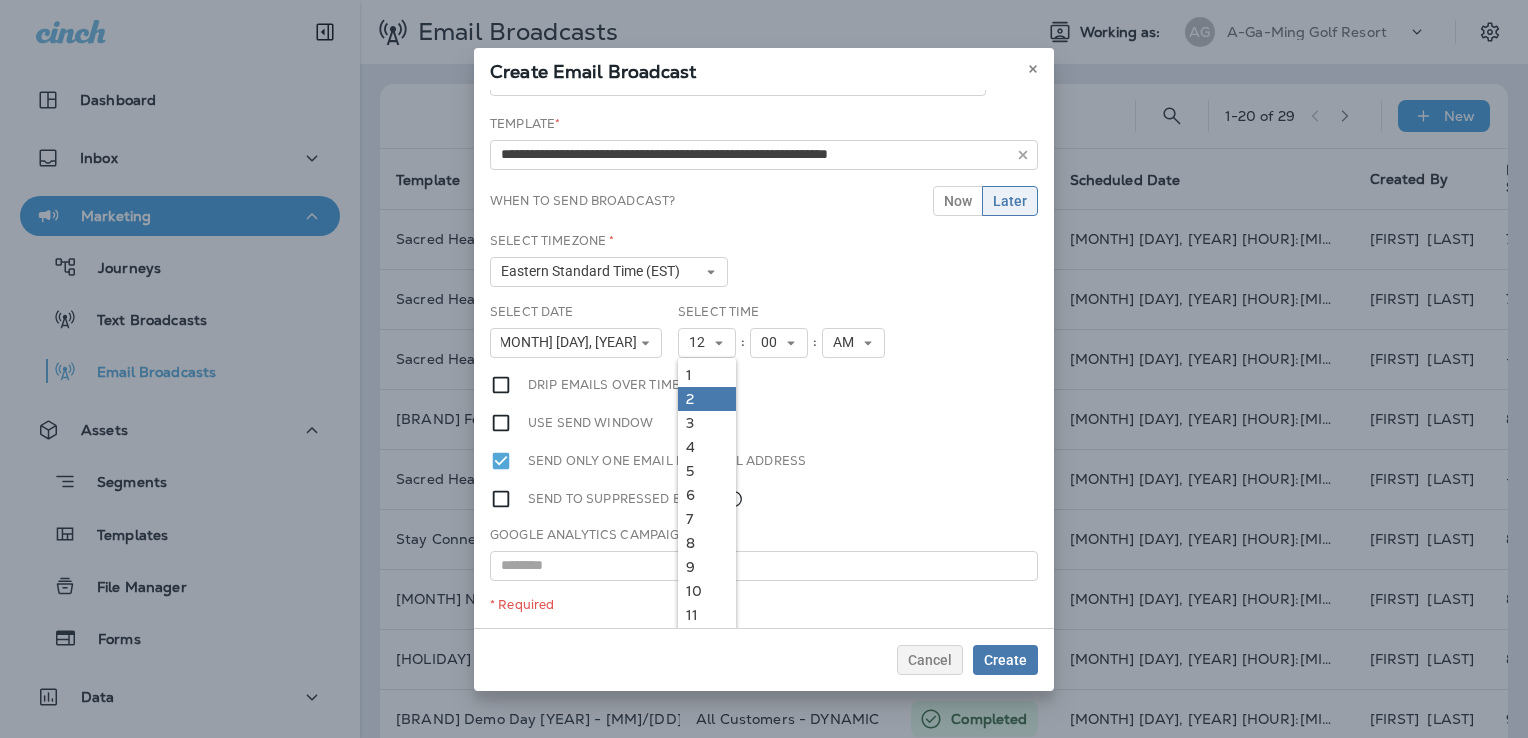 click on "2" at bounding box center [707, 399] 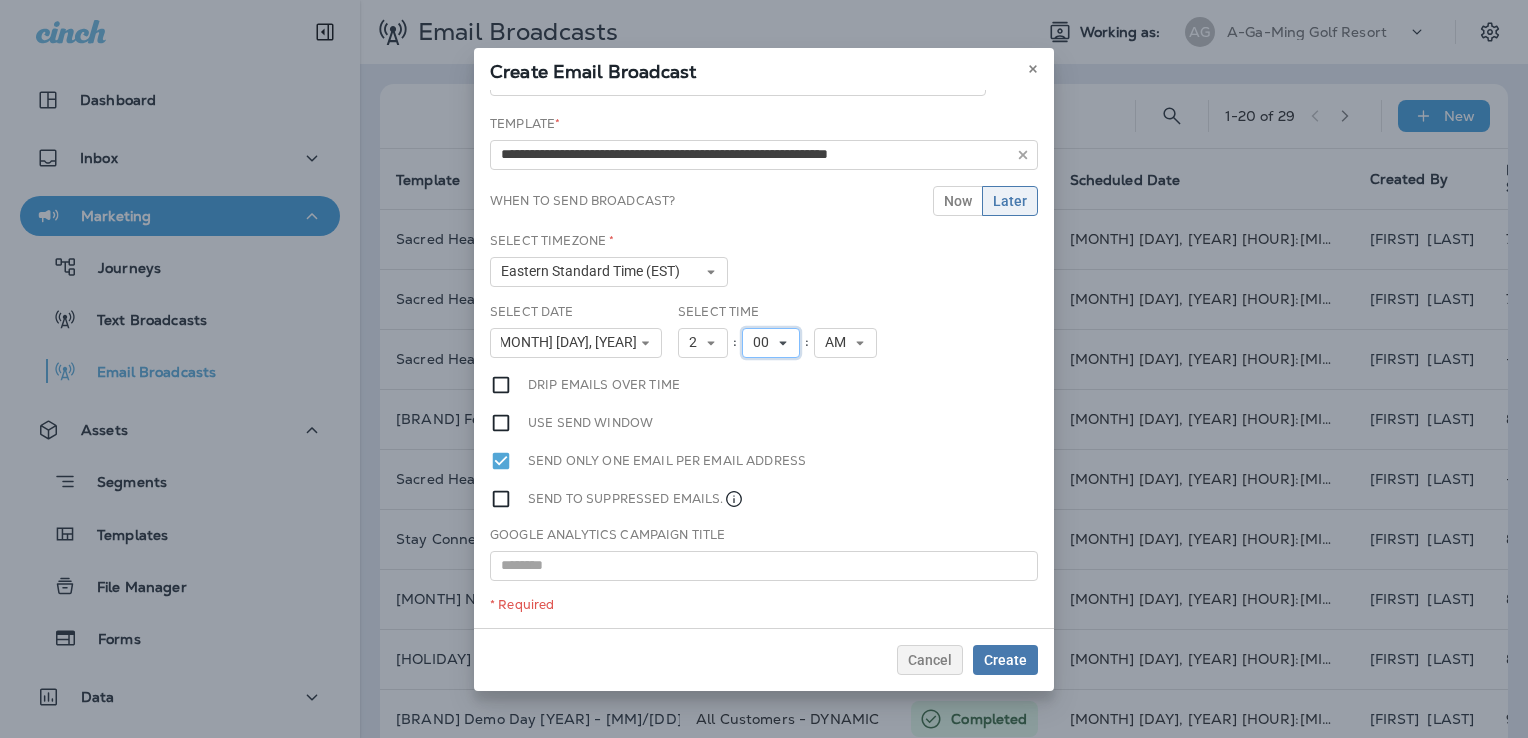 click on "00" at bounding box center [765, 342] 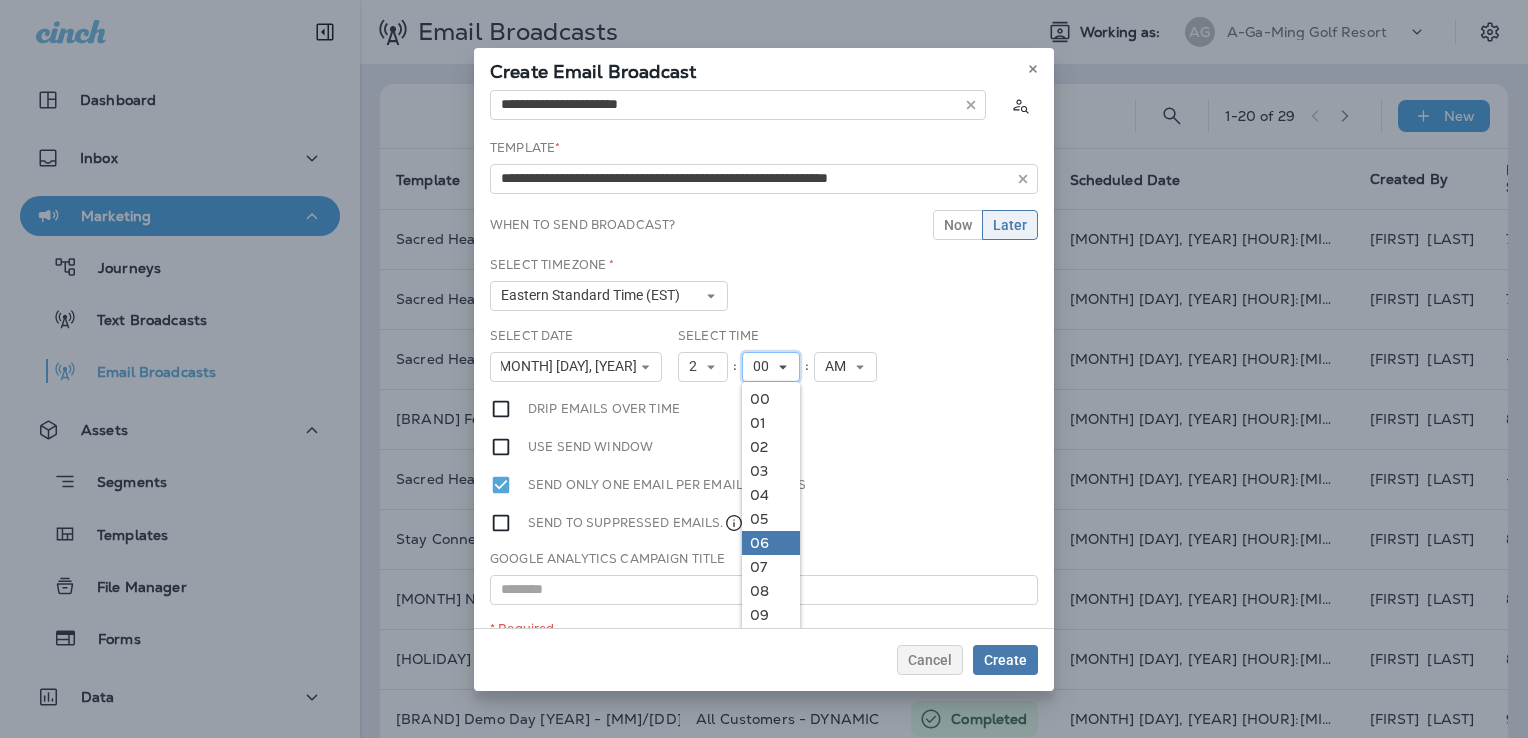 scroll, scrollTop: 60, scrollLeft: 0, axis: vertical 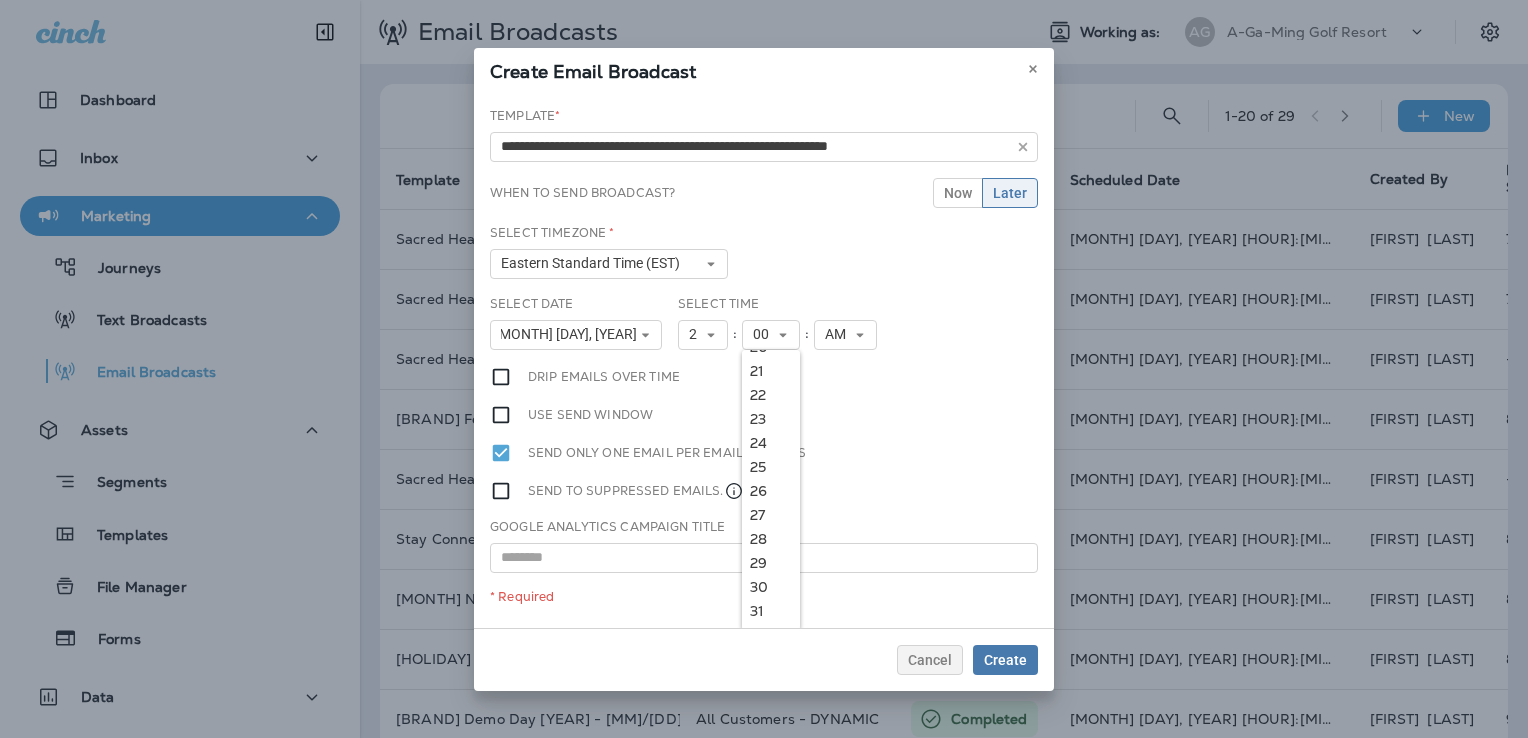 drag, startPoint x: 756, startPoint y: 510, endPoint x: 780, endPoint y: 465, distance: 51 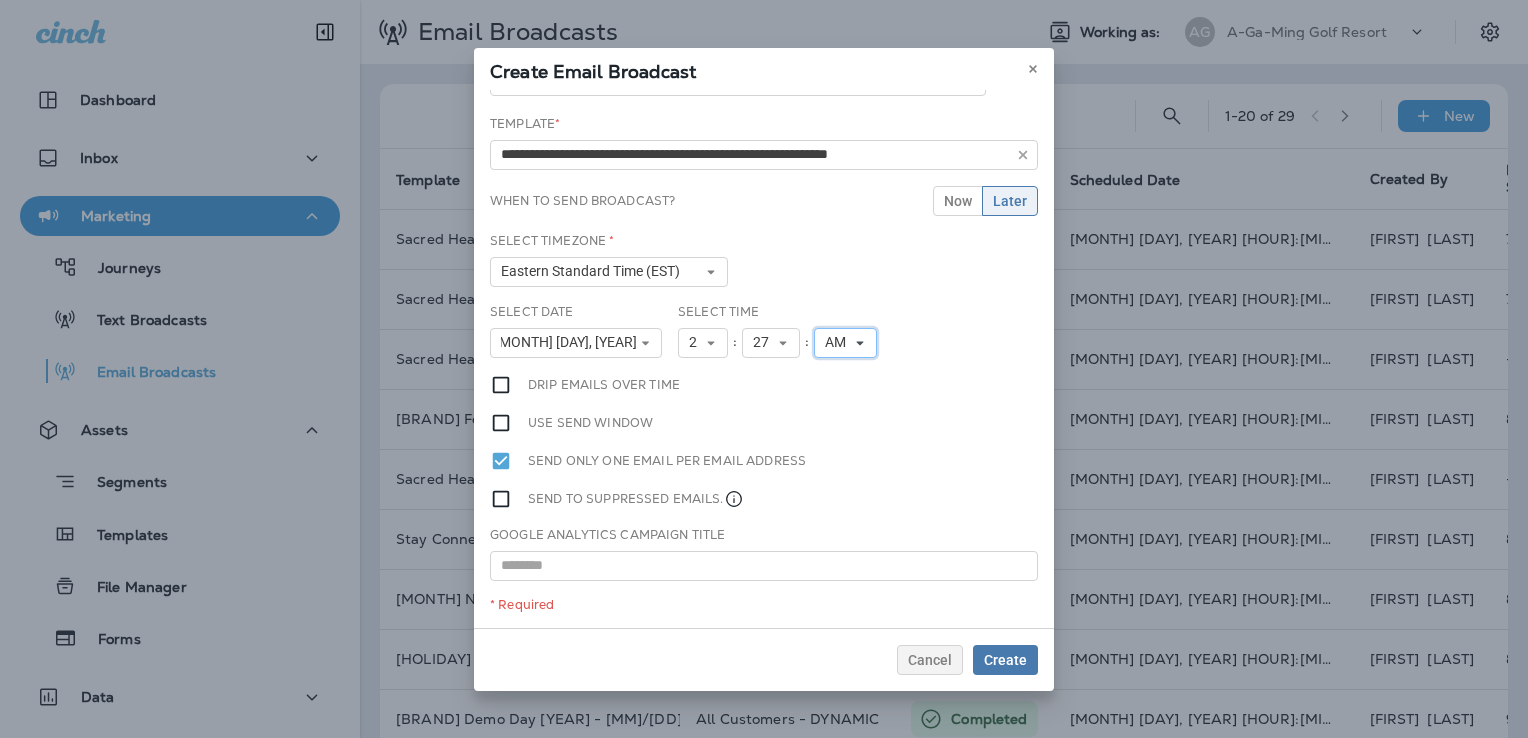 click on "AM" at bounding box center [839, 342] 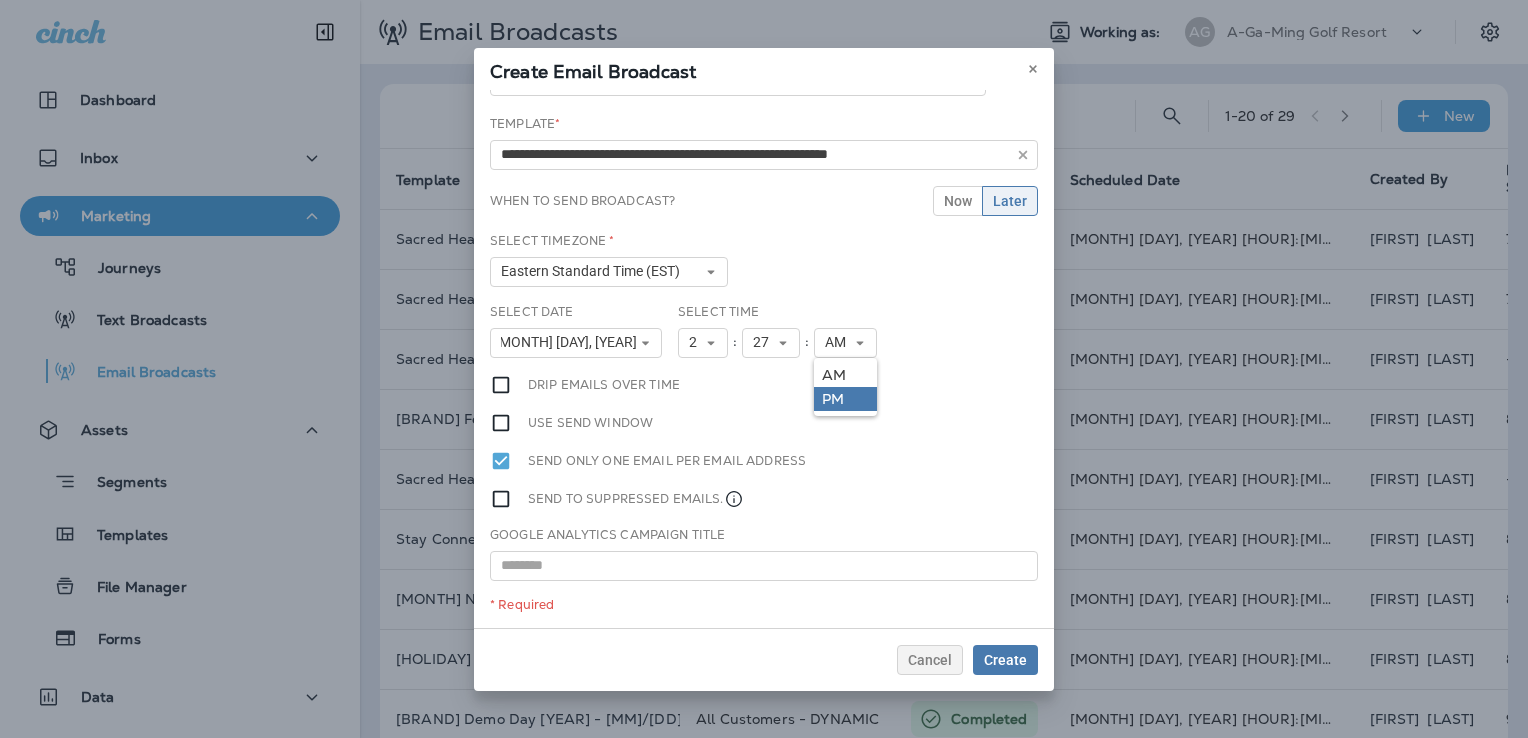 click on "PM" at bounding box center [845, 399] 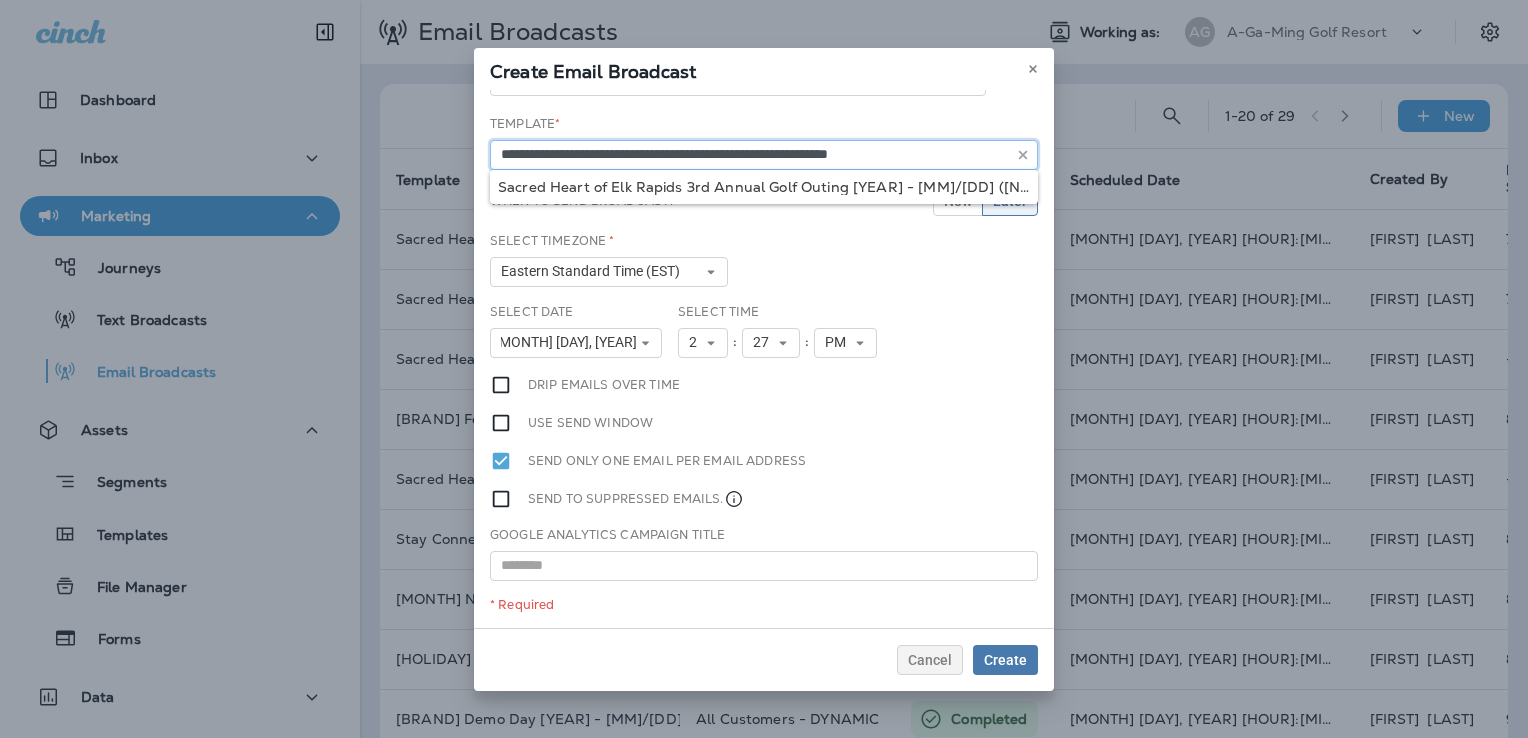 click on "**********" at bounding box center (764, 155) 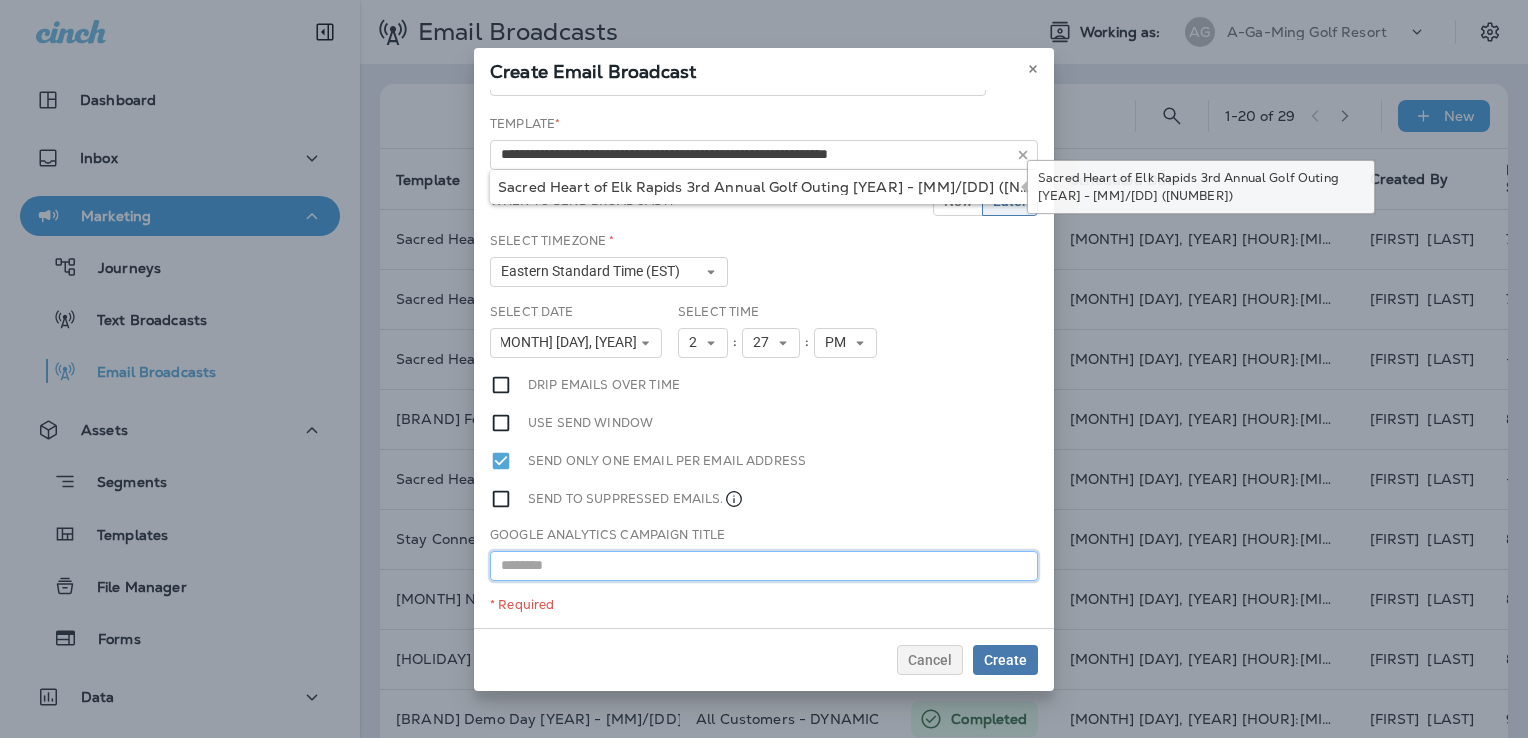 click at bounding box center (764, 566) 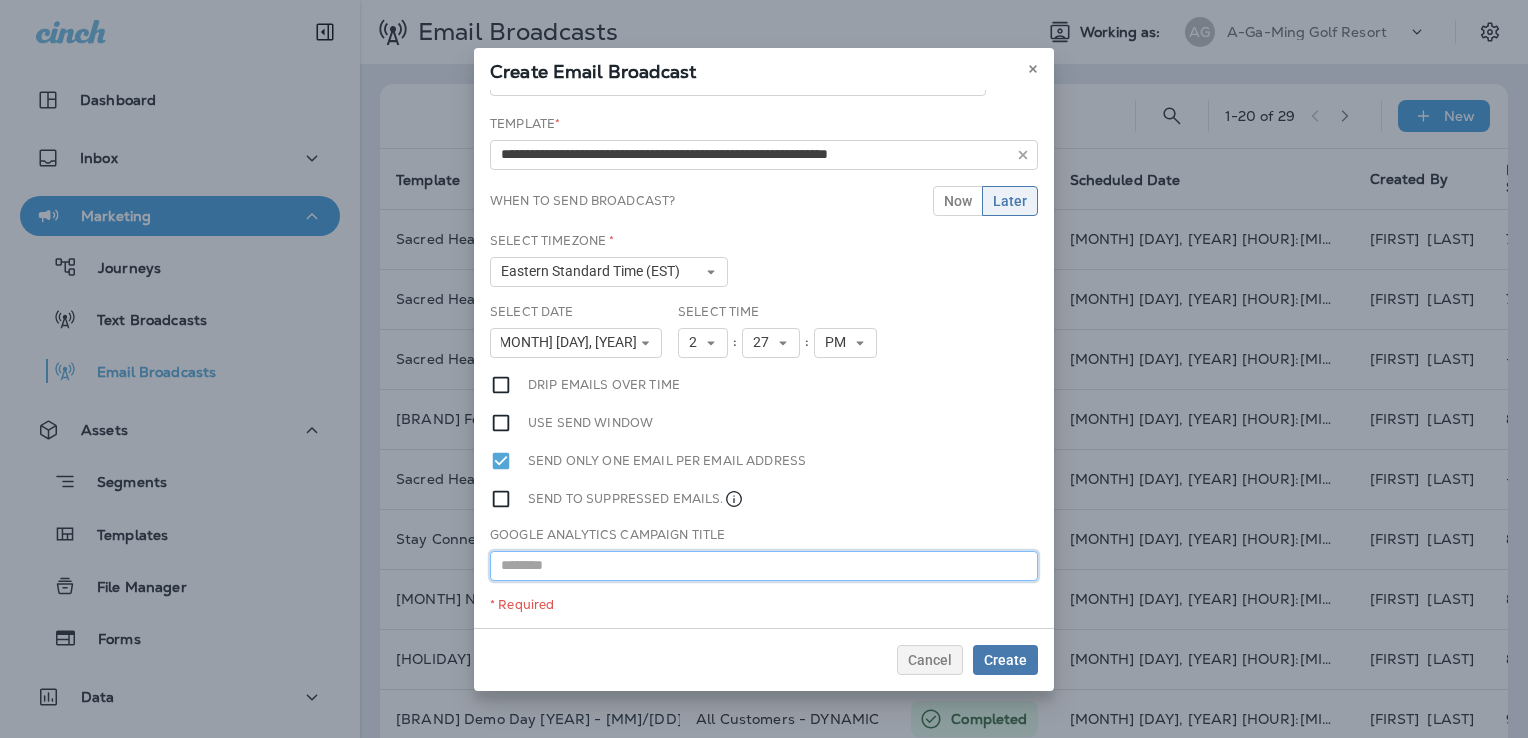 paste on "**********" 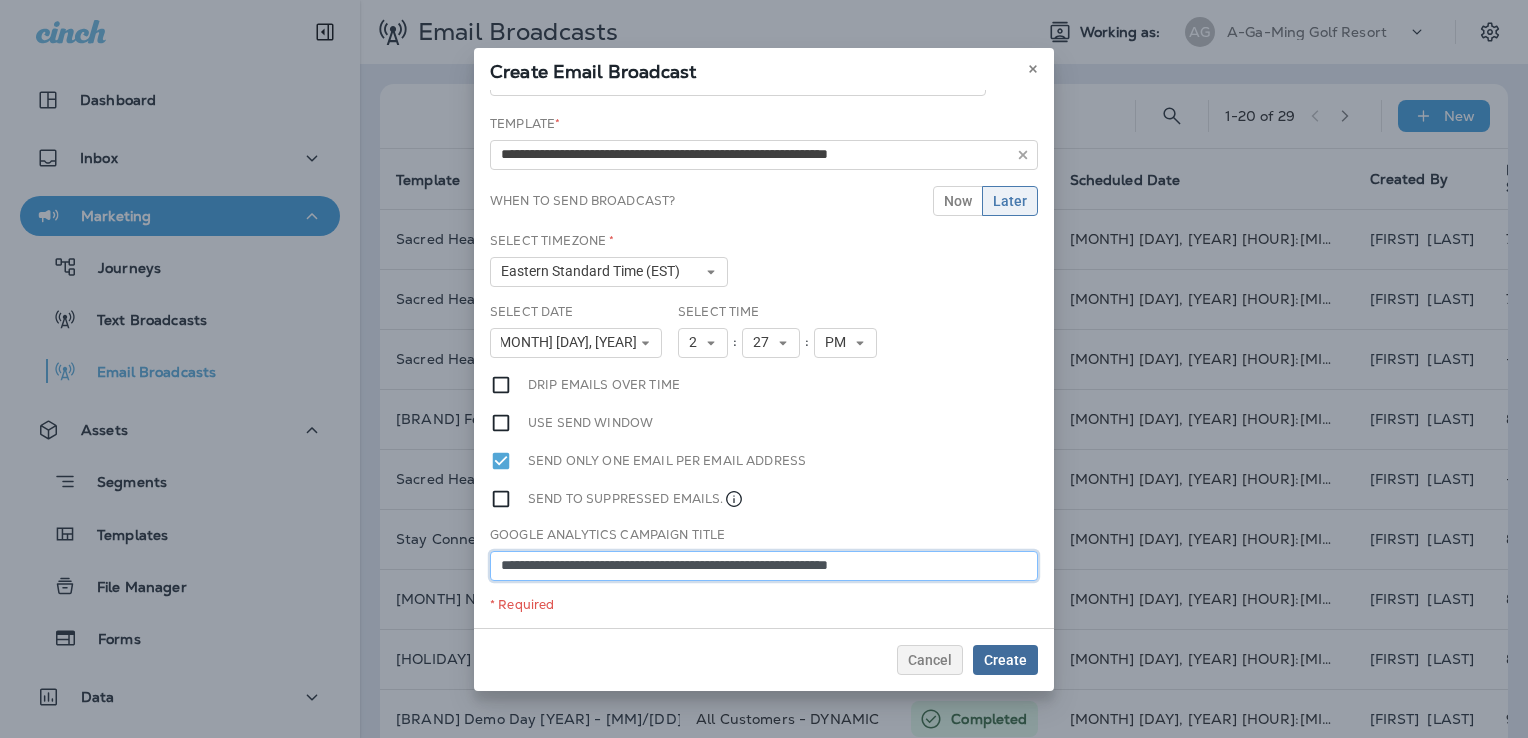 type on "**********" 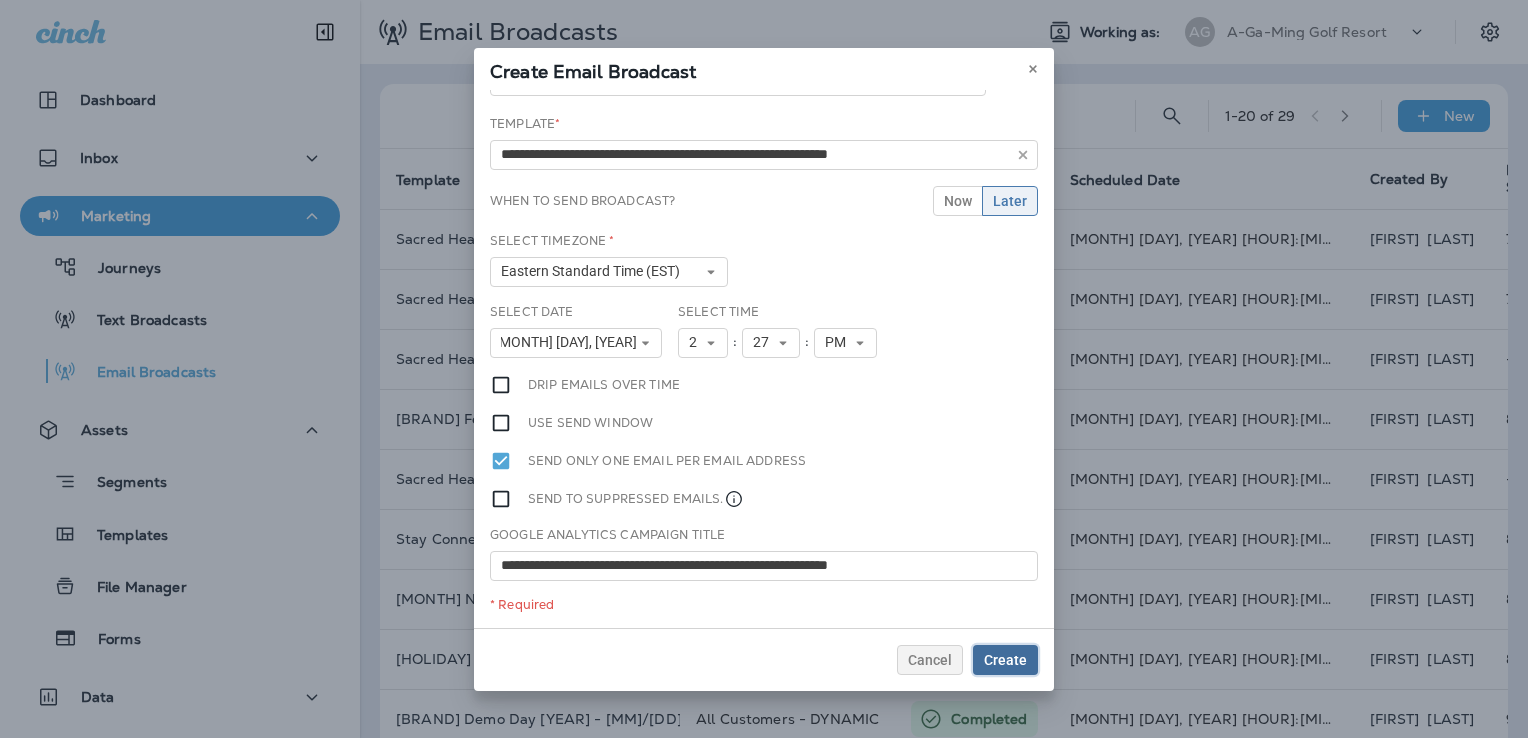 click on "Create" at bounding box center (1005, 660) 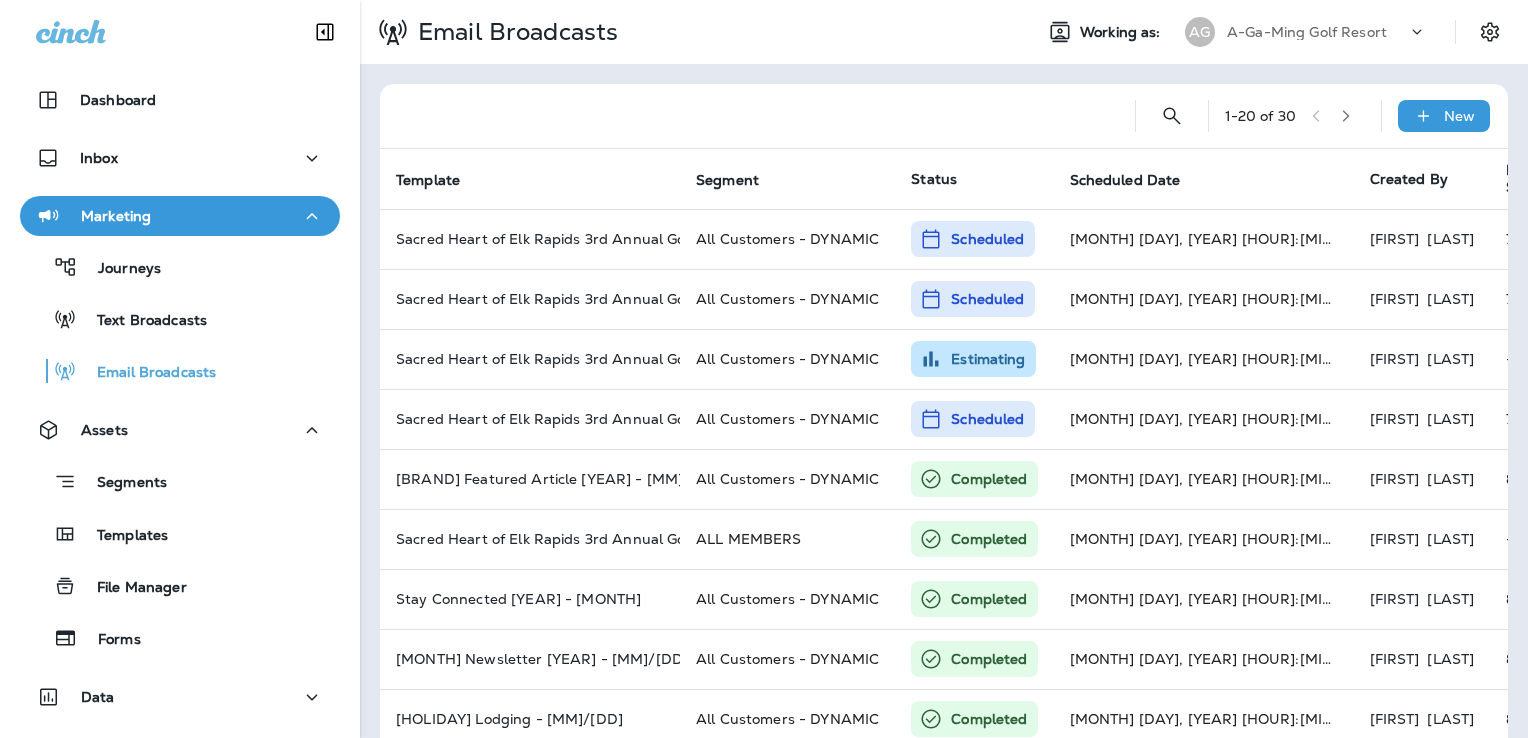 click on "A-Ga-Ming Golf Resort" at bounding box center (1307, 32) 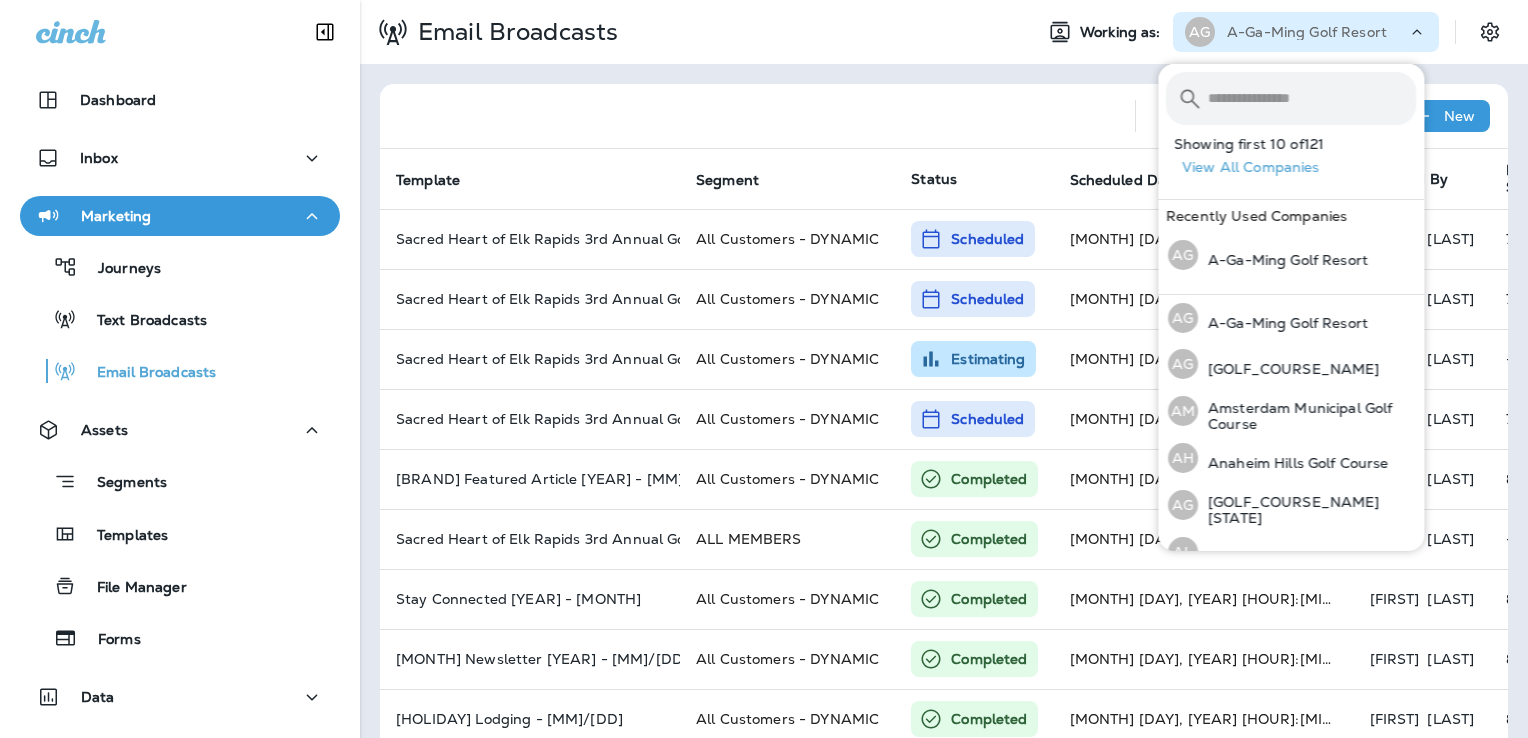 click at bounding box center [1312, 98] 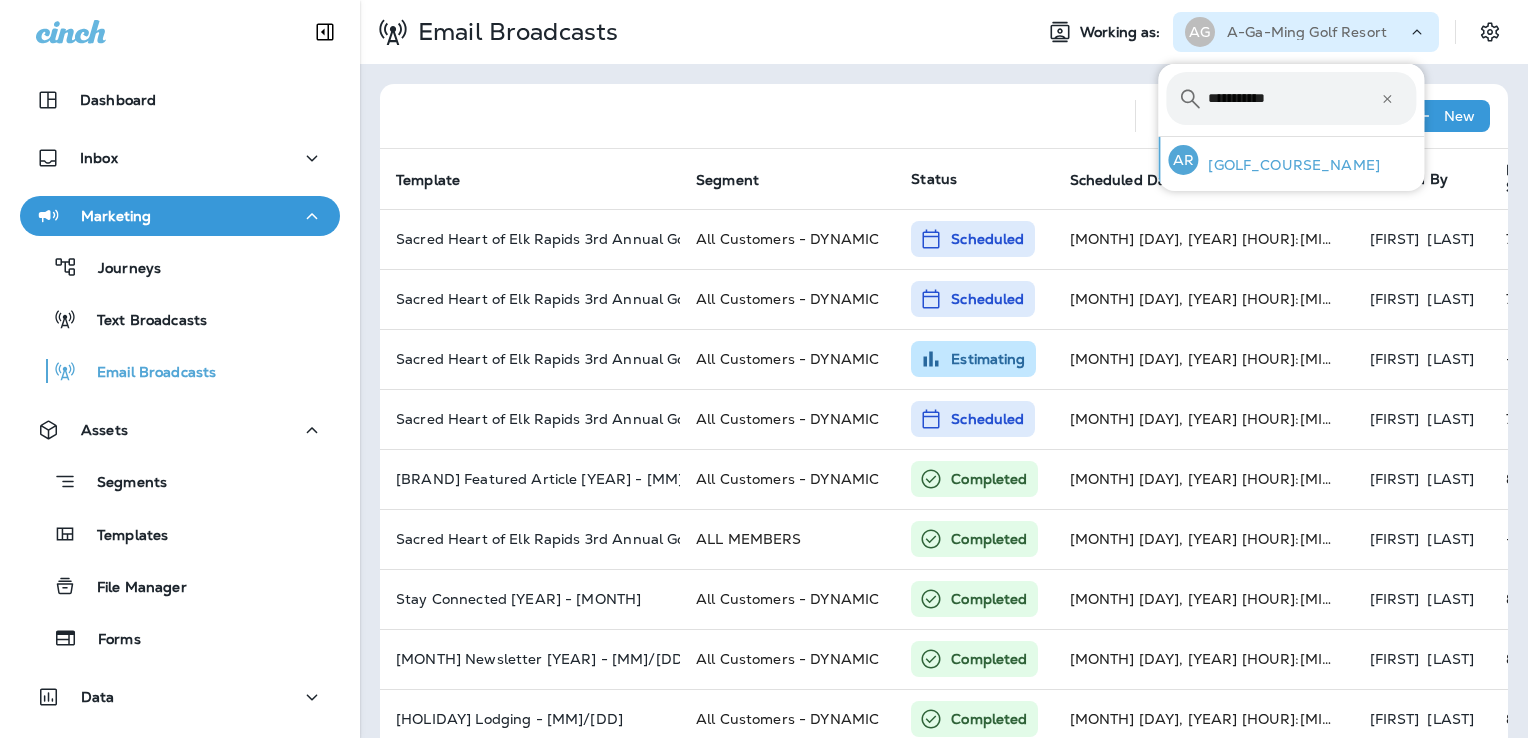 type on "**********" 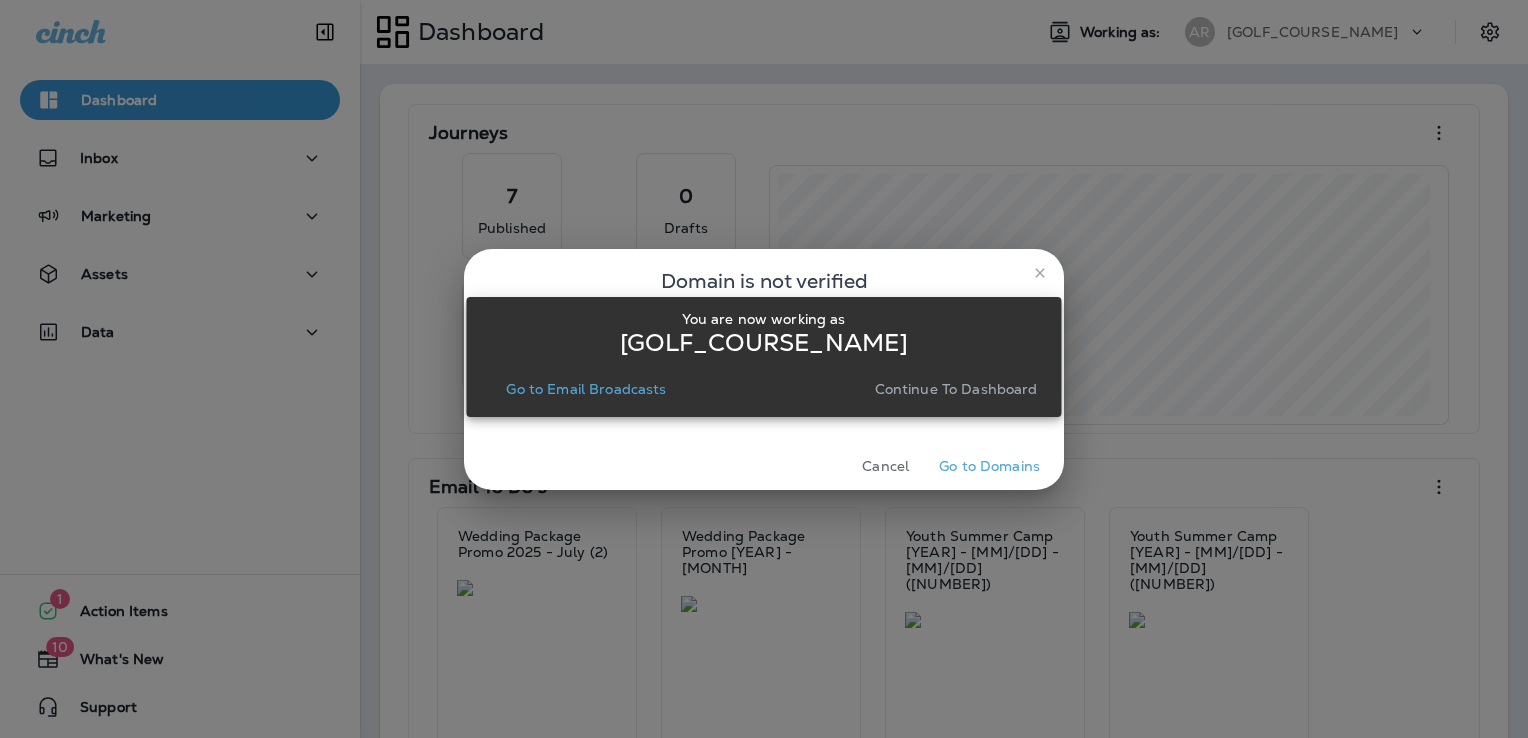 click on "Continue to Dashboard" at bounding box center [956, 389] 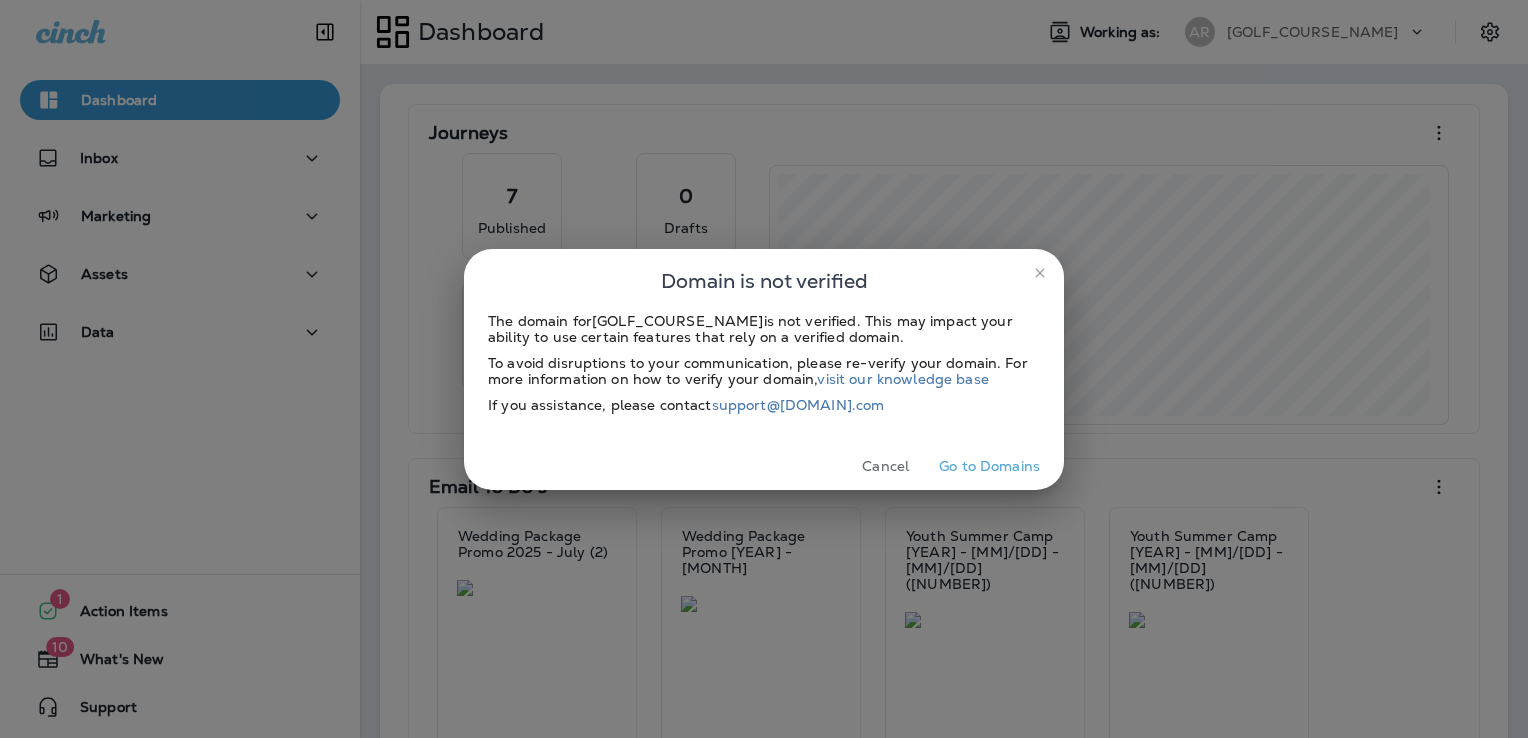 click on "Cancel" at bounding box center [885, 466] 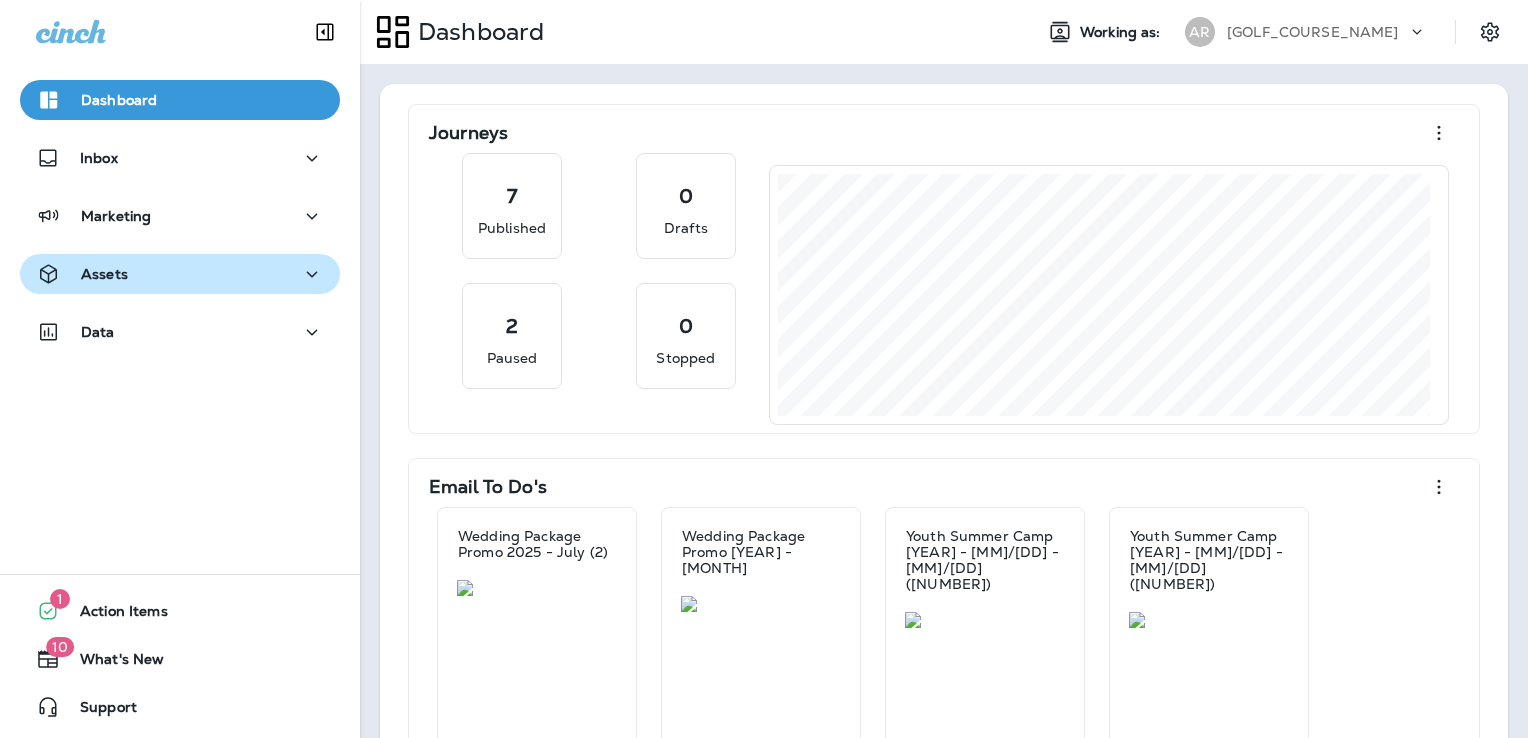 click on "Assets" at bounding box center (180, 274) 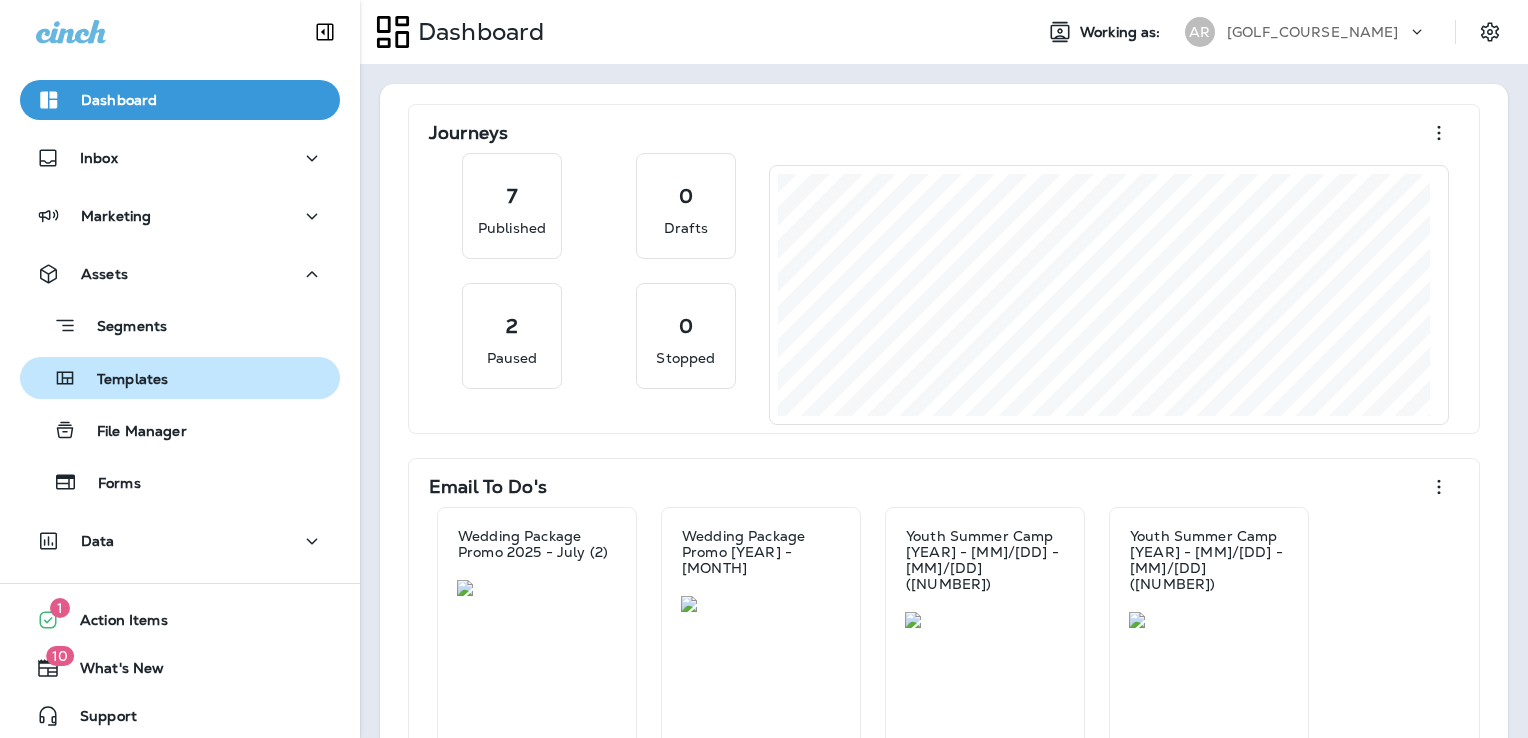 click on "Templates" at bounding box center (180, 378) 